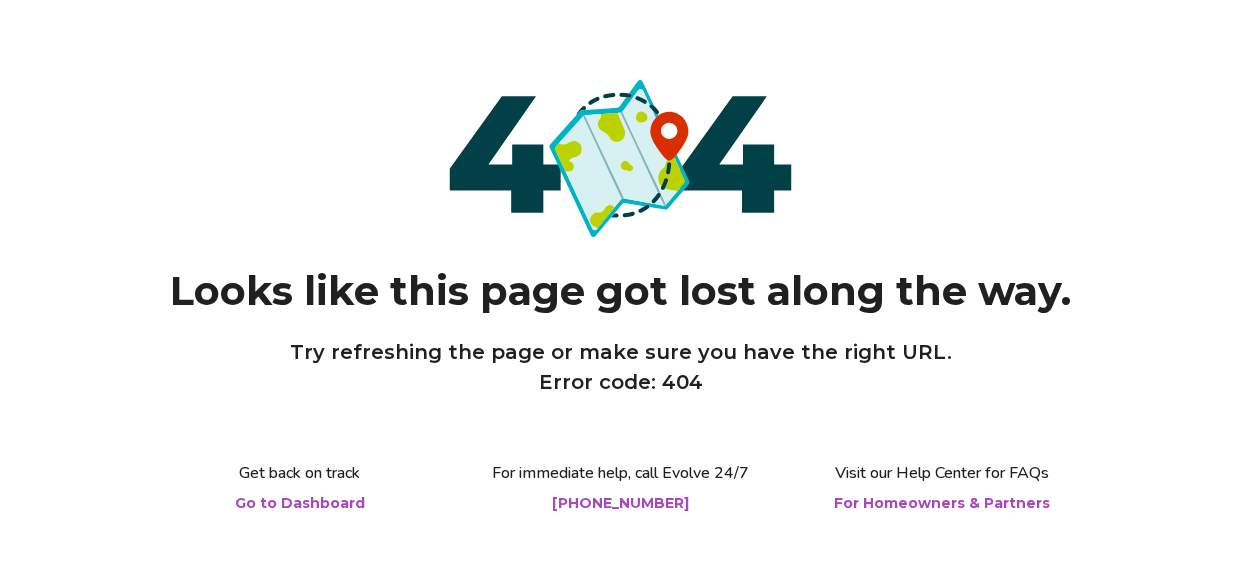 scroll, scrollTop: 0, scrollLeft: 0, axis: both 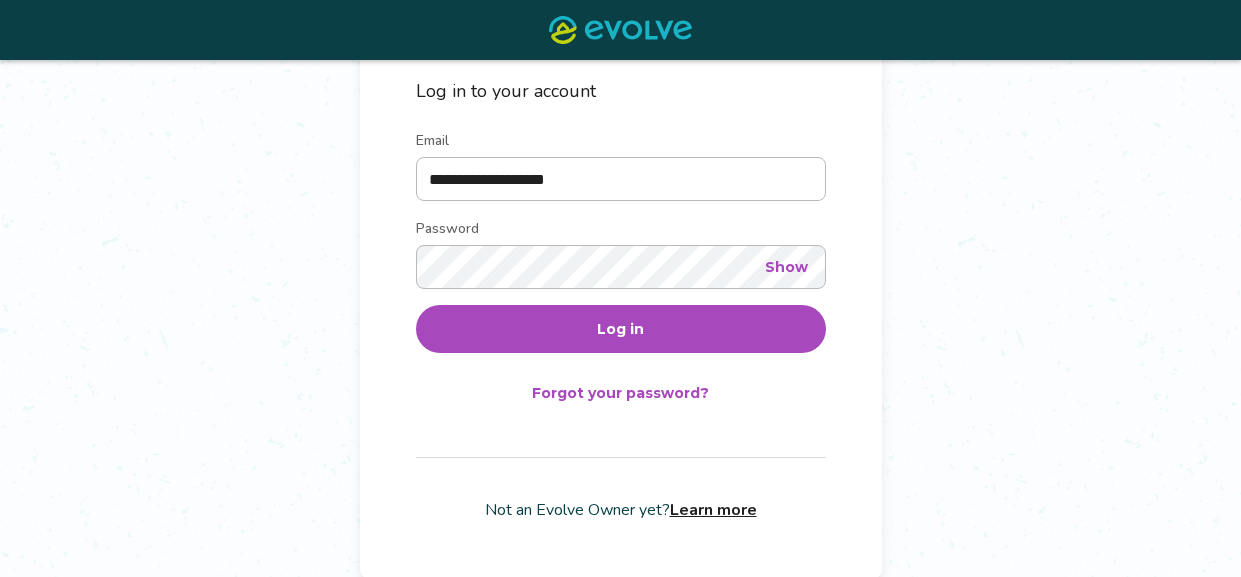 click on "Log in" at bounding box center [620, 329] 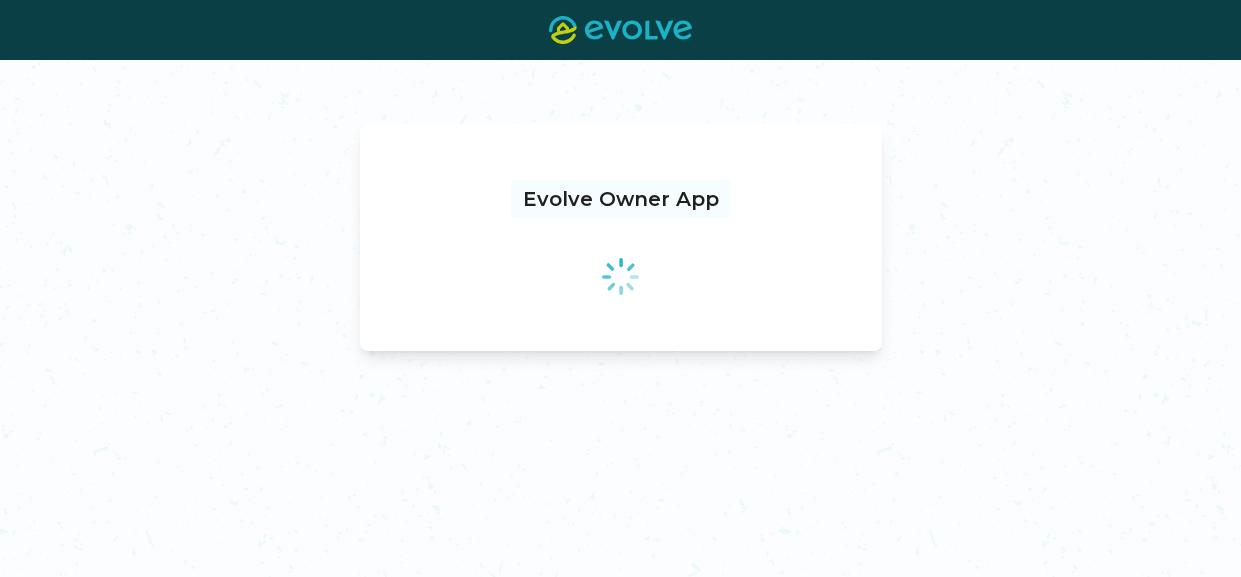 scroll, scrollTop: 0, scrollLeft: 0, axis: both 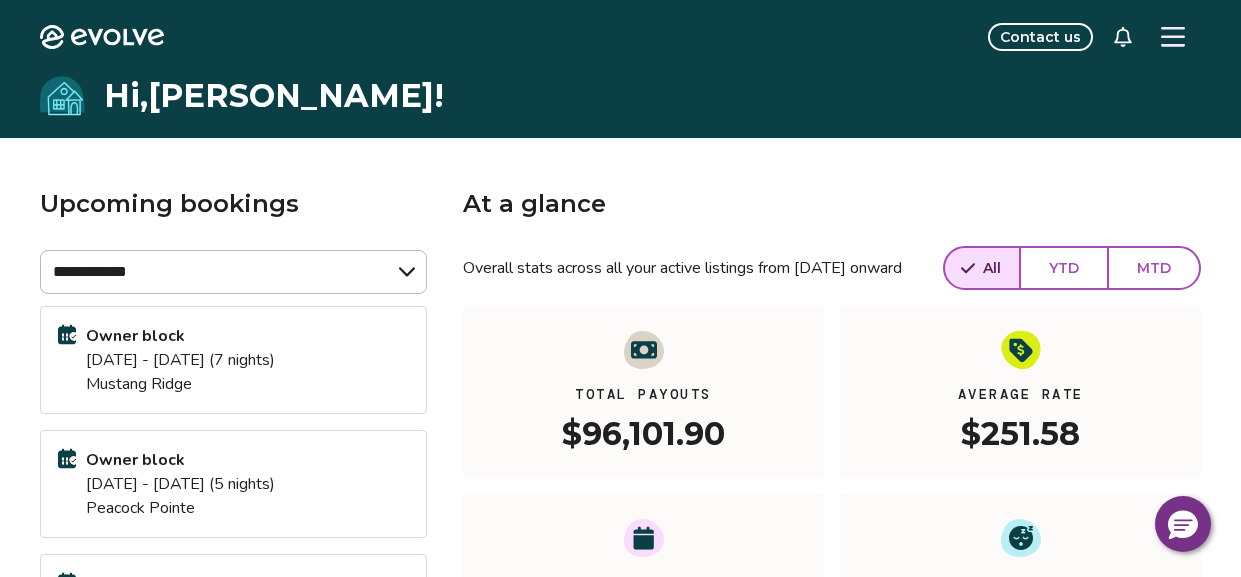 click at bounding box center (1173, 37) 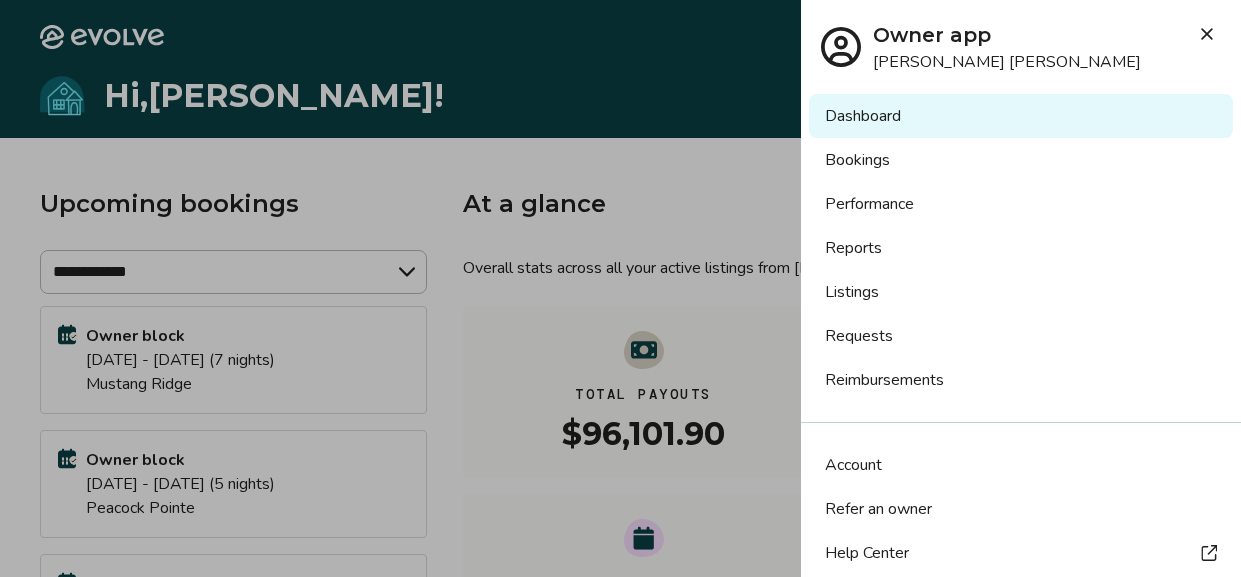 click on "Reports" at bounding box center [1021, 248] 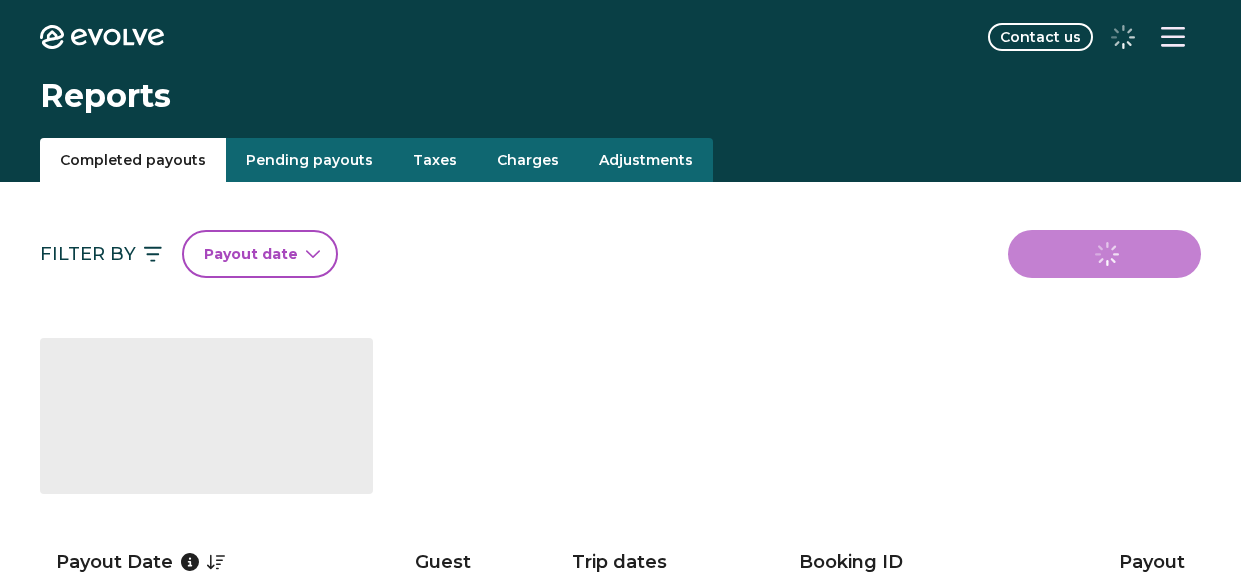 scroll, scrollTop: 0, scrollLeft: 0, axis: both 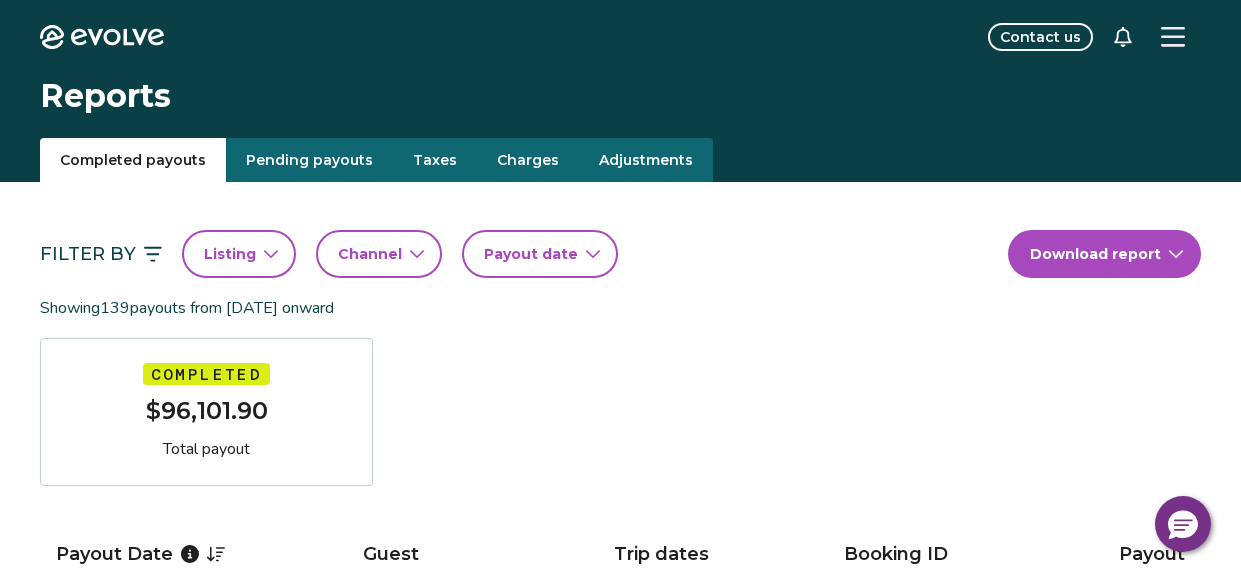 click on "Listing" at bounding box center [239, 254] 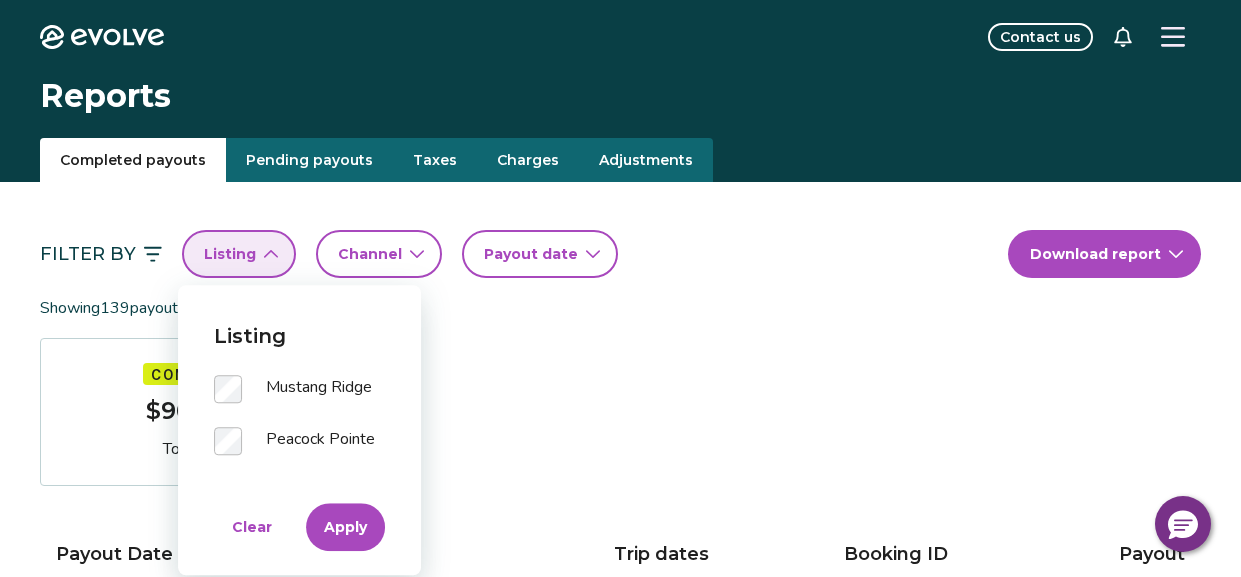 click on "Apply" at bounding box center (345, 527) 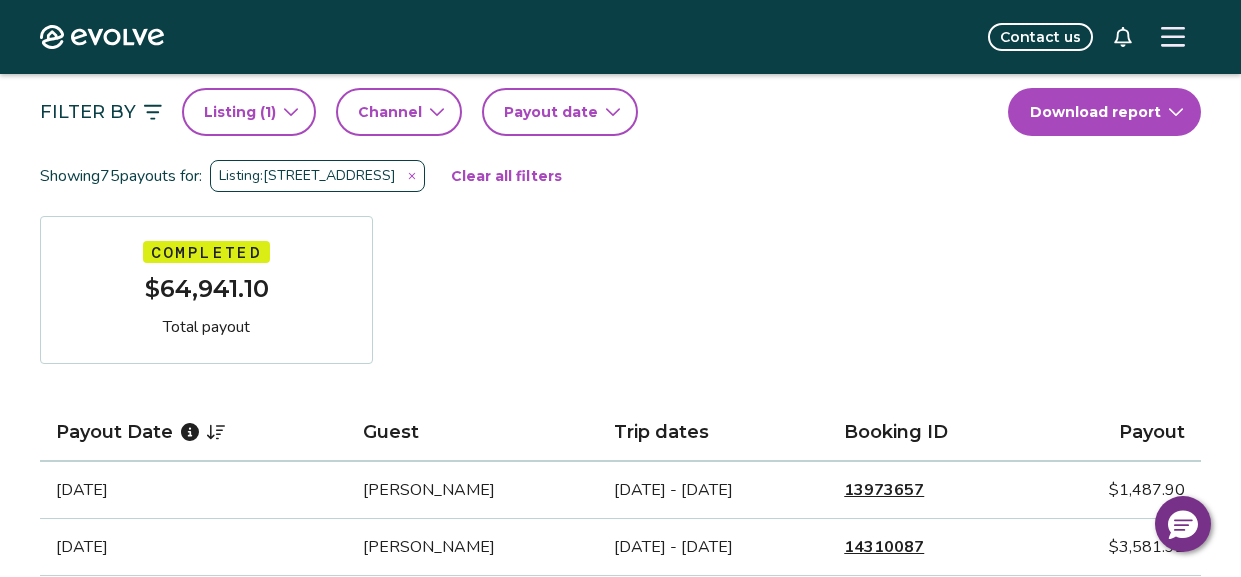 scroll, scrollTop: 140, scrollLeft: 0, axis: vertical 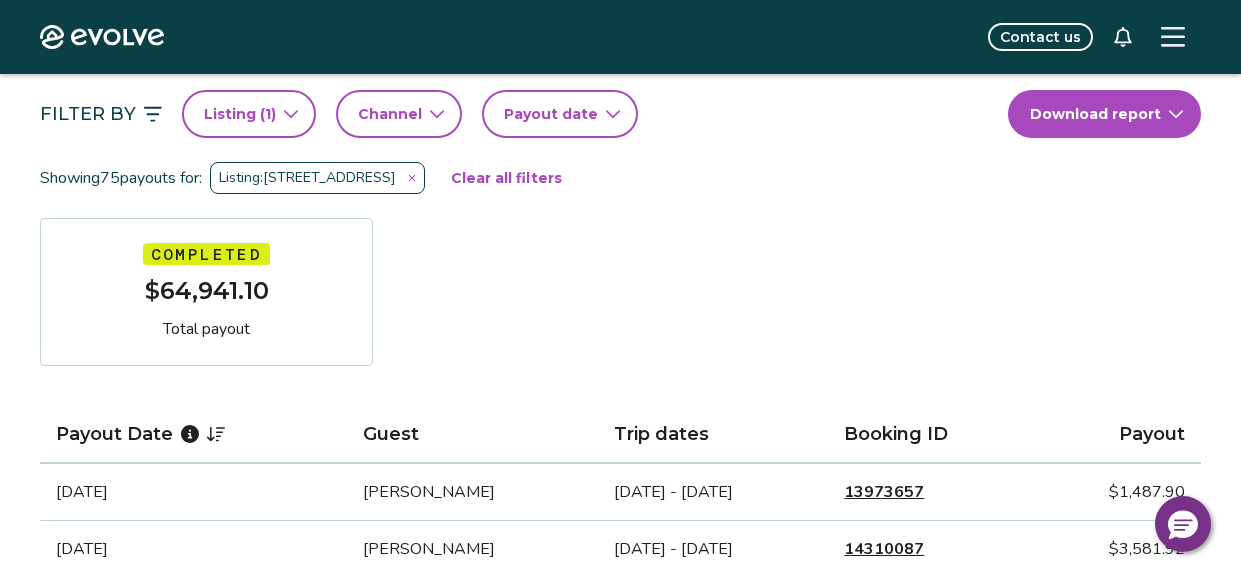 click on "Payout date" at bounding box center (551, 114) 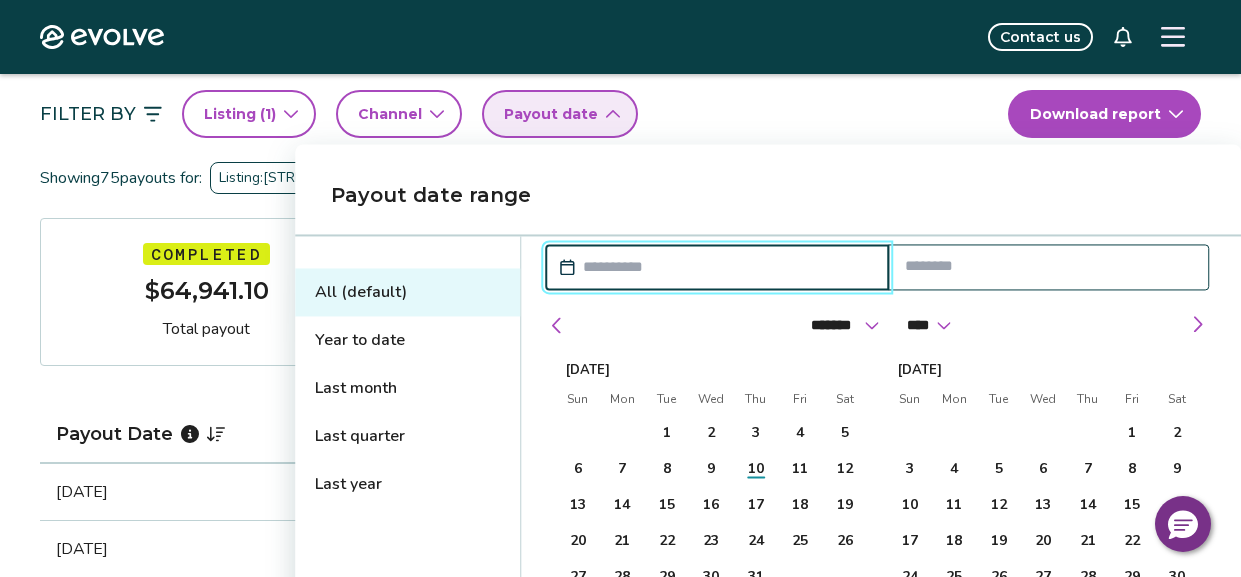 click on "Year to date" at bounding box center [407, 340] 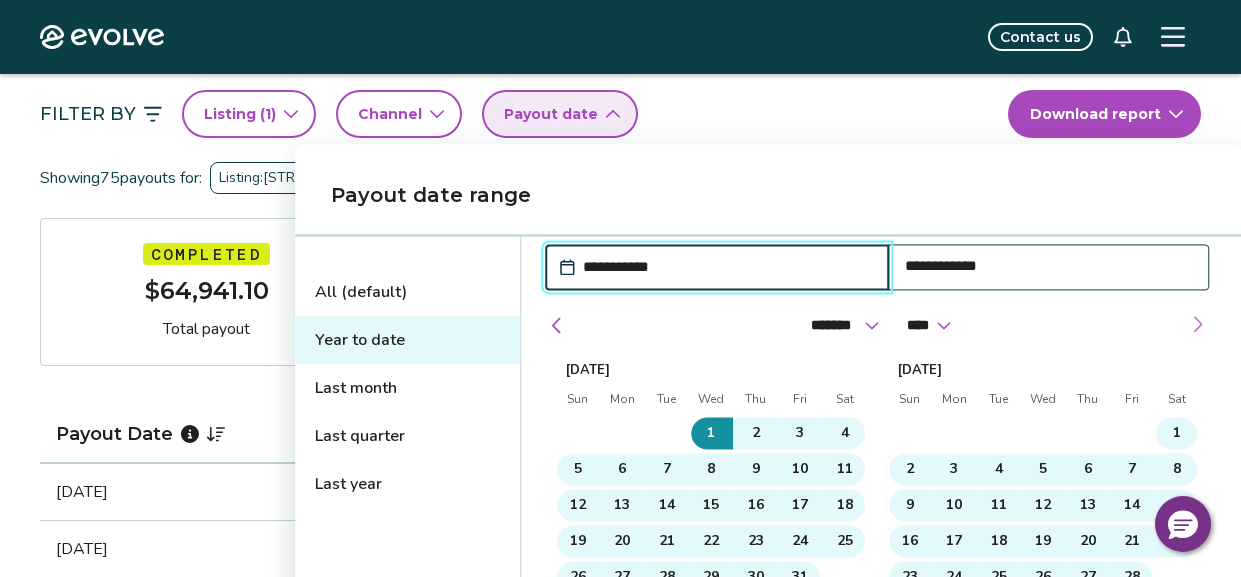 click at bounding box center [1197, 324] 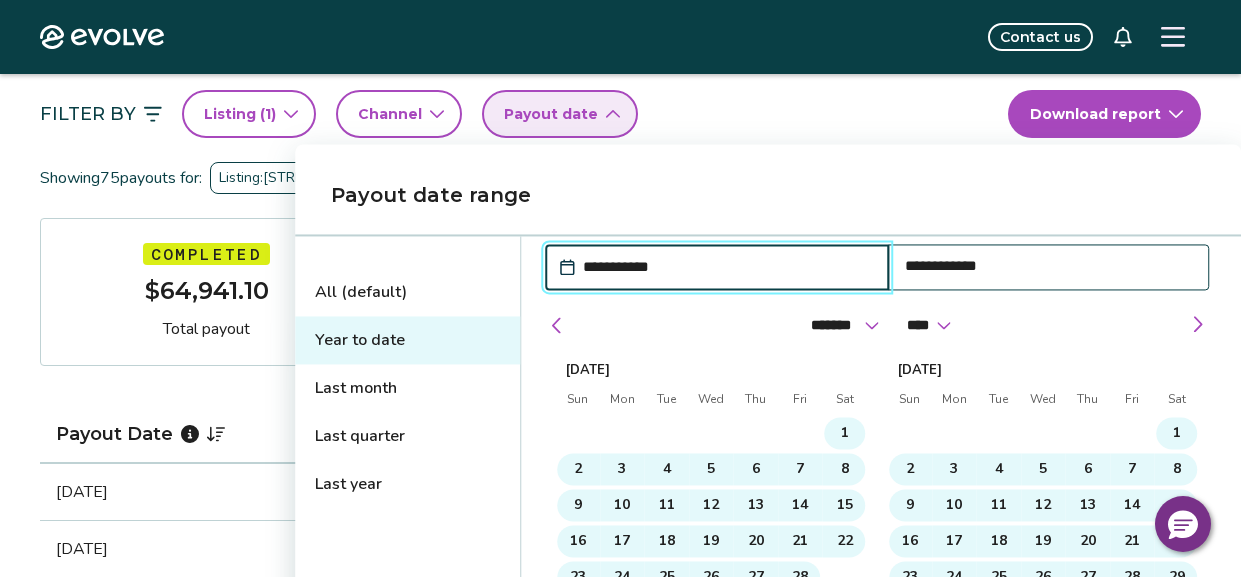 click on "**********" at bounding box center (1049, 266) 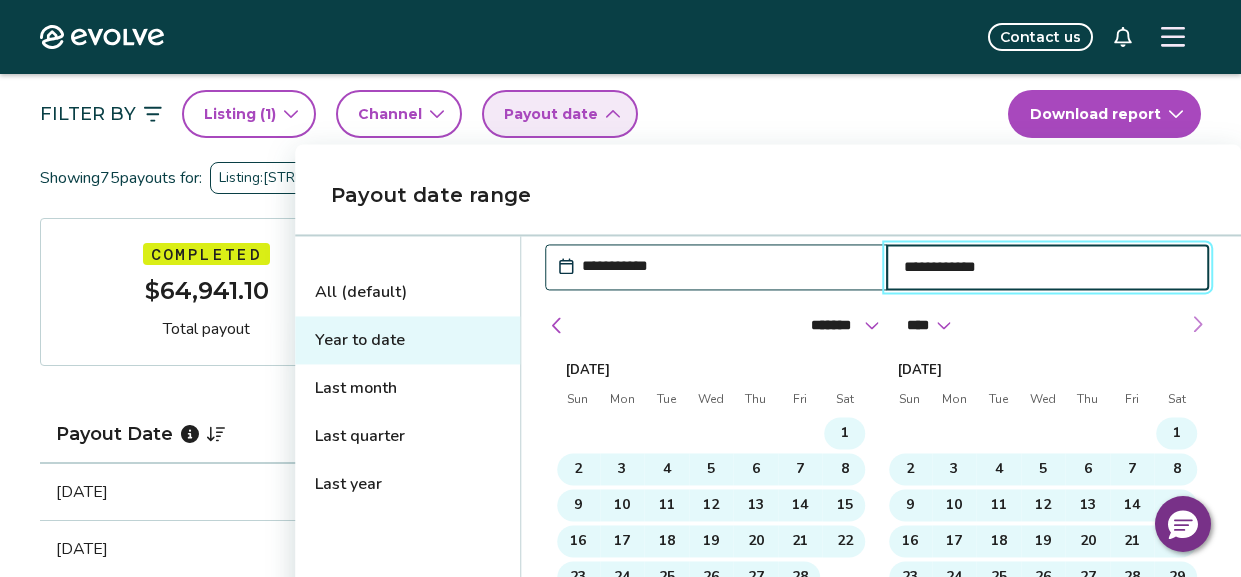 click at bounding box center [1197, 324] 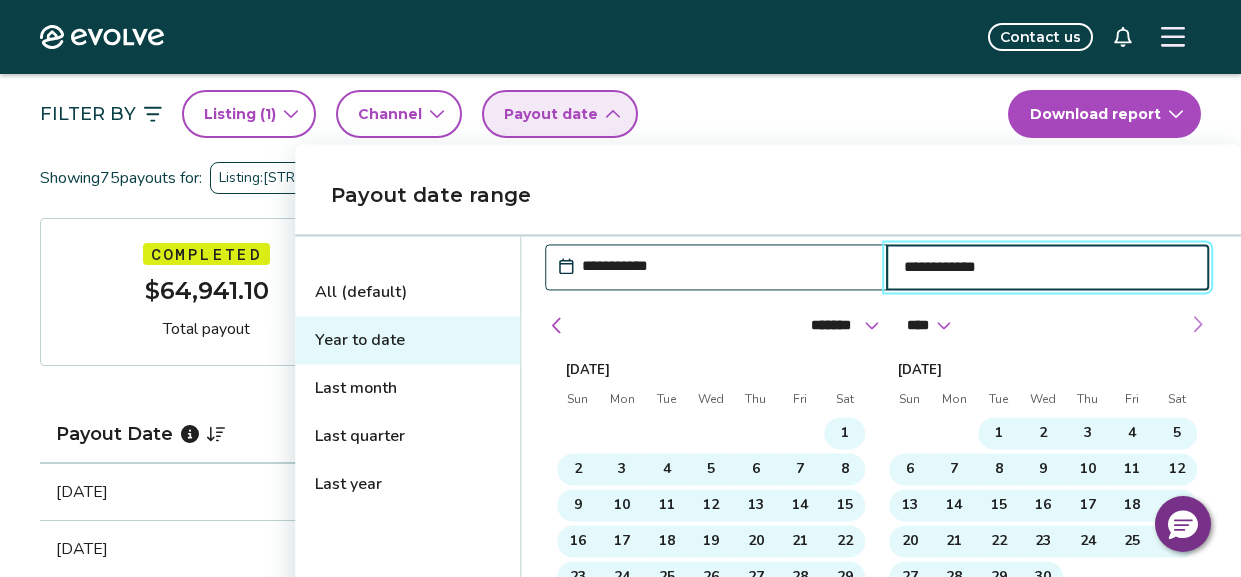 click at bounding box center (1197, 324) 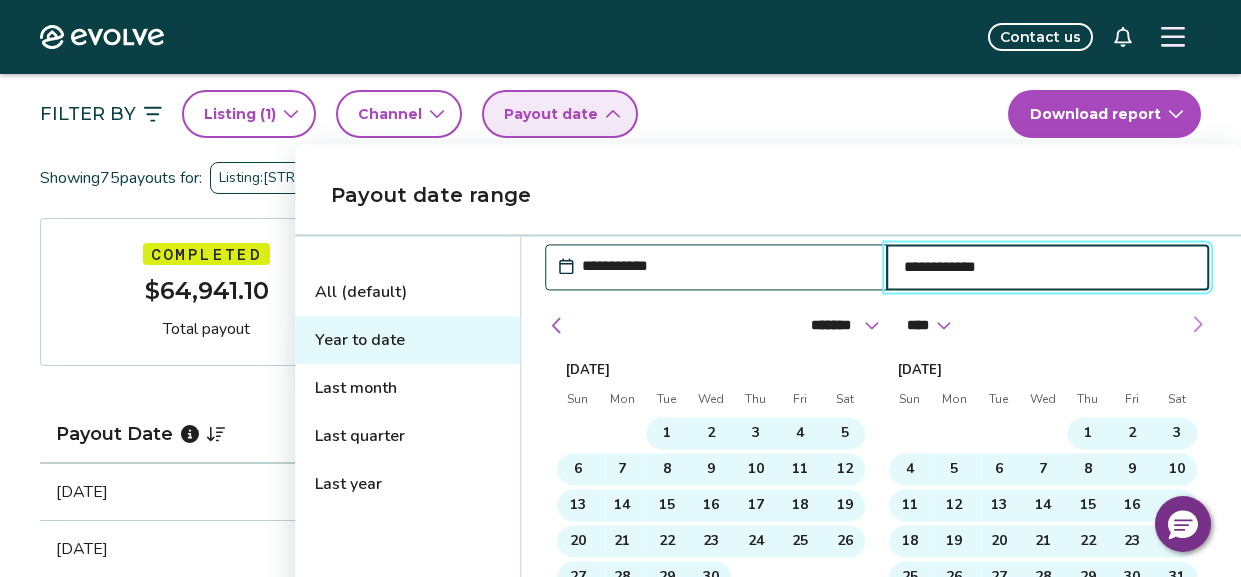 click at bounding box center [1197, 324] 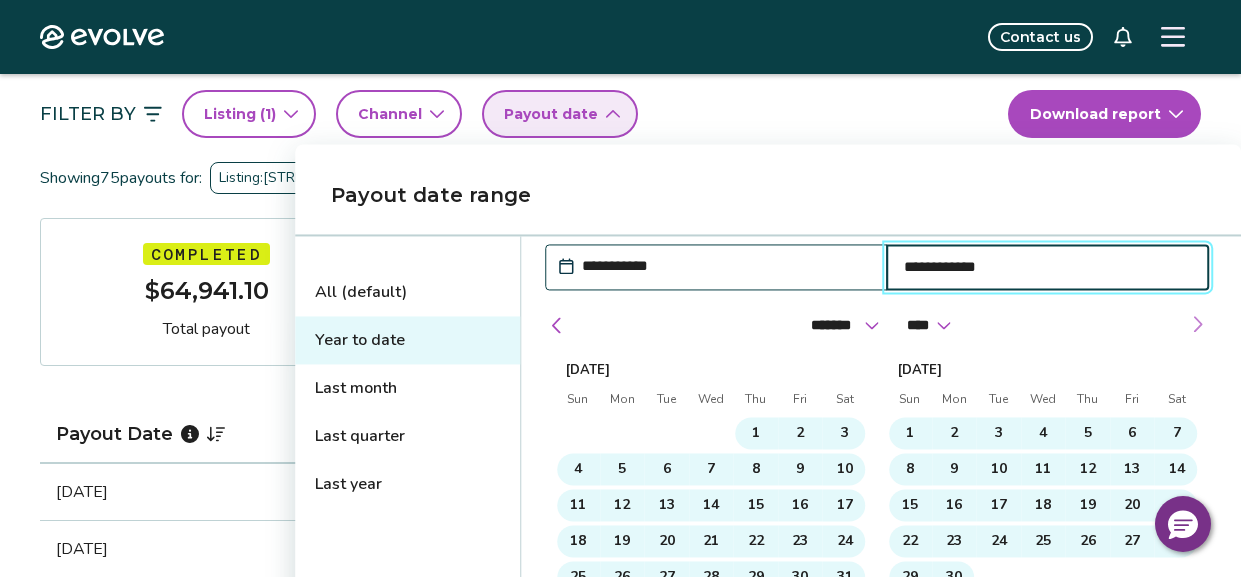 click at bounding box center (1197, 324) 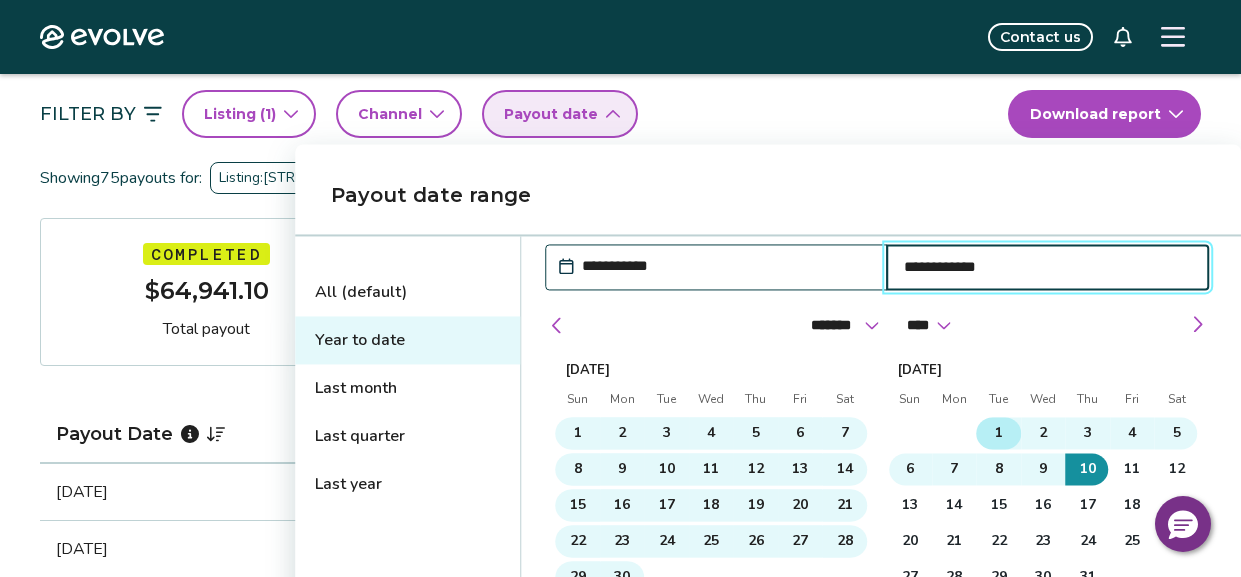 click on "1" at bounding box center (998, 433) 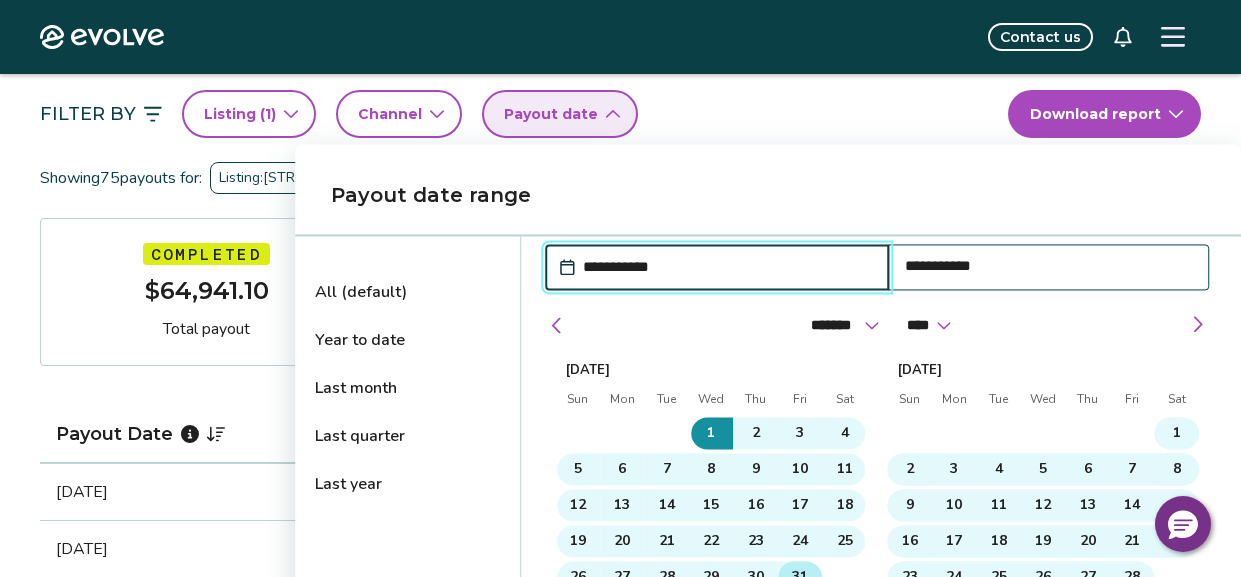 click on "31" at bounding box center [800, 577] 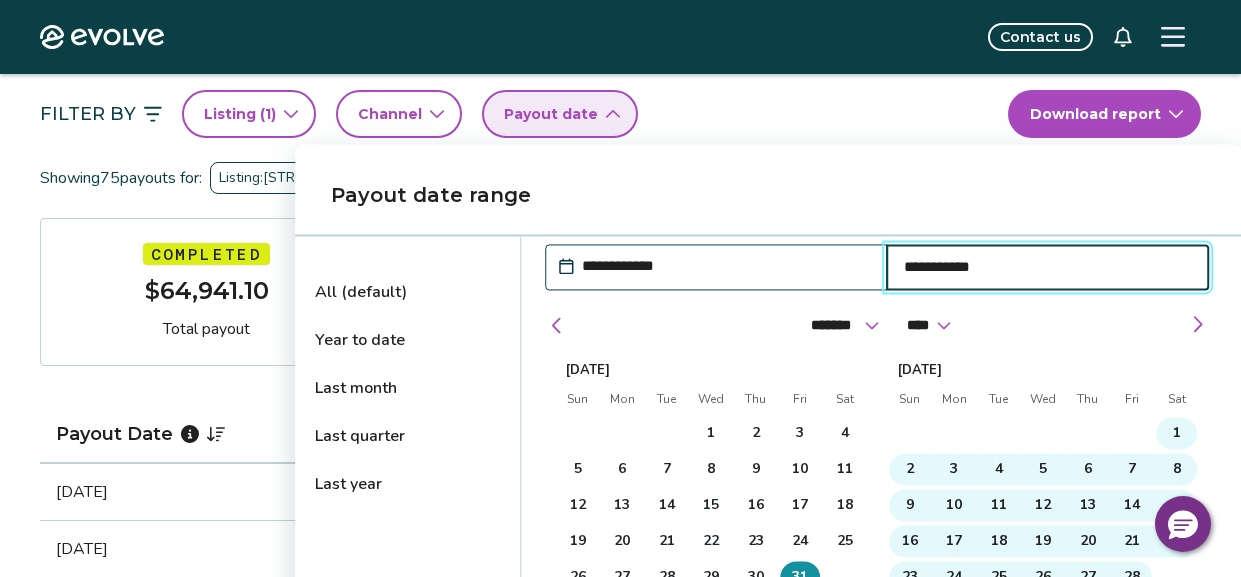 click on "**********" at bounding box center [726, 266] 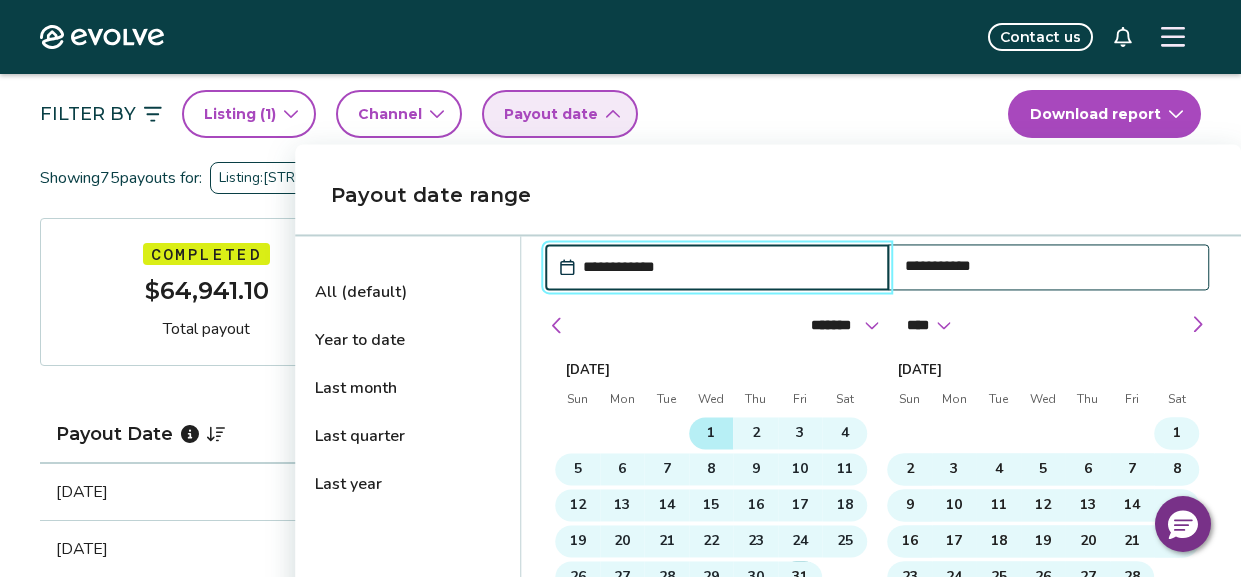 click on "1" at bounding box center [711, 433] 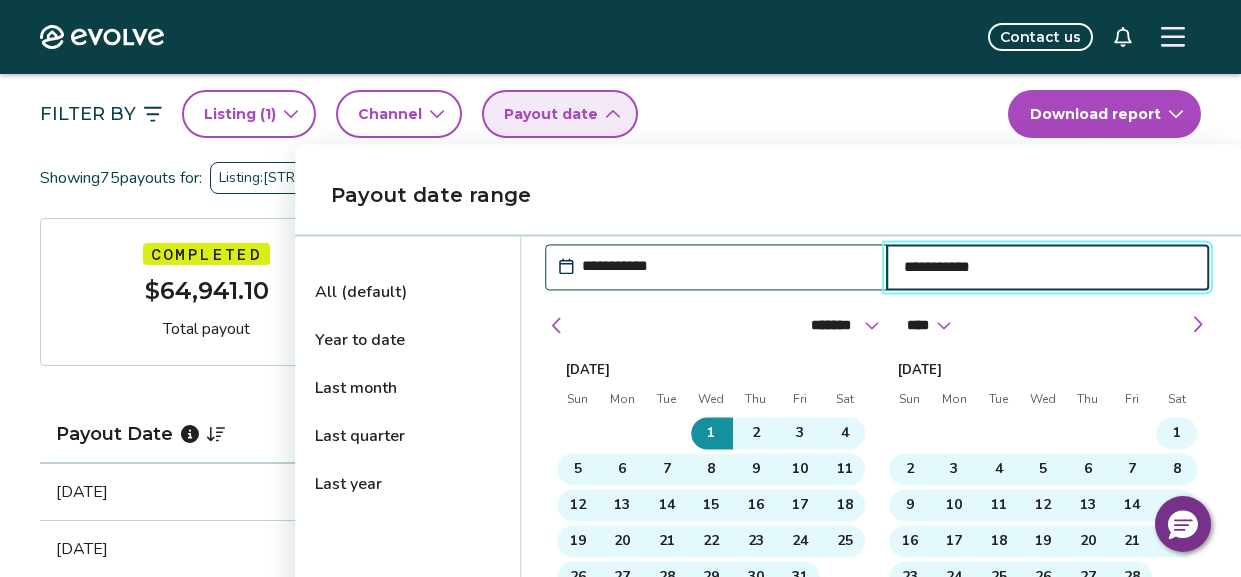 click on "**********" at bounding box center (1048, 267) 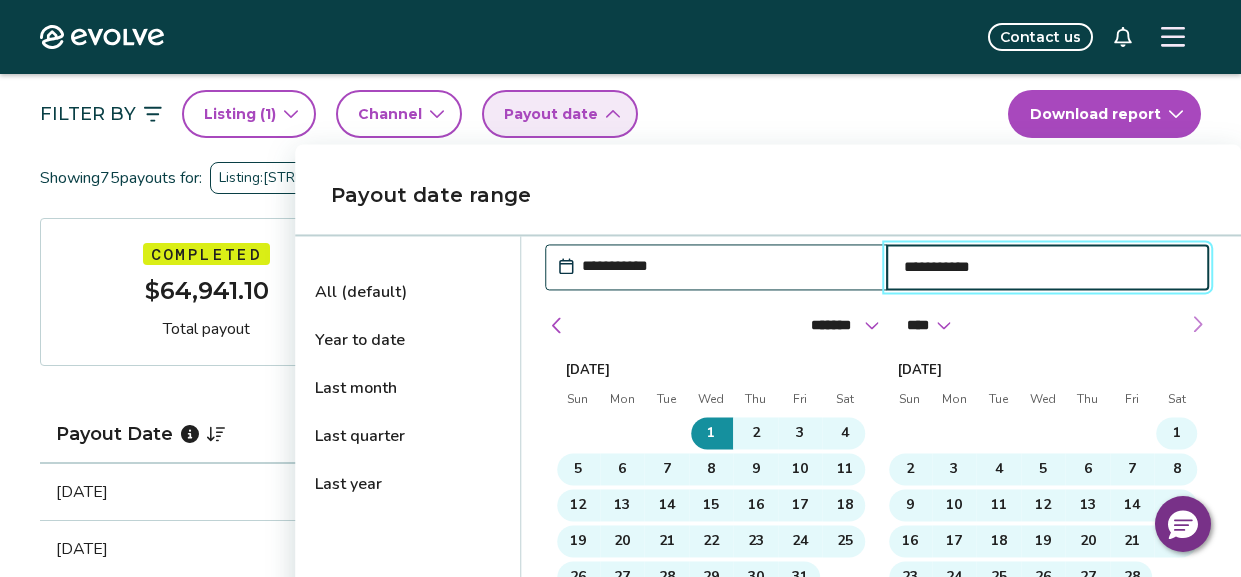click at bounding box center (1197, 324) 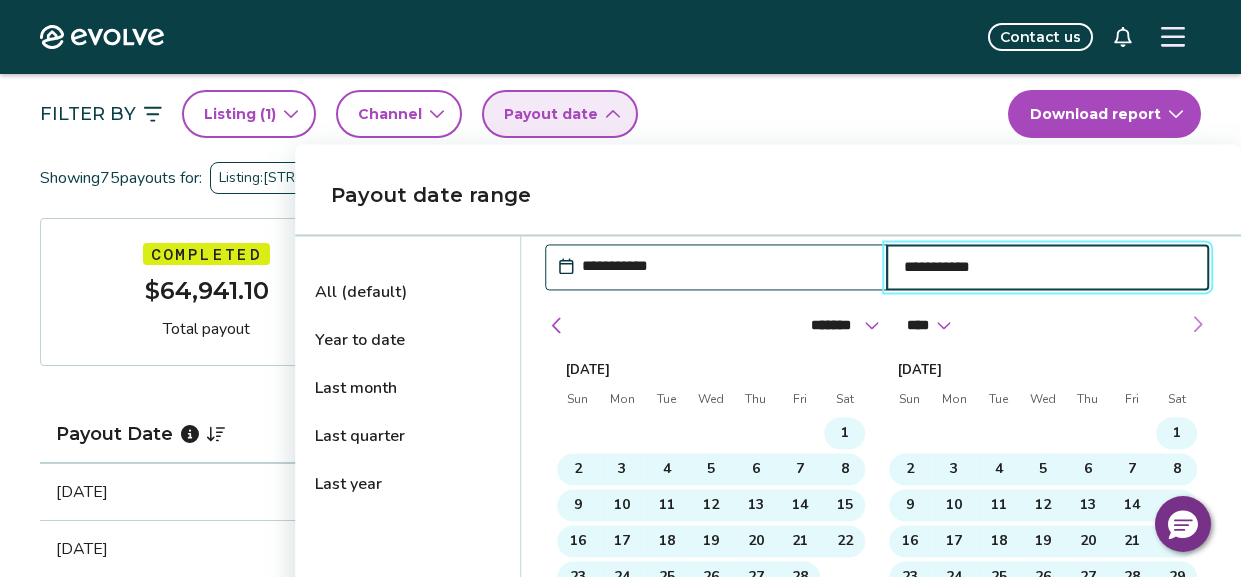 click at bounding box center (1197, 324) 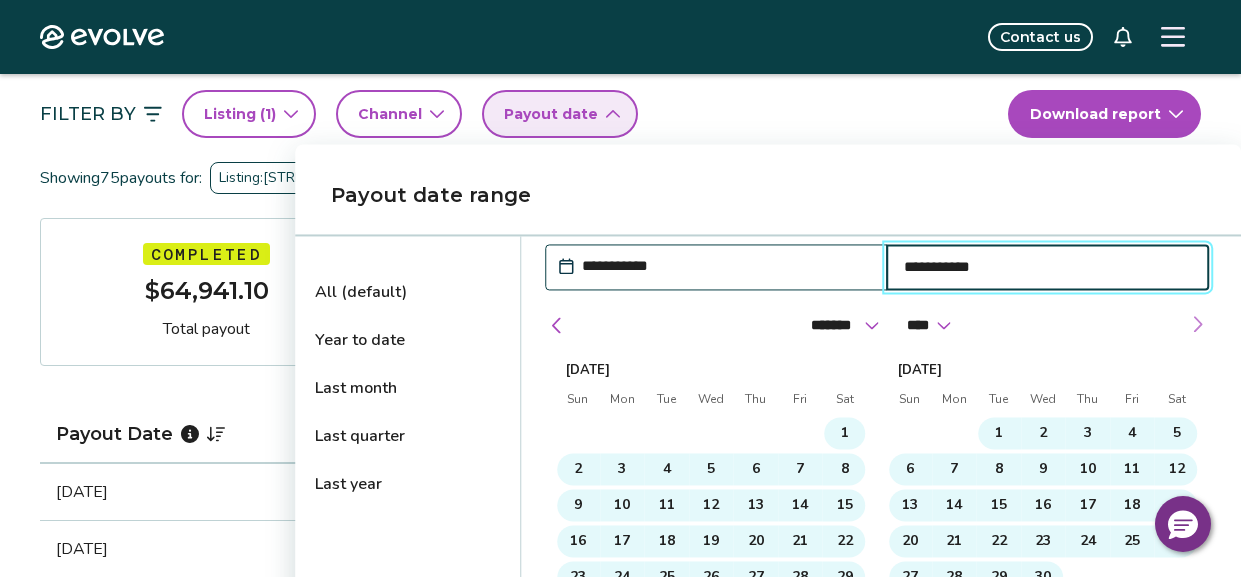 click at bounding box center [1197, 324] 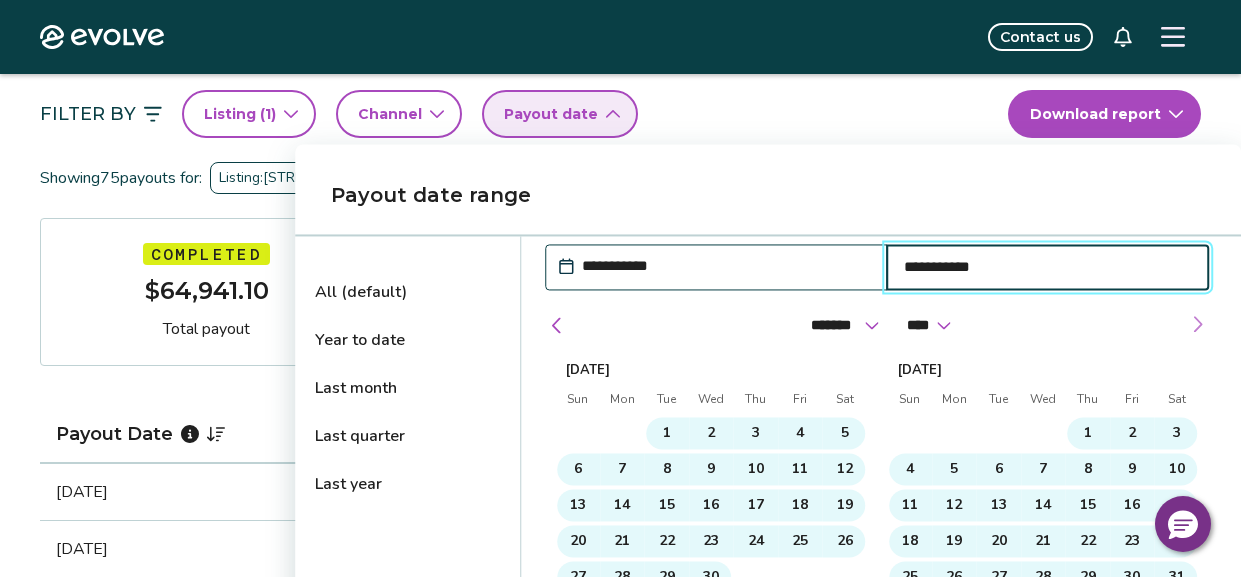 click at bounding box center [1197, 324] 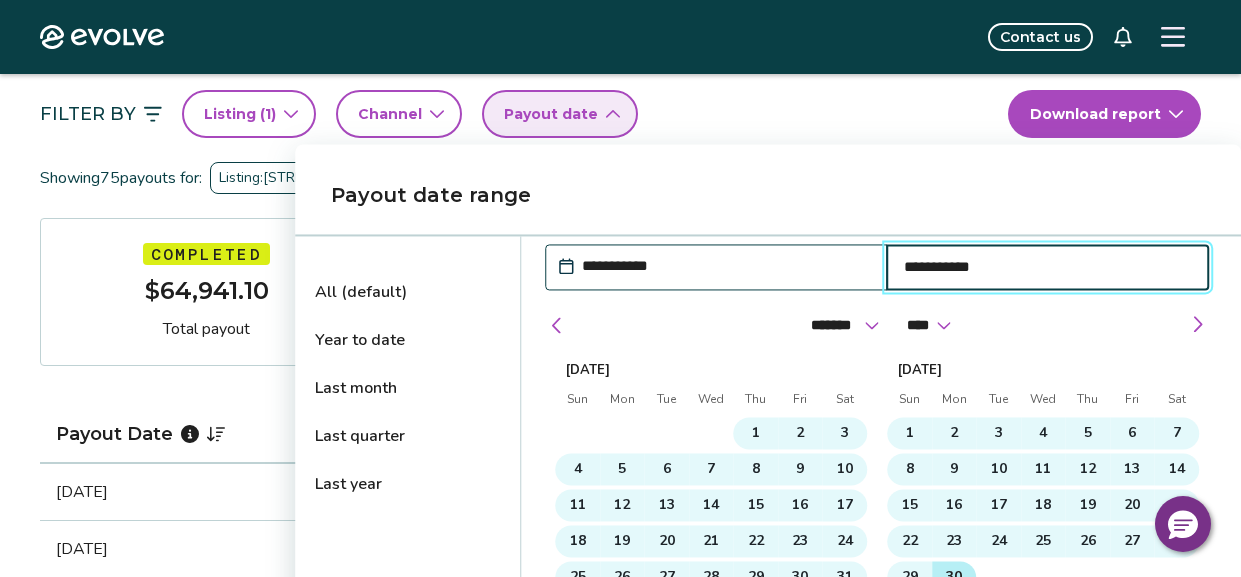 click on "30" at bounding box center [954, 577] 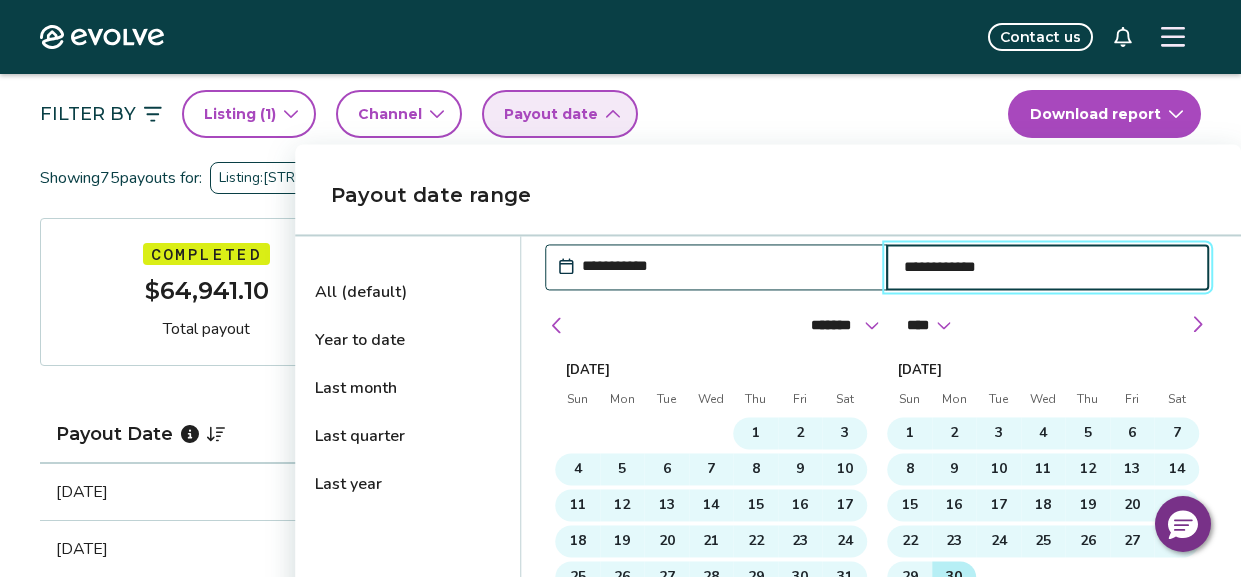select on "*" 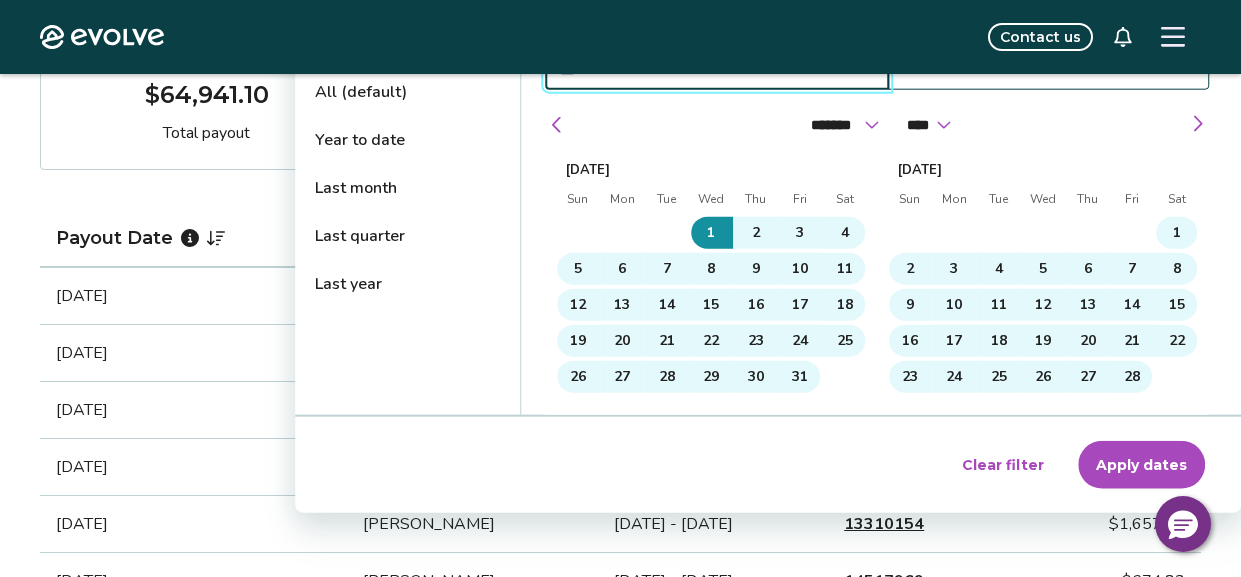 scroll, scrollTop: 345, scrollLeft: 0, axis: vertical 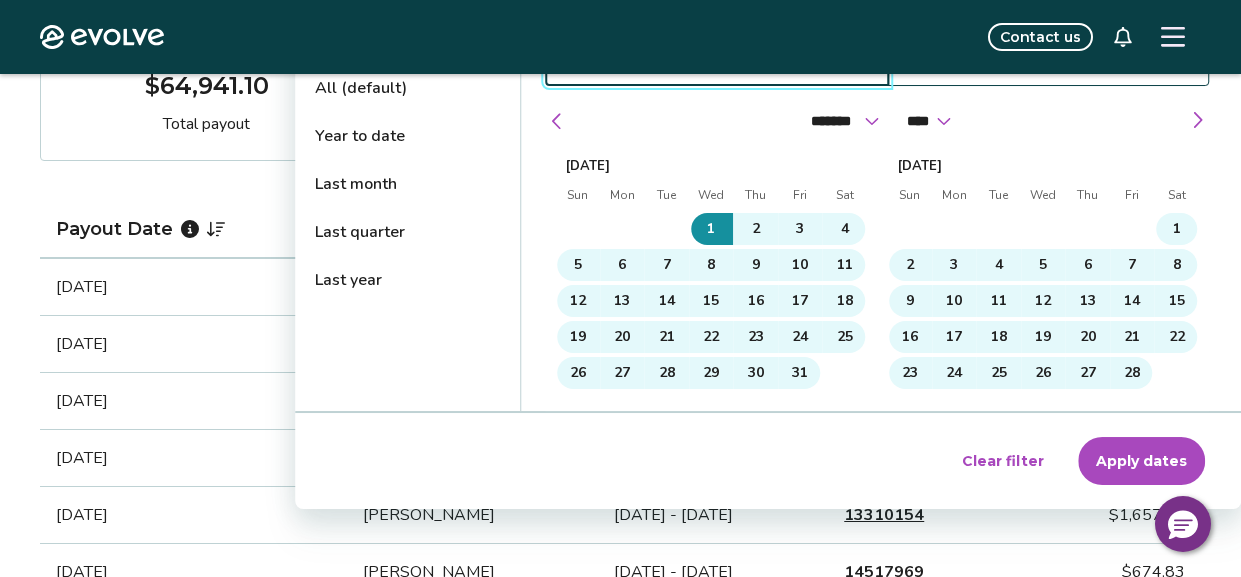 click on "Apply dates" at bounding box center [1141, 461] 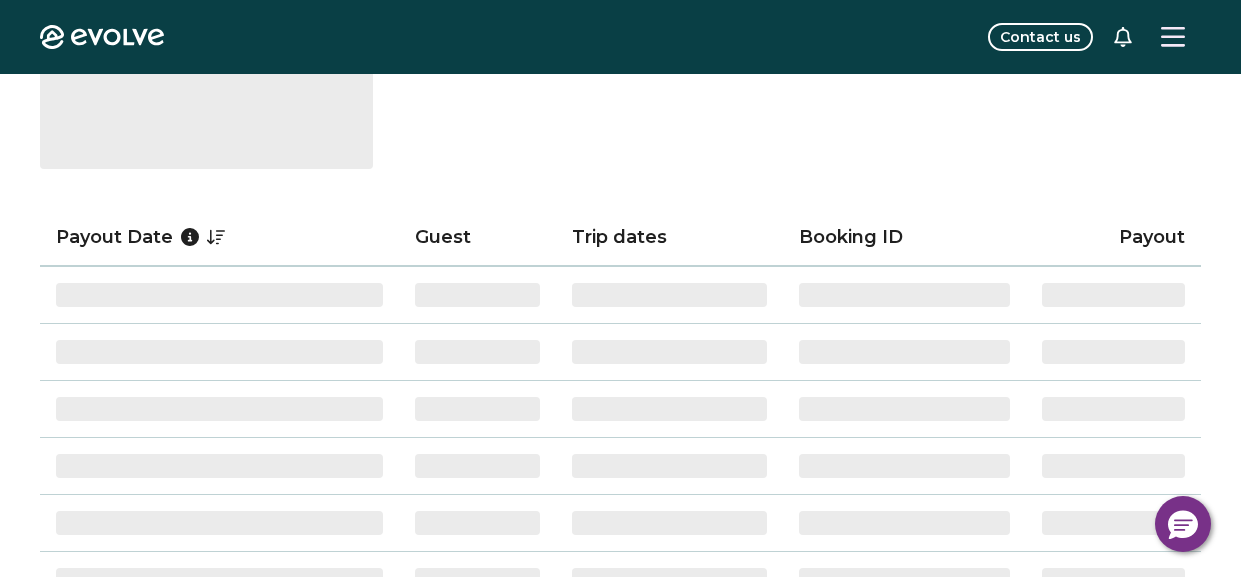 scroll, scrollTop: 0, scrollLeft: 0, axis: both 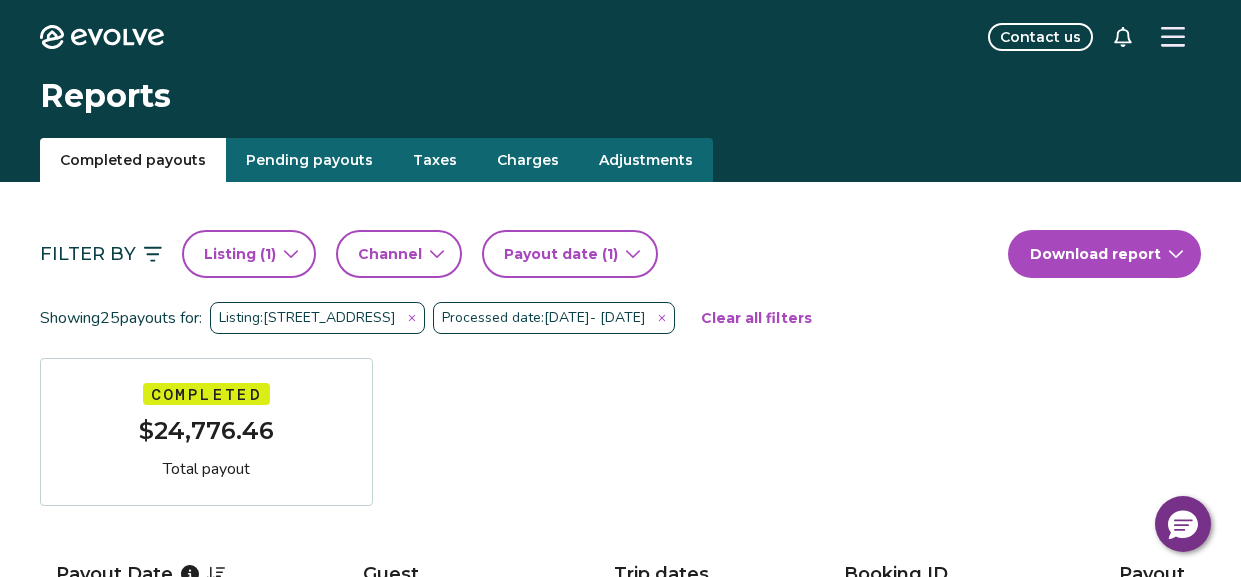 type 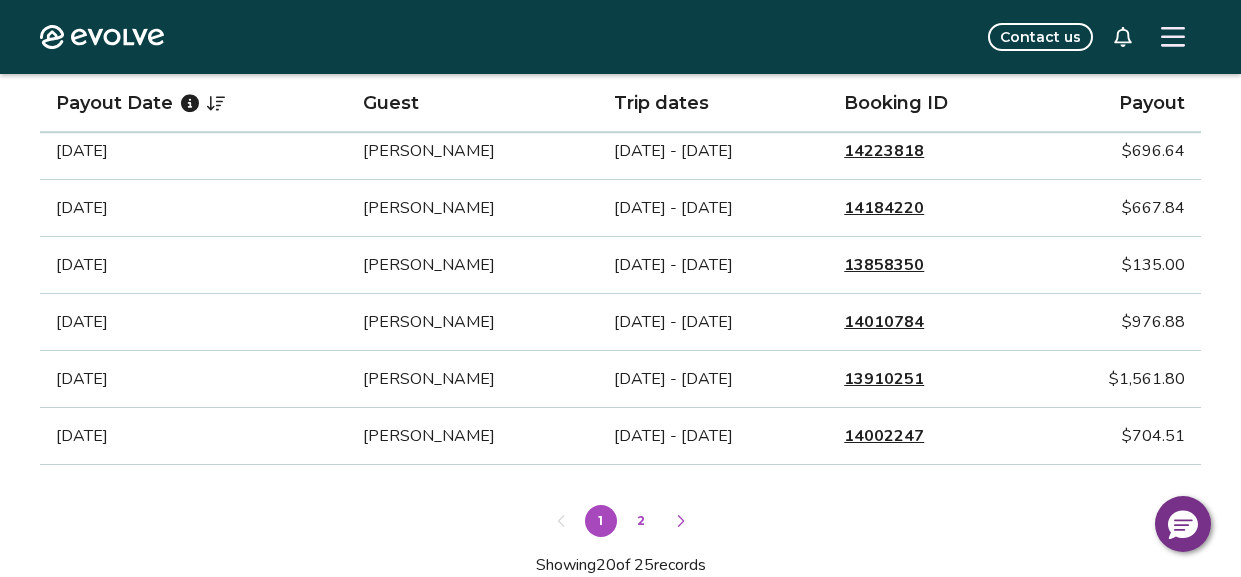 scroll, scrollTop: 1319, scrollLeft: 0, axis: vertical 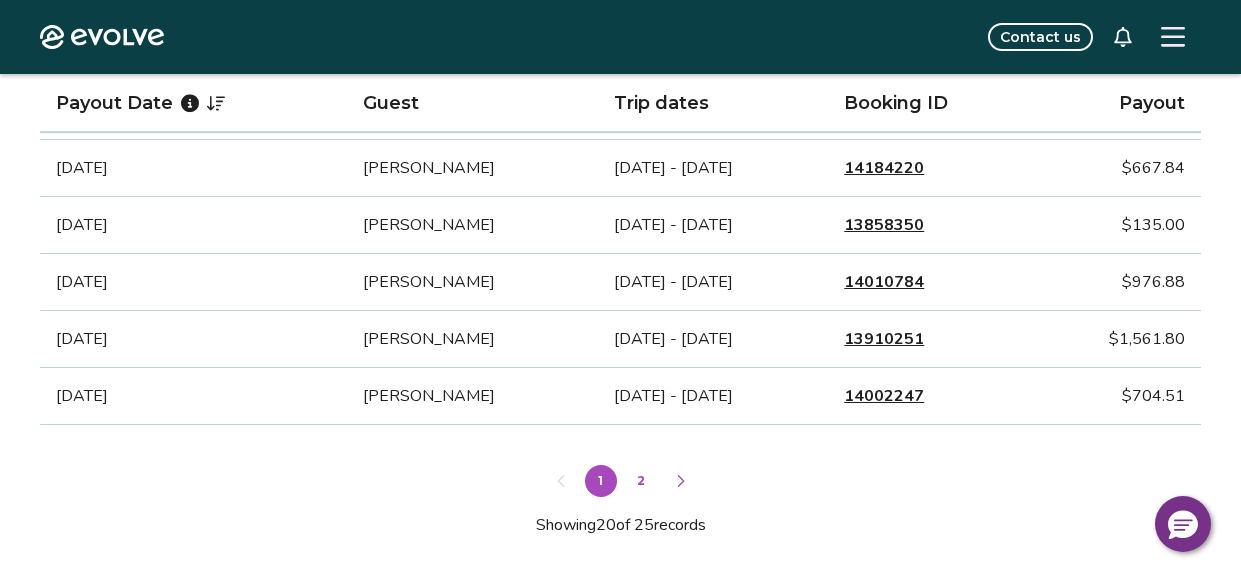 click on "2" at bounding box center (641, 481) 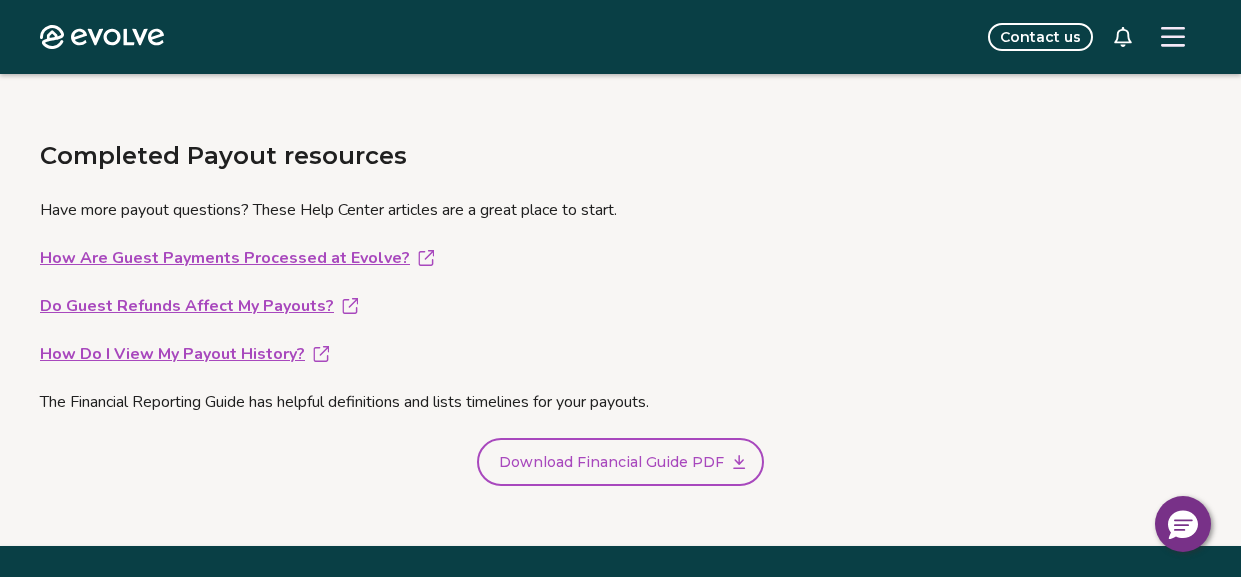 scroll, scrollTop: 1512, scrollLeft: 0, axis: vertical 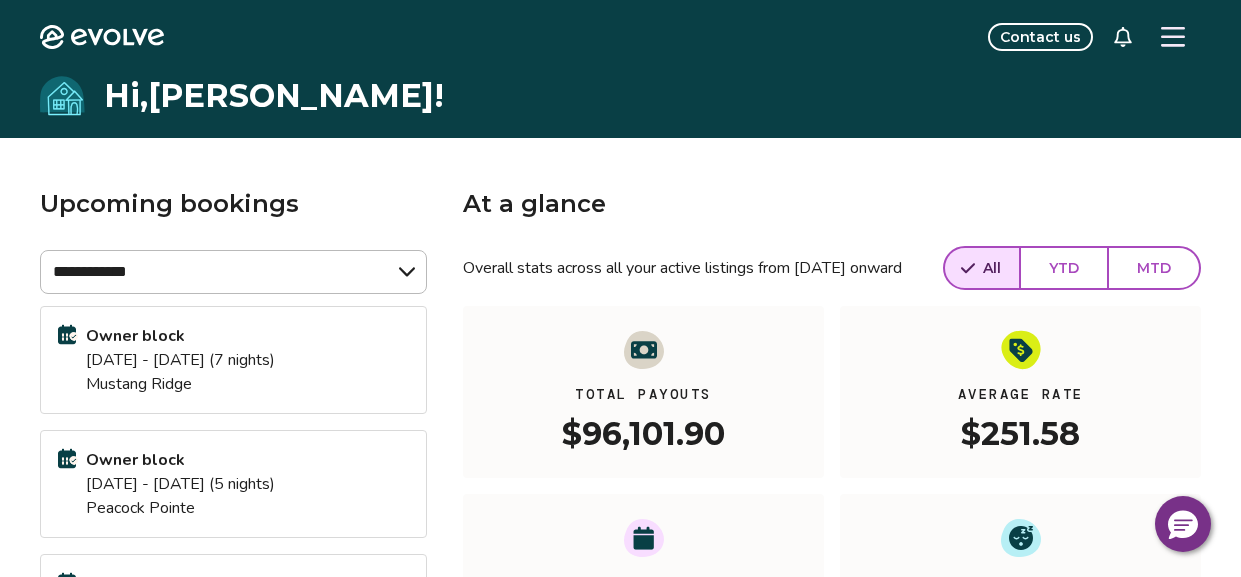click 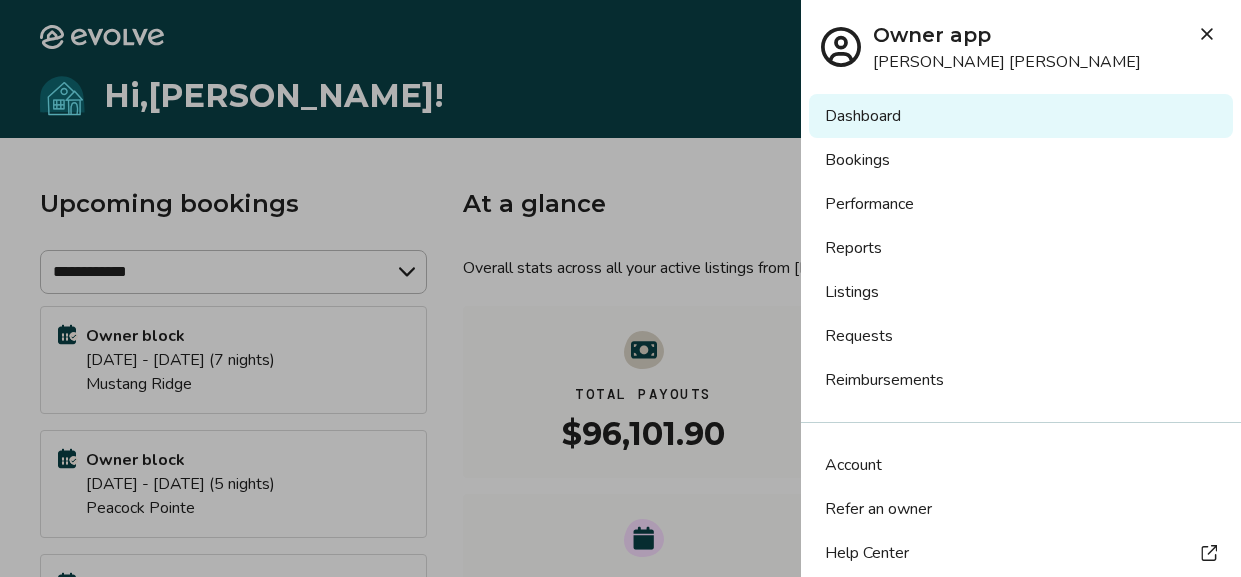 click on "Reports" at bounding box center (1021, 248) 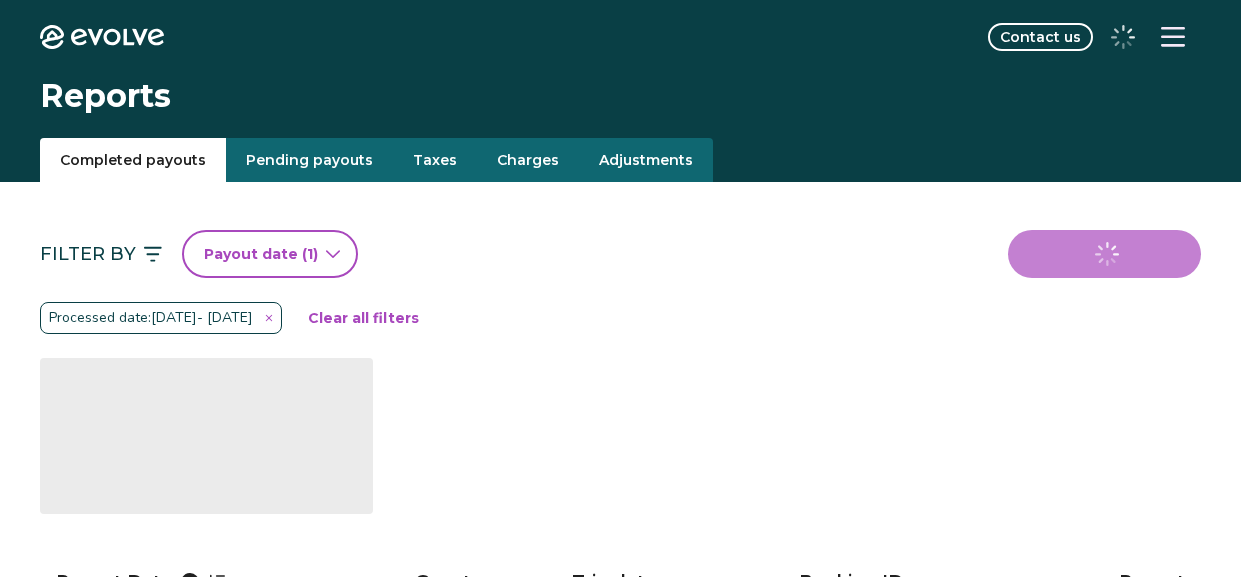 scroll, scrollTop: 0, scrollLeft: 0, axis: both 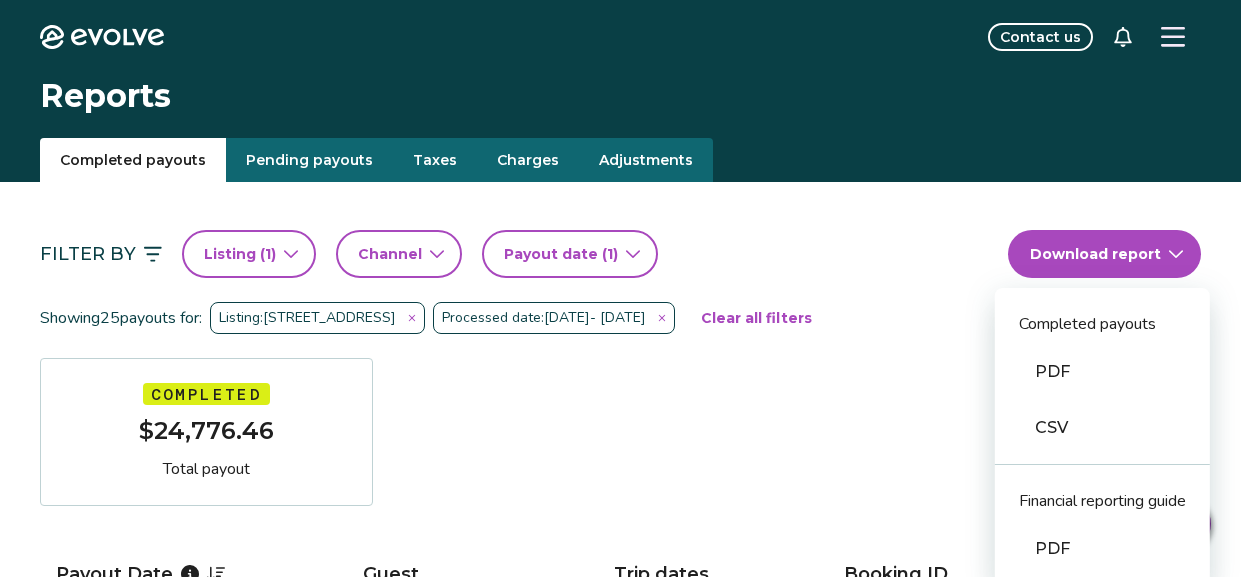 click on "Evolve Contact us Reports Completed payouts Pending payouts Taxes Charges Adjustments Filter By  Listing ( 1 ) Channel Payout date (1) Download   report Completed payouts PDF CSV Financial reporting guide PDF Showing  25  payouts   for: Listing:  111 Embdy Road Processed date:  Jan 1, 2025  -   Jun 30, 2025 Clear all filters Completed $24,776.46 Total payout Payout Date Guest Trip dates Booking ID Payout Feb 2, 2025 Hannah Rogers Jan 31 - Feb 2, 2025 13858350 $703.63 Jan 18, 2025 Joseph Sepulbeda Jan 10 - Jan 12, 2025 13996004 $36.60 Jan 18, 2025 Kimberly Ayala Jan 16 - Jan 20, 2025 13647097 $1,420.37 Jan 12, 2025 Joseph Sepulbeda Jan 10 - Jan 12, 2025 13996004 $658.80 Jan 3, 2025 Benjamin Sanders Jan 1 - Jan 5, 2025 13830606 $2,320.44 1 2 Showing  5  of   25  records Completed Payout FAQs How is my payout amount calculated? How is Evolve’s management fee calculated? When will I receive my payout? How are payouts processed for monthly stays? Completed Payout resources     How Do I View My Payout History?" at bounding box center [620, 1046] 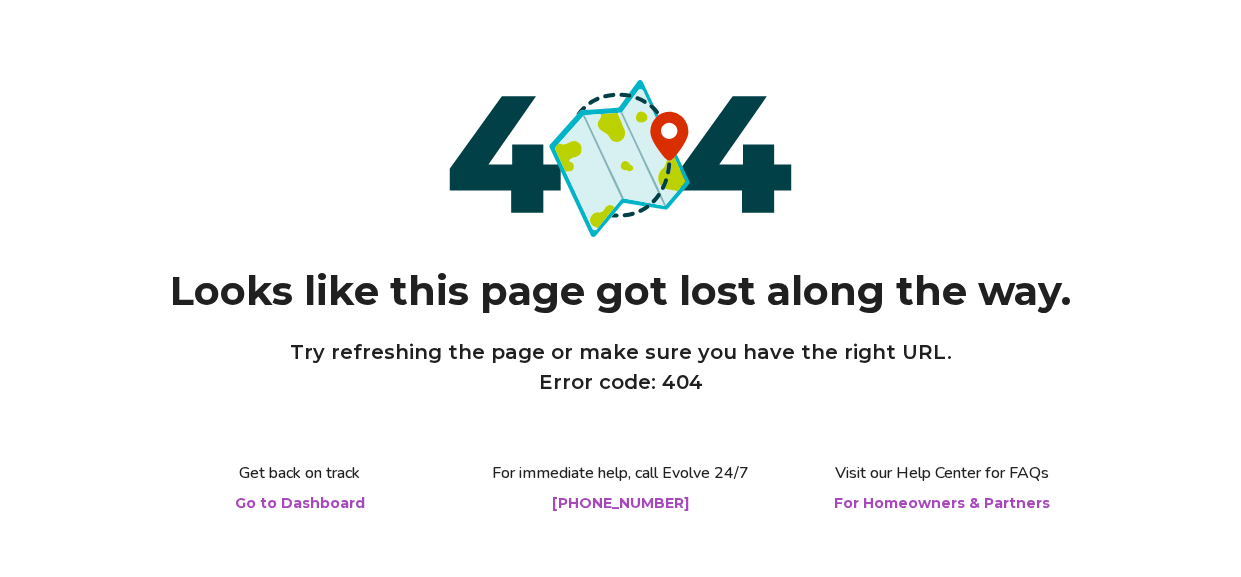 scroll, scrollTop: 0, scrollLeft: 0, axis: both 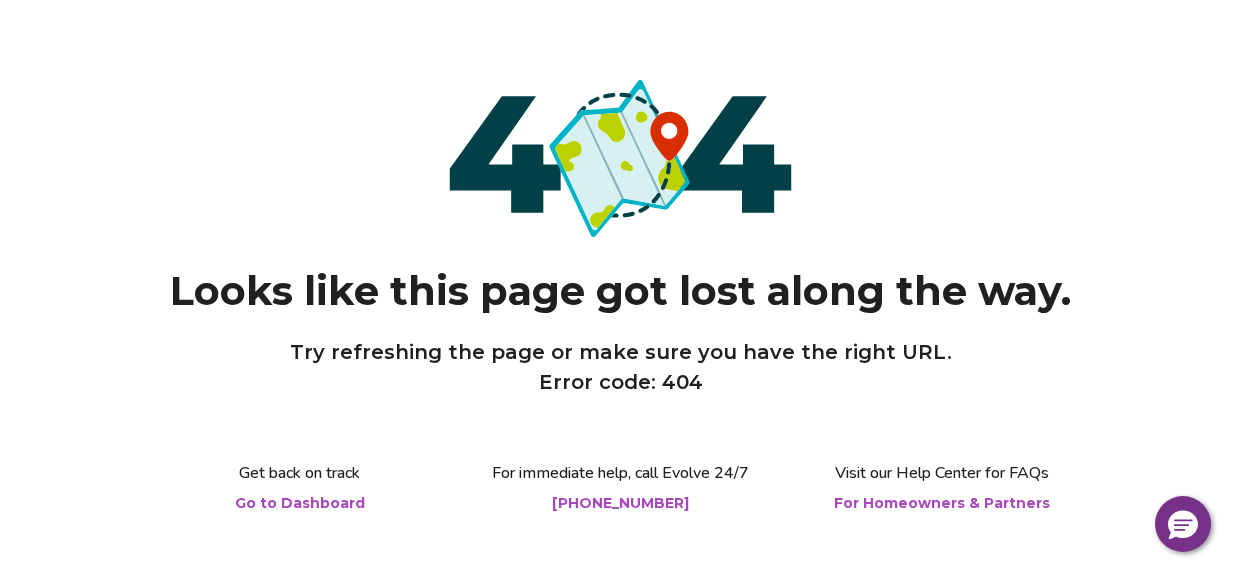 click on "Go to Dashboard" at bounding box center (300, 503) 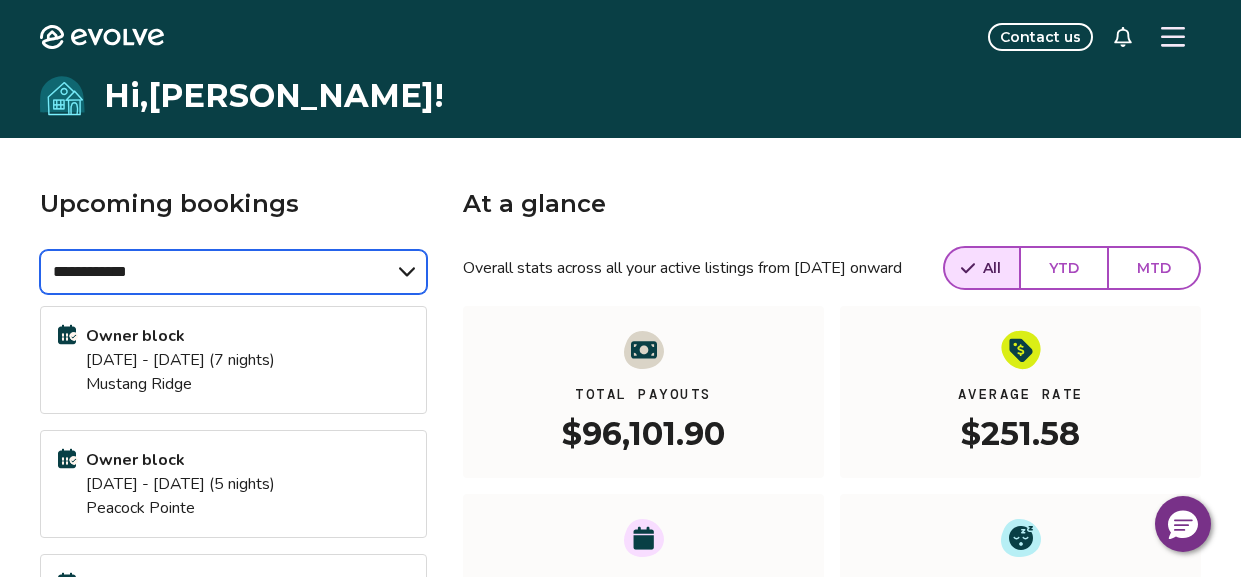 click on "**********" at bounding box center (233, 272) 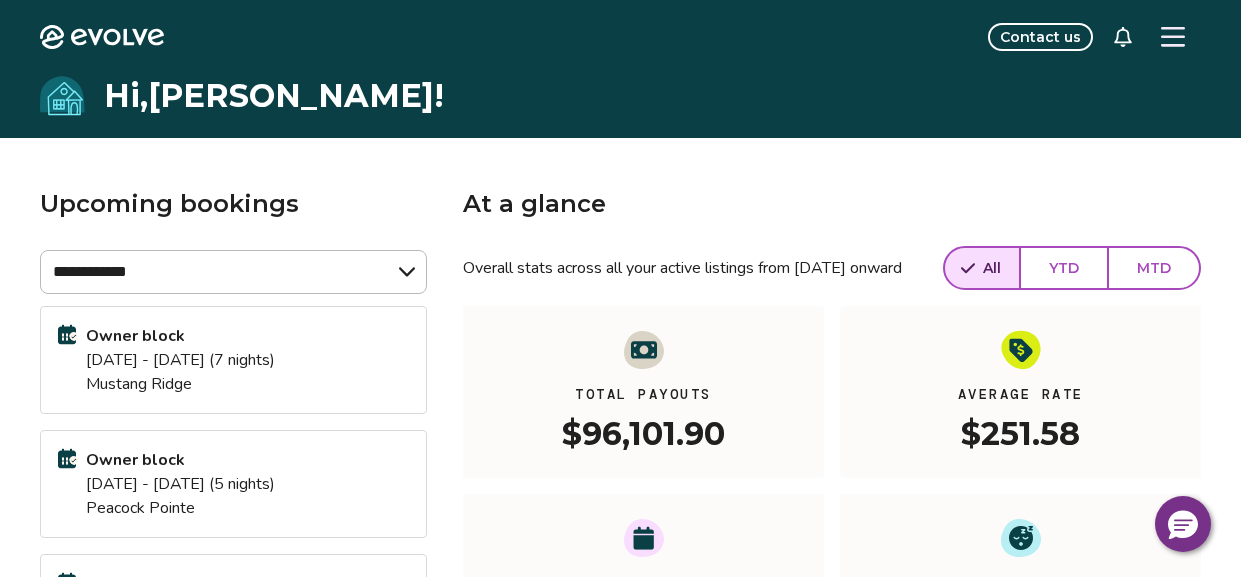 click 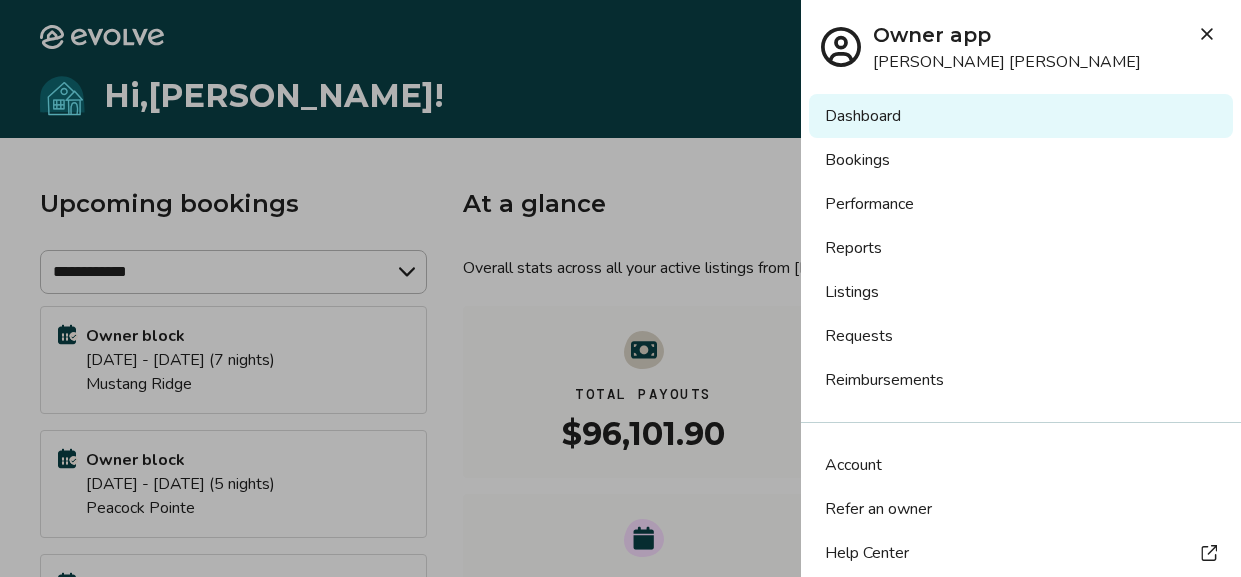 click on "Reports" at bounding box center (1021, 248) 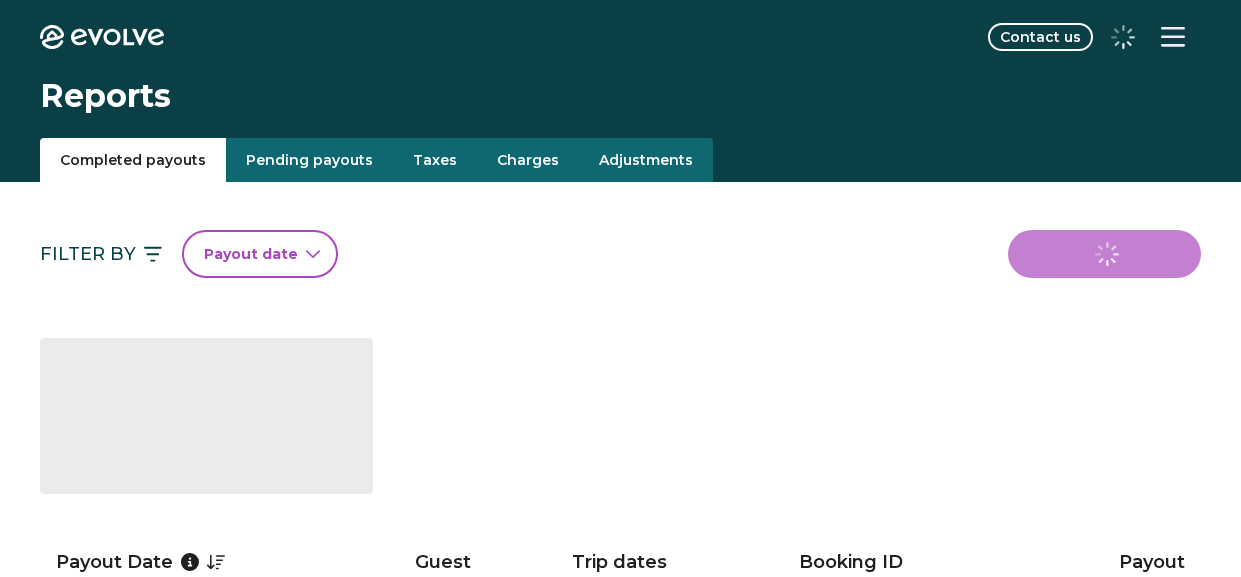 scroll, scrollTop: 0, scrollLeft: 0, axis: both 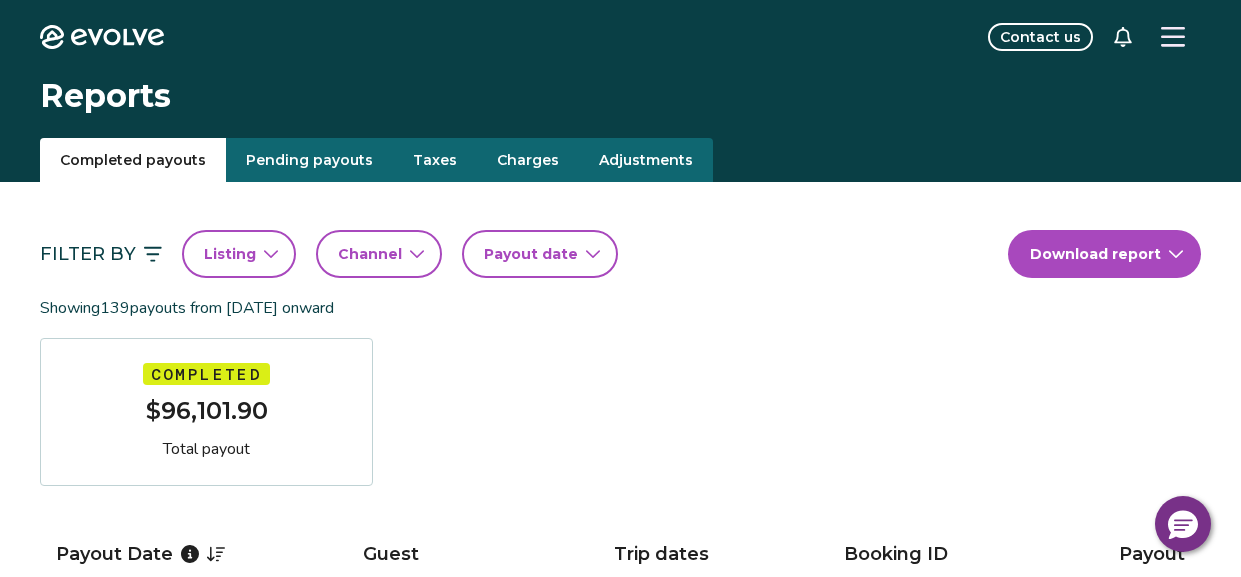 click on "Taxes" at bounding box center (435, 160) 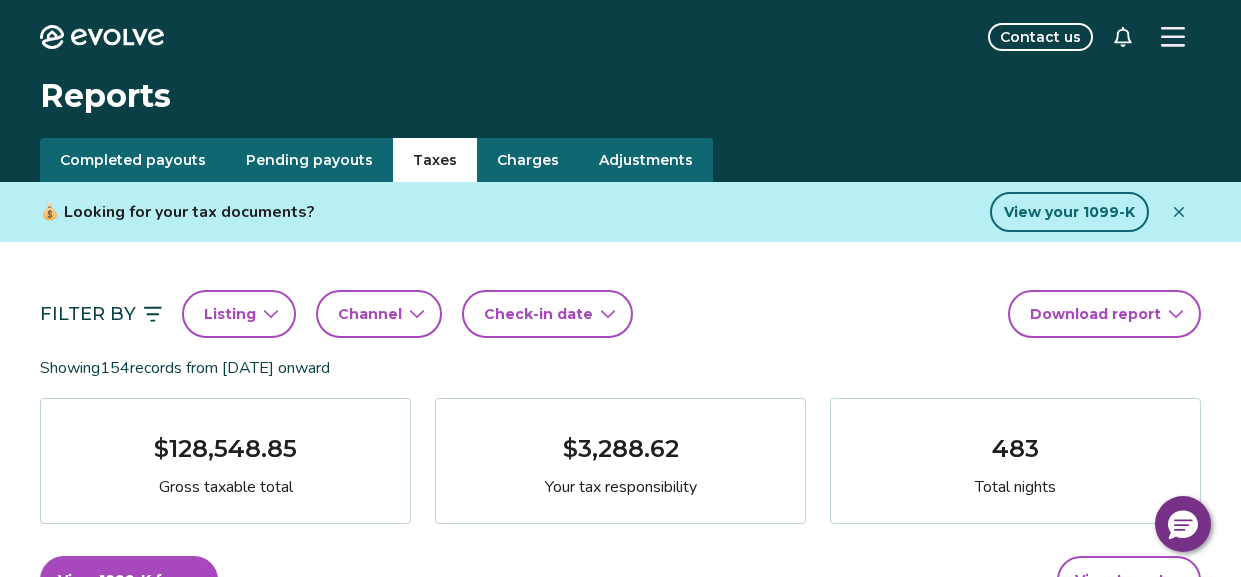 click 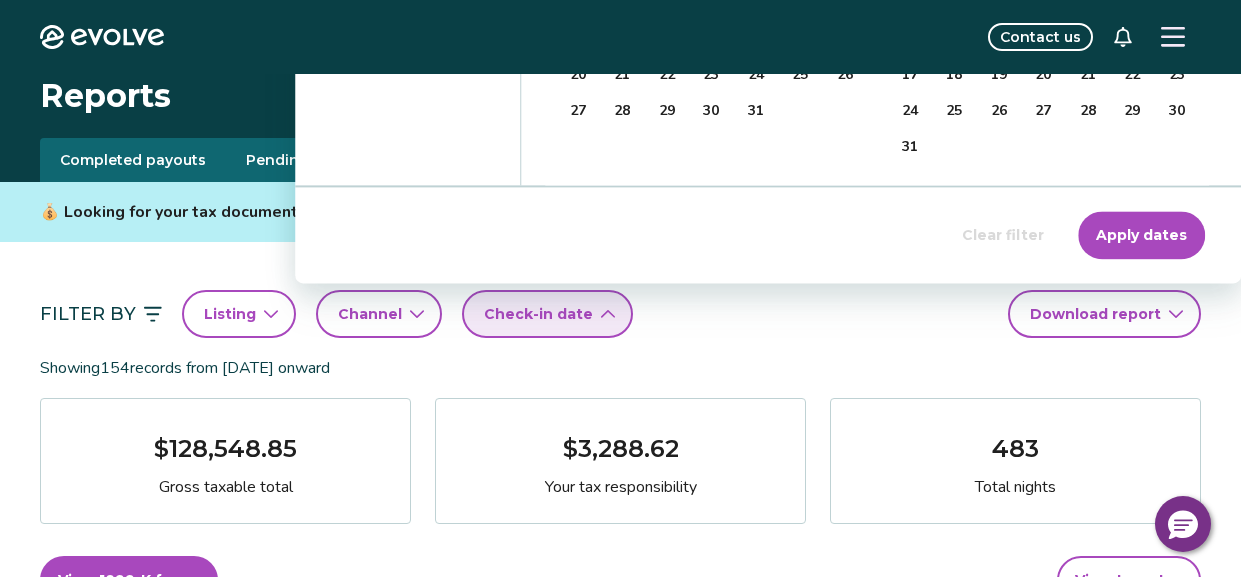 drag, startPoint x: 710, startPoint y: 173, endPoint x: 711, endPoint y: 214, distance: 41.01219 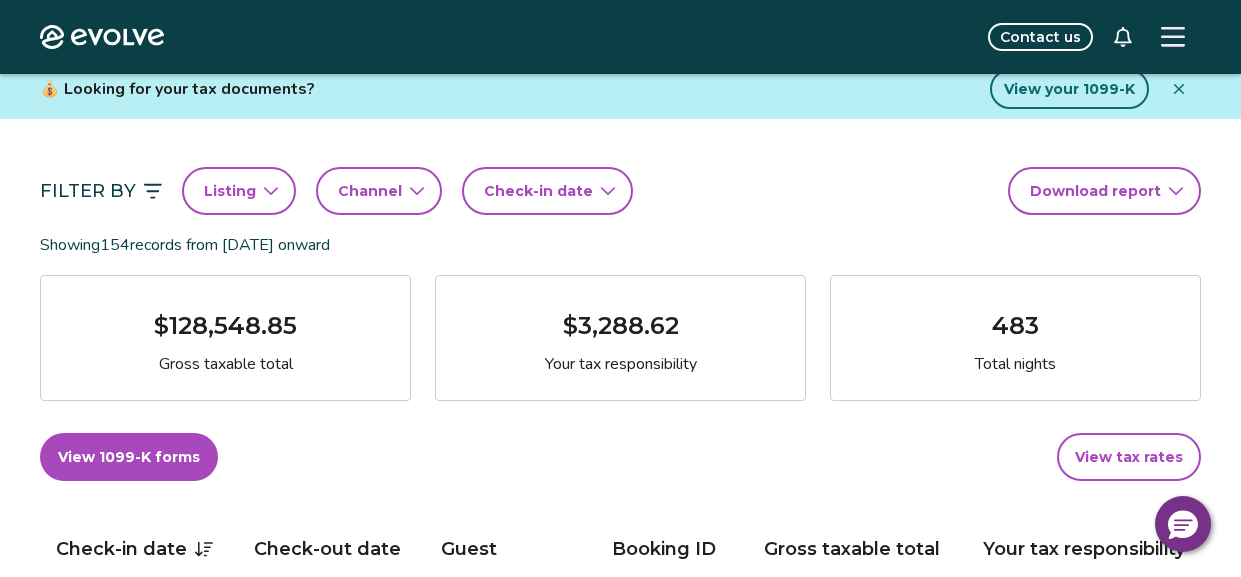 scroll, scrollTop: 126, scrollLeft: 0, axis: vertical 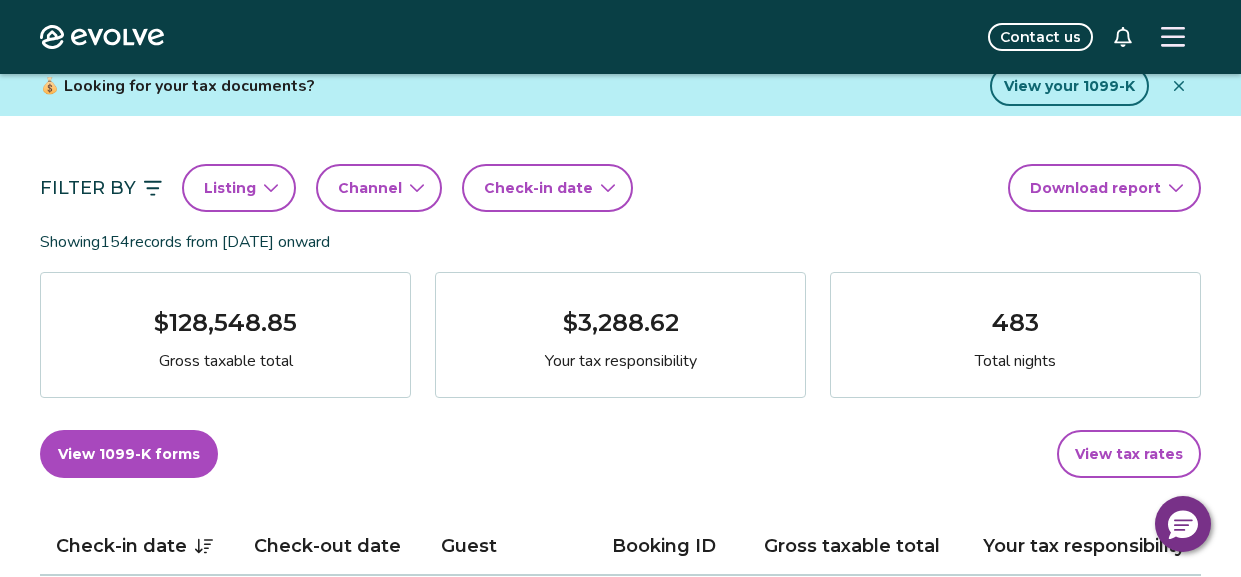 click on "Check-in date" at bounding box center [538, 188] 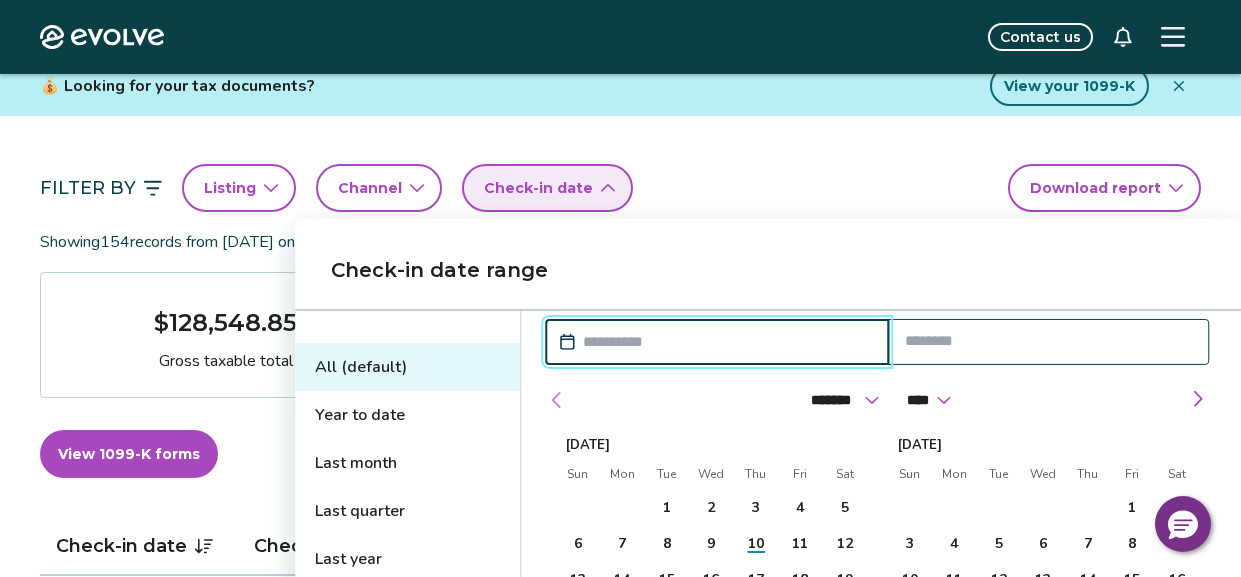 click at bounding box center [557, 400] 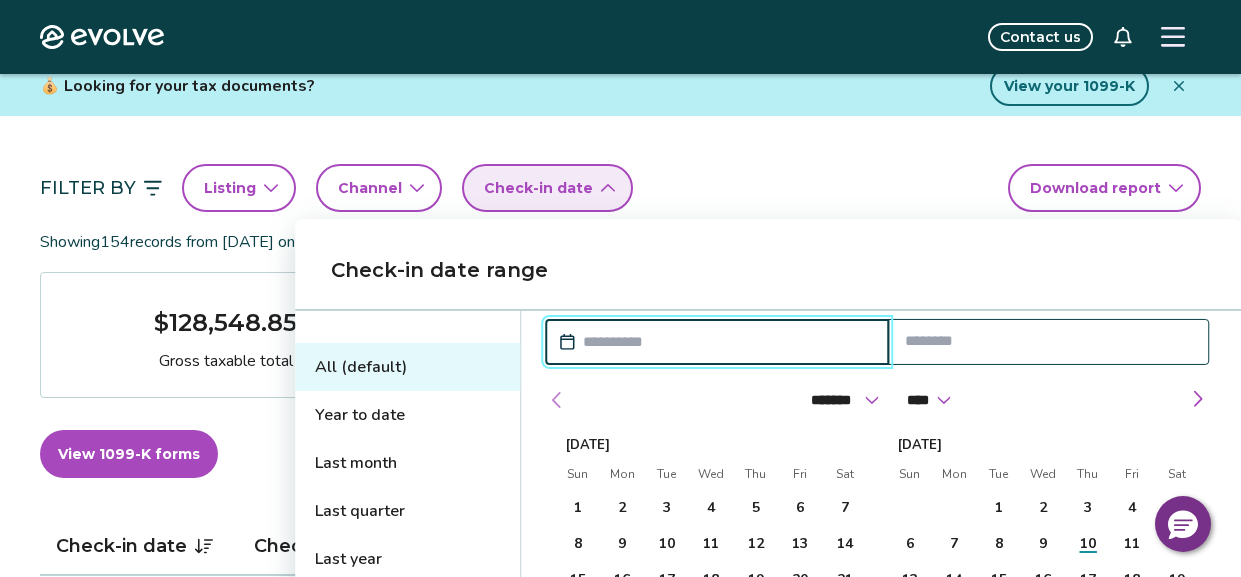 click at bounding box center [557, 400] 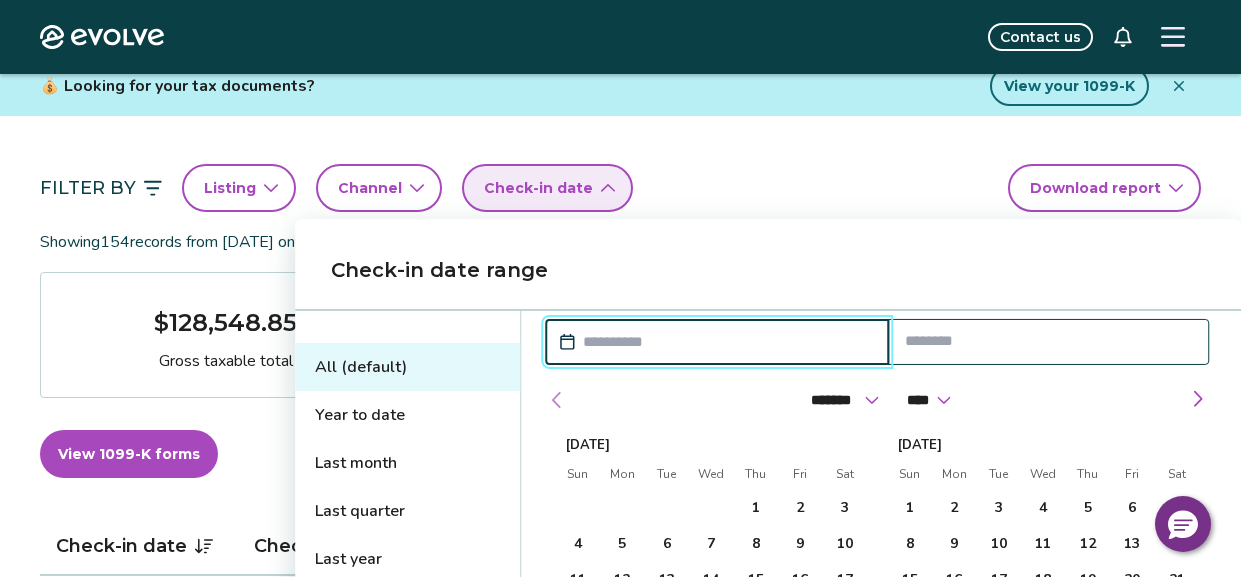 click at bounding box center (557, 400) 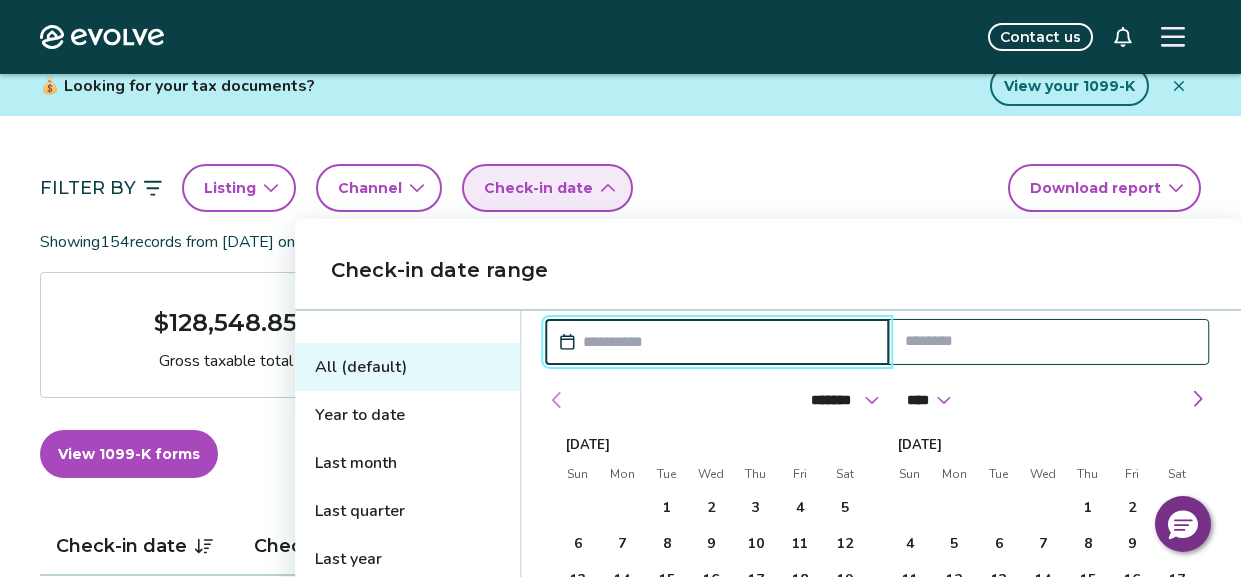 click at bounding box center [557, 400] 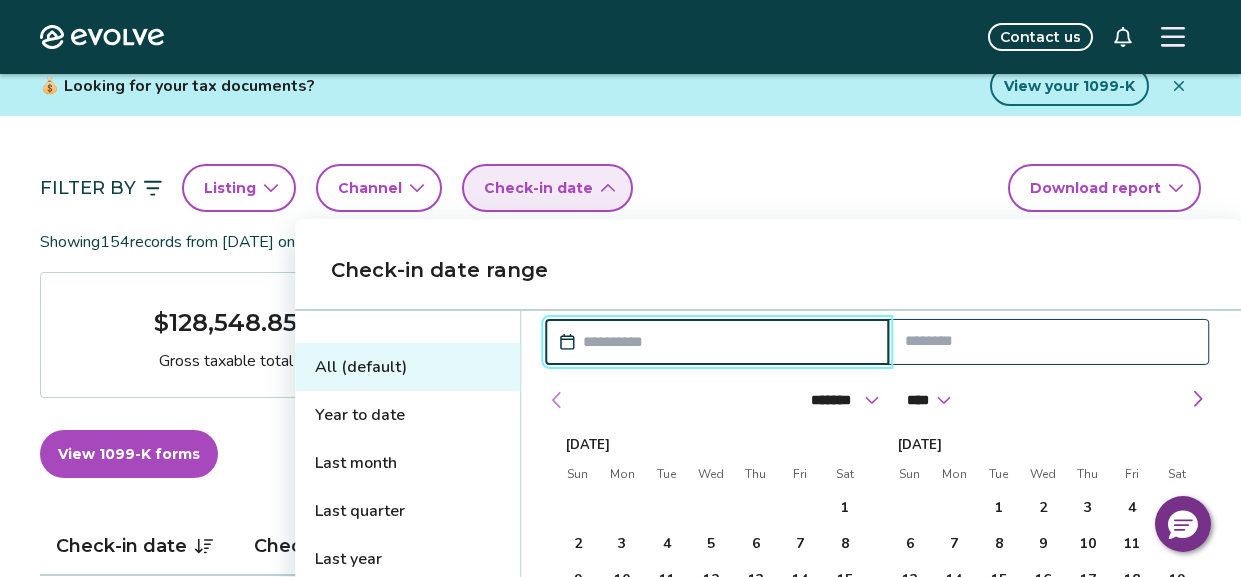 click at bounding box center (557, 400) 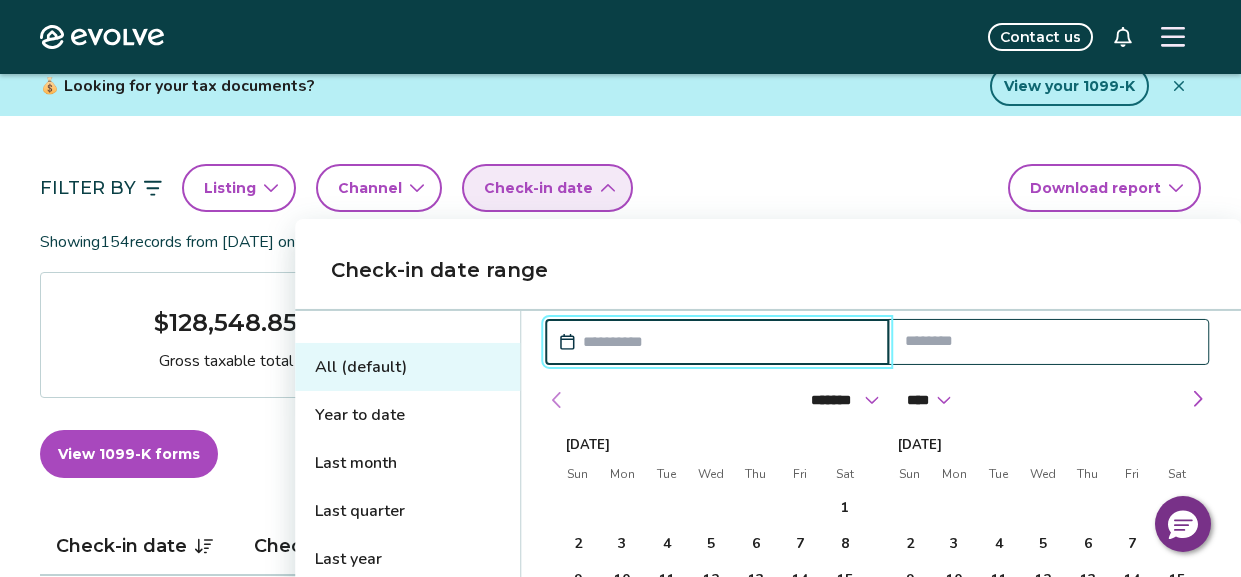 click at bounding box center (557, 400) 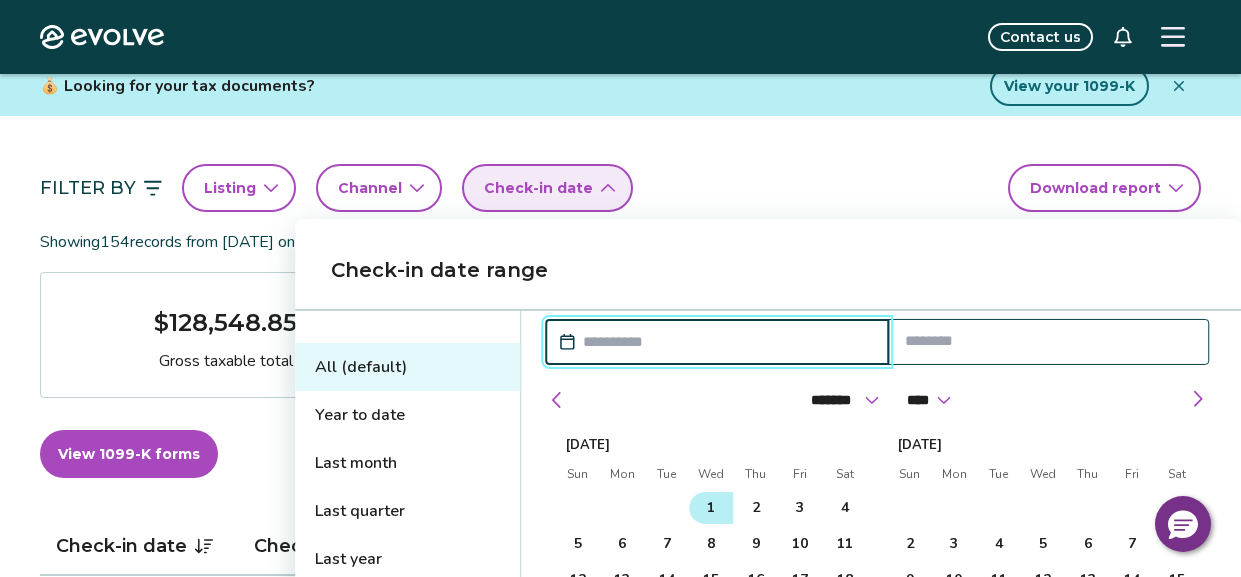 click on "1" at bounding box center [711, 508] 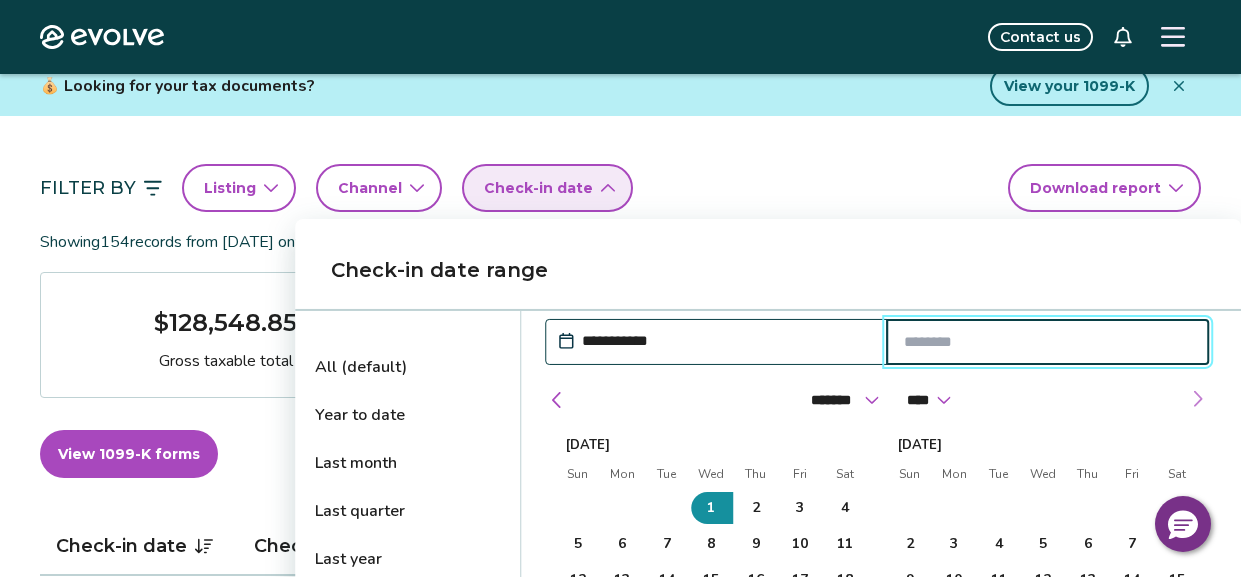 click at bounding box center [1197, 399] 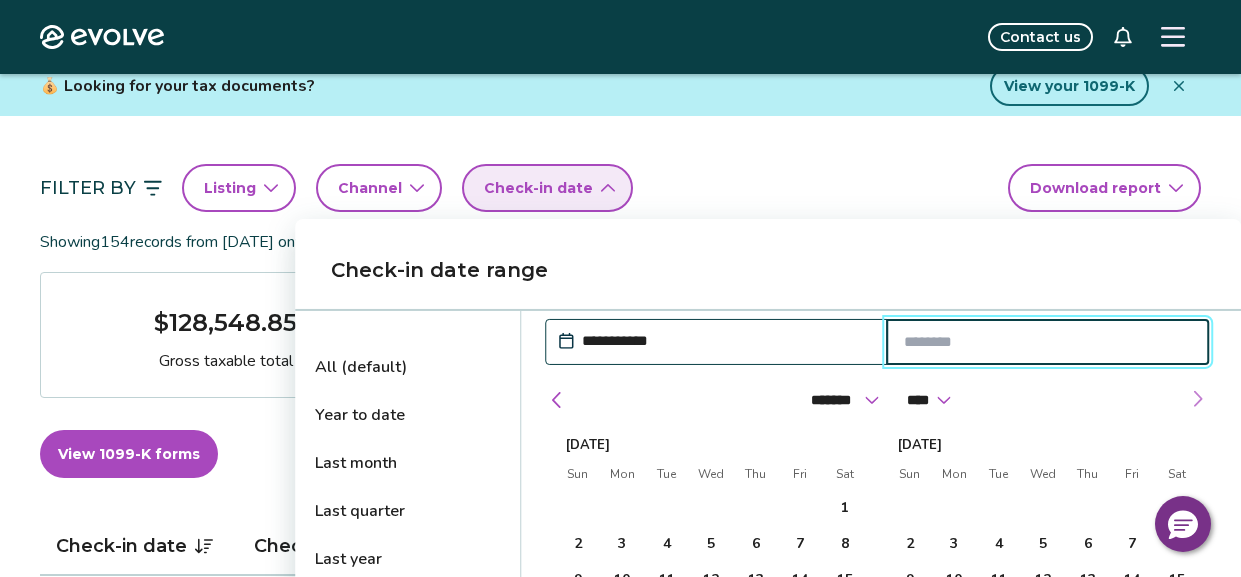 click at bounding box center (1197, 399) 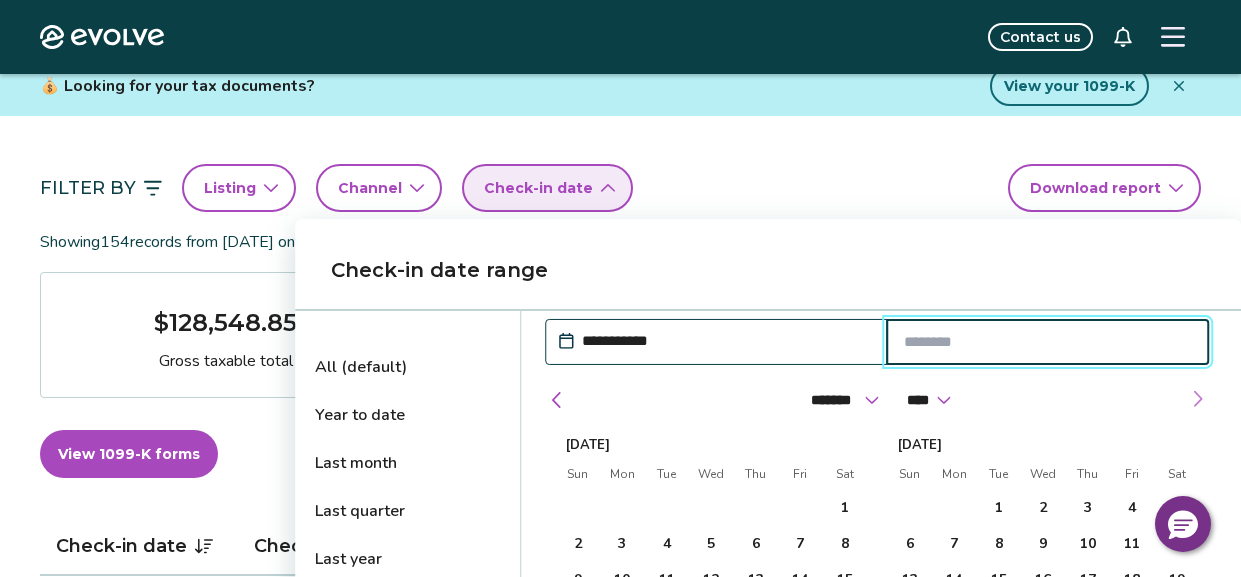 click at bounding box center [1197, 399] 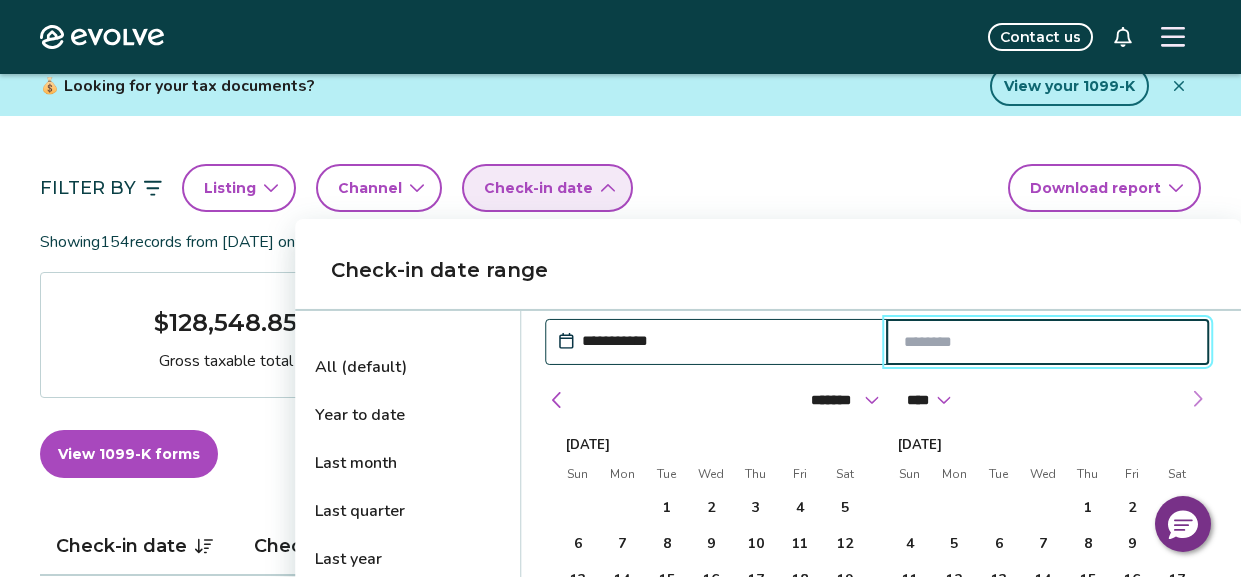 click at bounding box center (1197, 399) 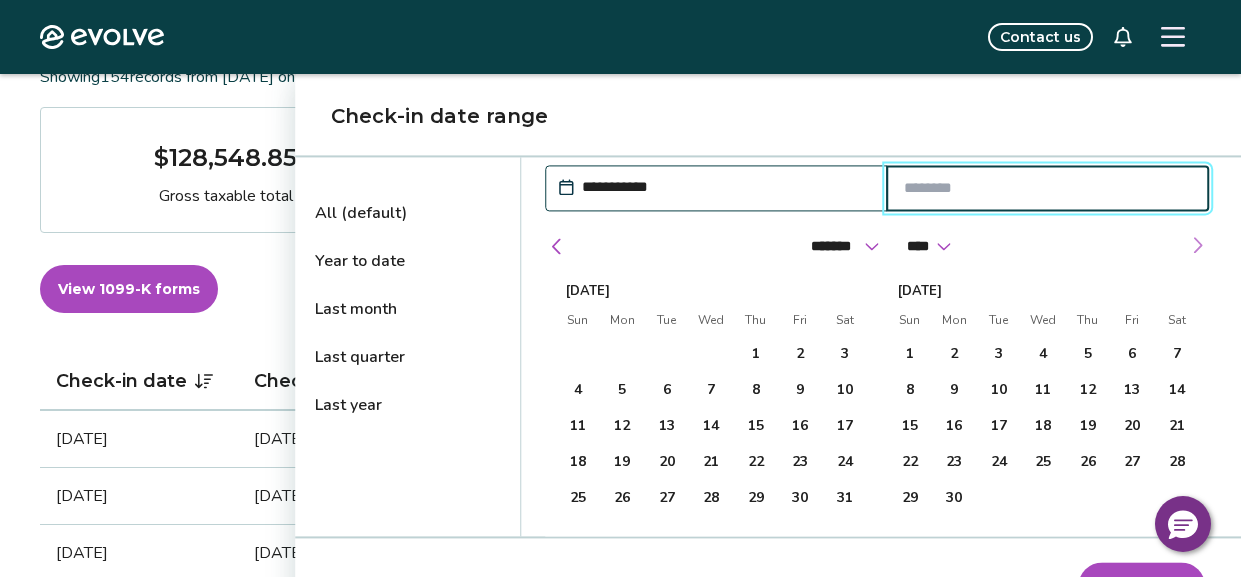 scroll, scrollTop: 293, scrollLeft: 0, axis: vertical 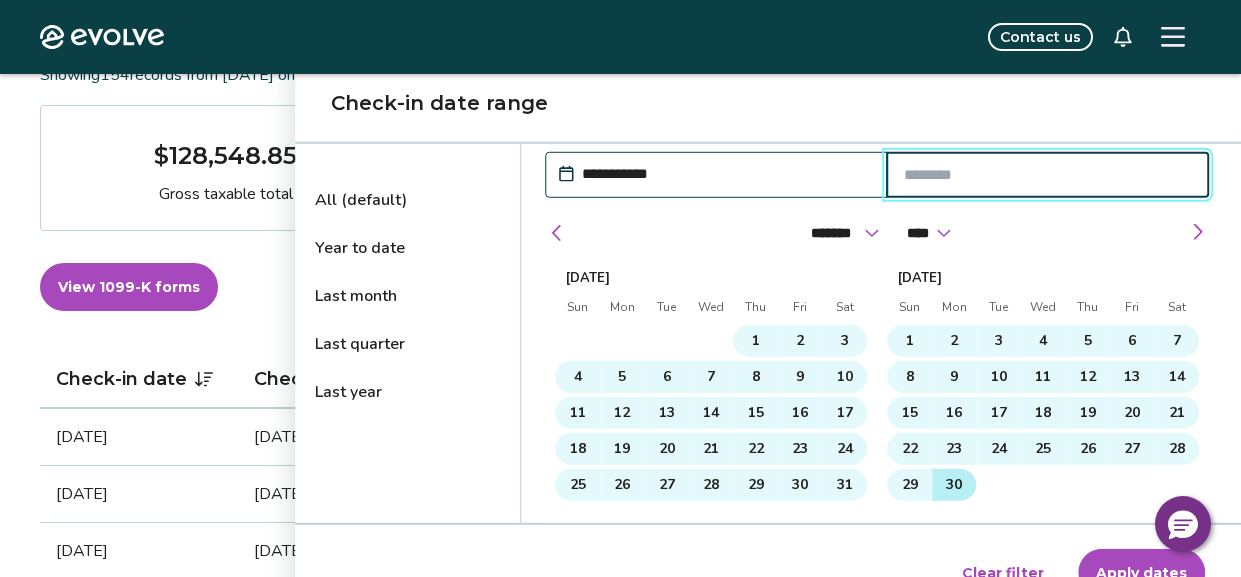 click on "30" at bounding box center [954, 485] 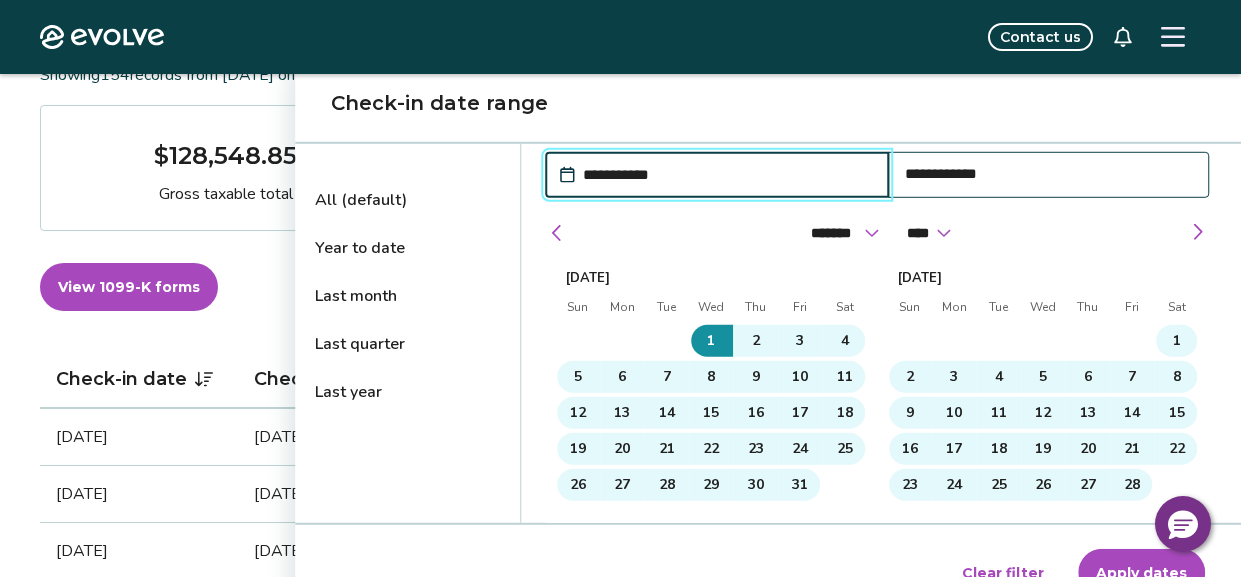 click on "Apply dates" at bounding box center [1141, 573] 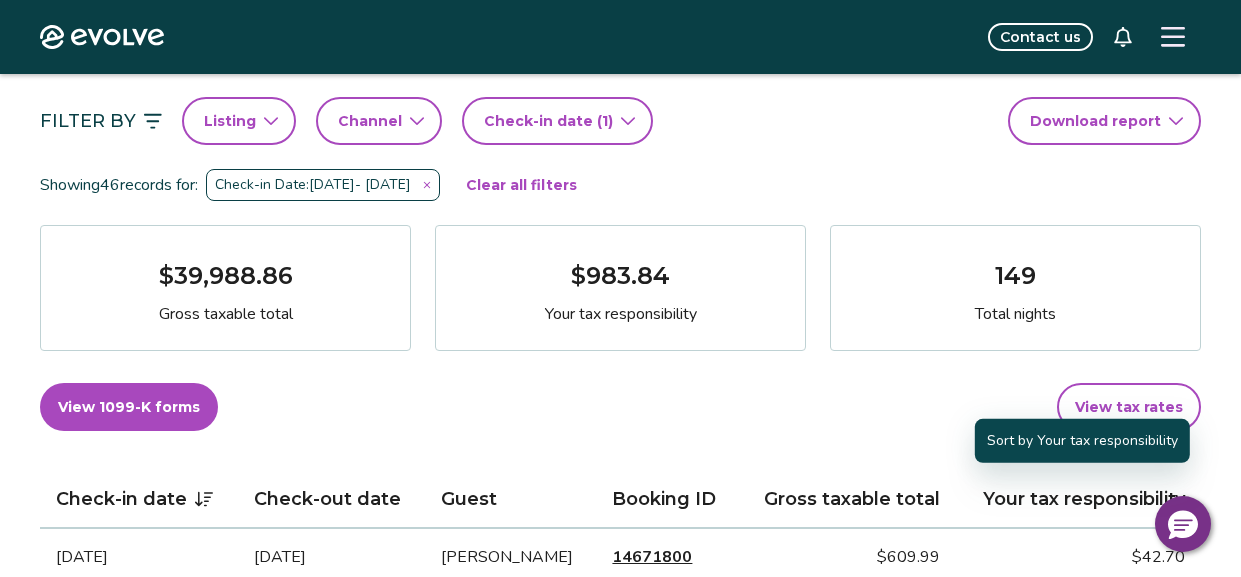 scroll, scrollTop: 190, scrollLeft: 0, axis: vertical 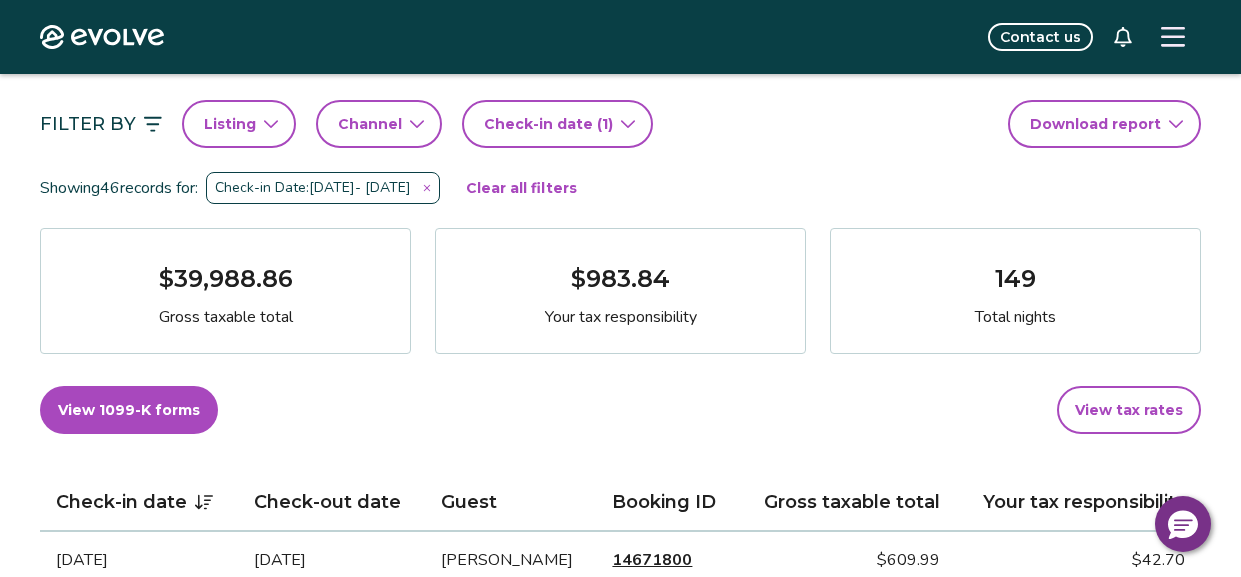 click on "Evolve Contact us Reports Completed payouts Pending payouts Taxes Charges Adjustments 💰 Looking for your tax documents? View your 1099-K Filter By  Listing Channel Check-in date (1) Download   report Showing  46  records   for: Check-in Date:  Jan 1, 2025  -   Jun 30, 2025 Clear all filters $39,988.86 Gross taxable total $983.84 Your tax responsibility 149 Total nights View 1099-K forms View tax rates Check-in date Check-out date Guest Booking ID Gross taxable total Your tax responsibility Jun 26, 2025 Jun 30, 2025 Payton Borel 14671800 $609.99 $42.70 Jun 19, 2025 Jun 22, 2025 Susie Weber 14647177 $527.00 $36.89 Jun 19, 2025 Jun 30, 2025 Michael Center 14310087 $4,356.00 $0.00 Jun 13, 2025 Jun 15, 2025 Sara Stanley 14730843 $373.00 $26.11 Jun 7, 2025 Jun 9, 2025 Natalie Chavez 14662169 $781.00 $0.00 Jun 6, 2025 Jun 8, 2025 John Mccullar 14565777 $499.00 $64.87 Jun 2, 2025 Jun 6, 2025 Nathan Killeffer 14275555 $1,607.99 $0.00 May 30, 2025 Jun 2, 2025 Giuliana Rumbin 14620555 $485.00 $33.95 May 23, 2025 1" at bounding box center [620, 1382] 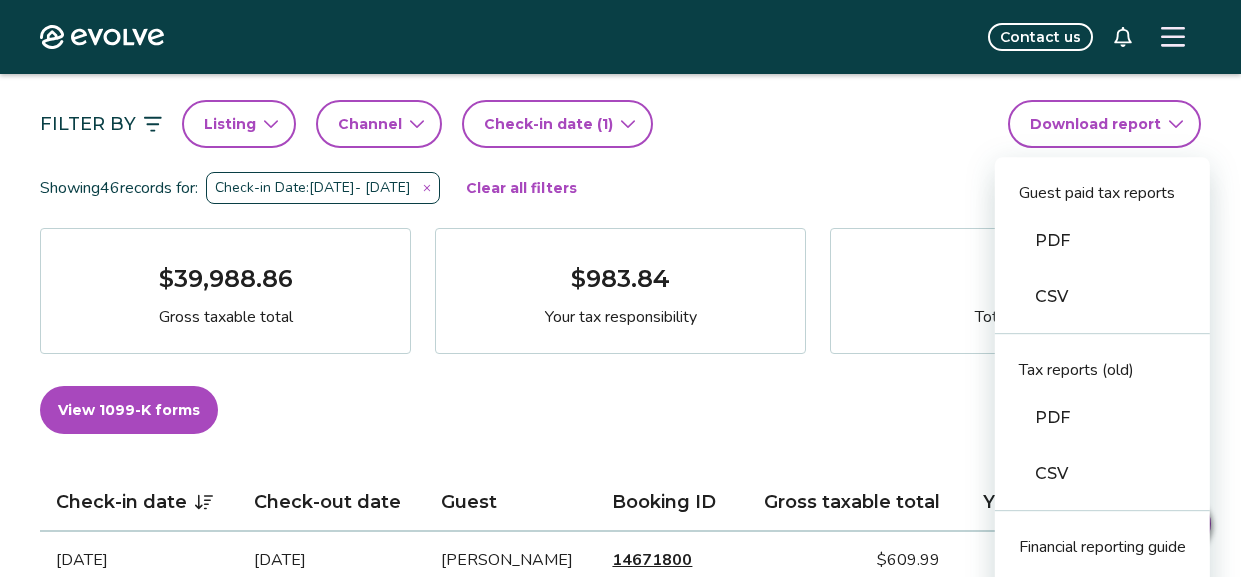 click on "CSV" at bounding box center (1102, 474) 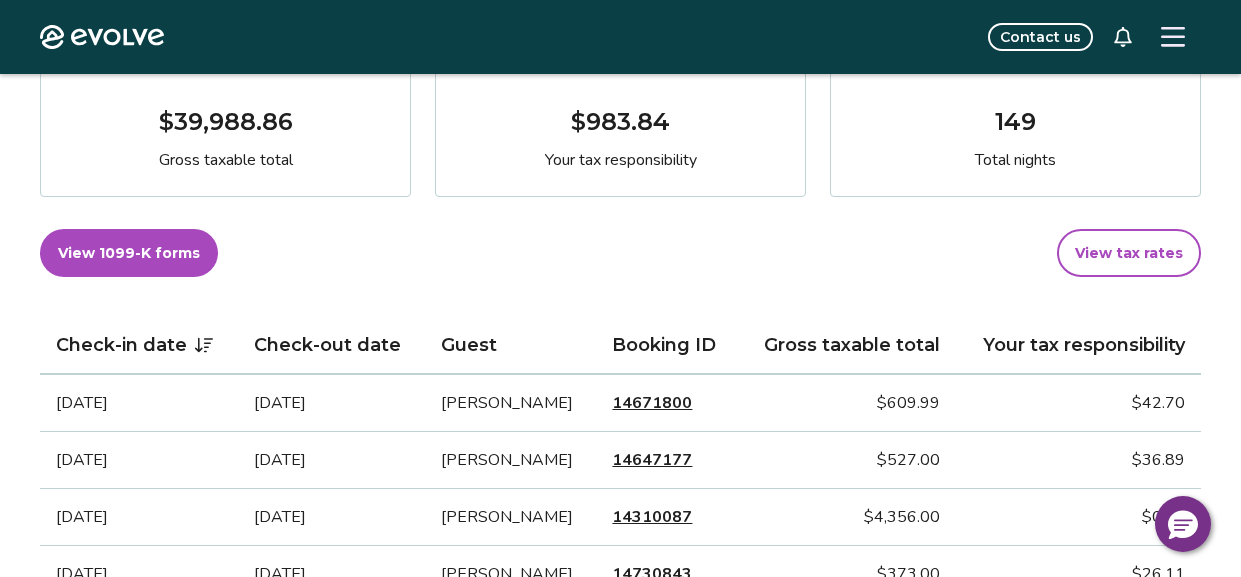scroll, scrollTop: 0, scrollLeft: 0, axis: both 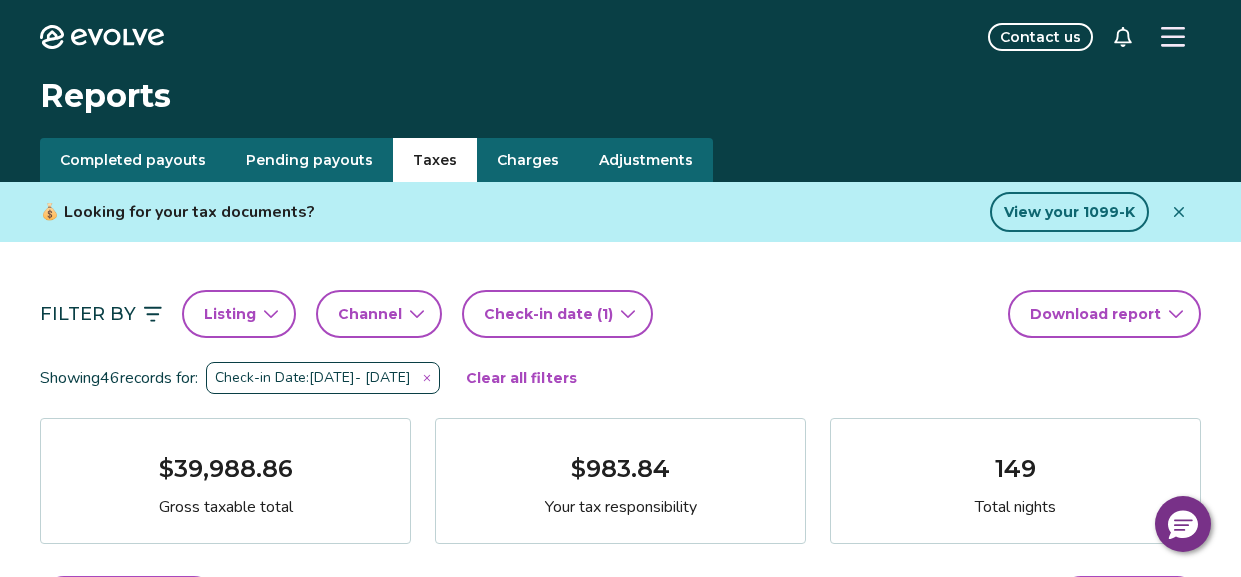 click on "Evolve Contact us Reports Completed payouts Pending payouts Taxes Charges Adjustments 💰 Looking for your tax documents? View your 1099-K Filter By  Listing Channel Check-in date (1) Download   report Showing  46  records   for: Check-in Date:  Jan 1, 2025  -   Jun 30, 2025 Clear all filters $39,988.86 Gross taxable total $983.84 Your tax responsibility 149 Total nights View 1099-K forms View tax rates Check-in date Check-out date Guest Booking ID Gross taxable total Your tax responsibility Jun 26, 2025 Jun 30, 2025 Payton Borel 14671800 $609.99 $42.70 Jun 19, 2025 Jun 22, 2025 Susie Weber 14647177 $527.00 $36.89 Jun 19, 2025 Jun 30, 2025 Michael Center 14310087 $4,356.00 $0.00 Jun 13, 2025 Jun 15, 2025 Sara Stanley 14730843 $373.00 $26.11 Jun 7, 2025 Jun 9, 2025 Natalie Chavez 14662169 $781.00 $0.00 Jun 6, 2025 Jun 8, 2025 John Mccullar 14565777 $499.00 $64.87 Jun 2, 2025 Jun 6, 2025 Nathan Killeffer 14275555 $1,607.99 $0.00 May 30, 2025 Jun 2, 2025 Giuliana Rumbin 14620555 $485.00 $33.95 May 23, 2025 1" at bounding box center (620, 1572) 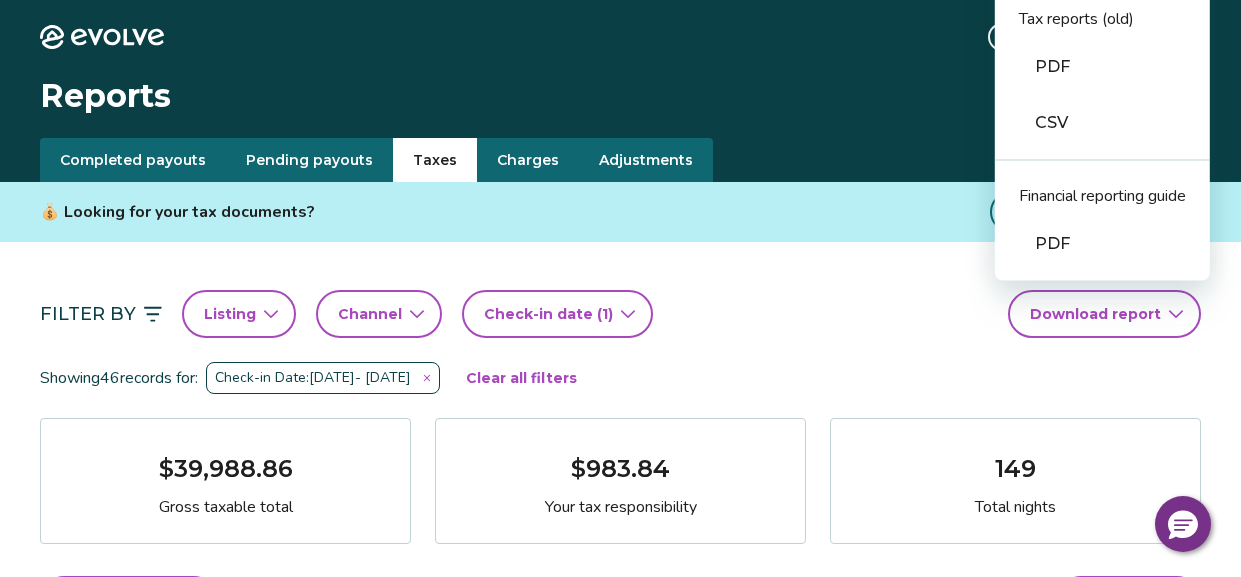 click on "CSV" at bounding box center [1102, 123] 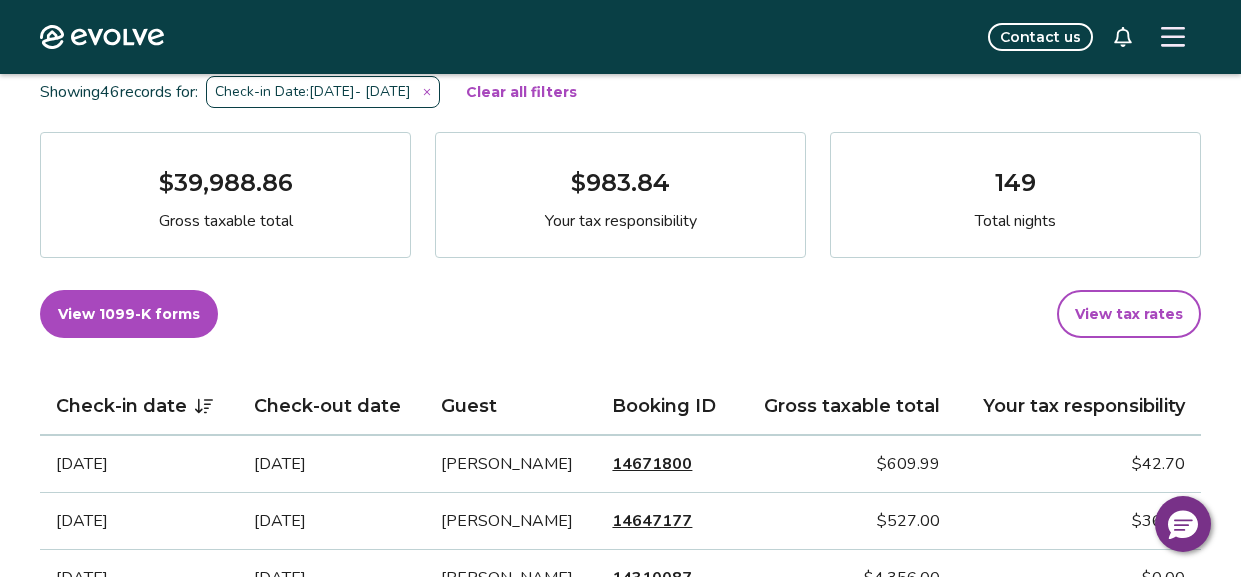 scroll, scrollTop: 287, scrollLeft: 0, axis: vertical 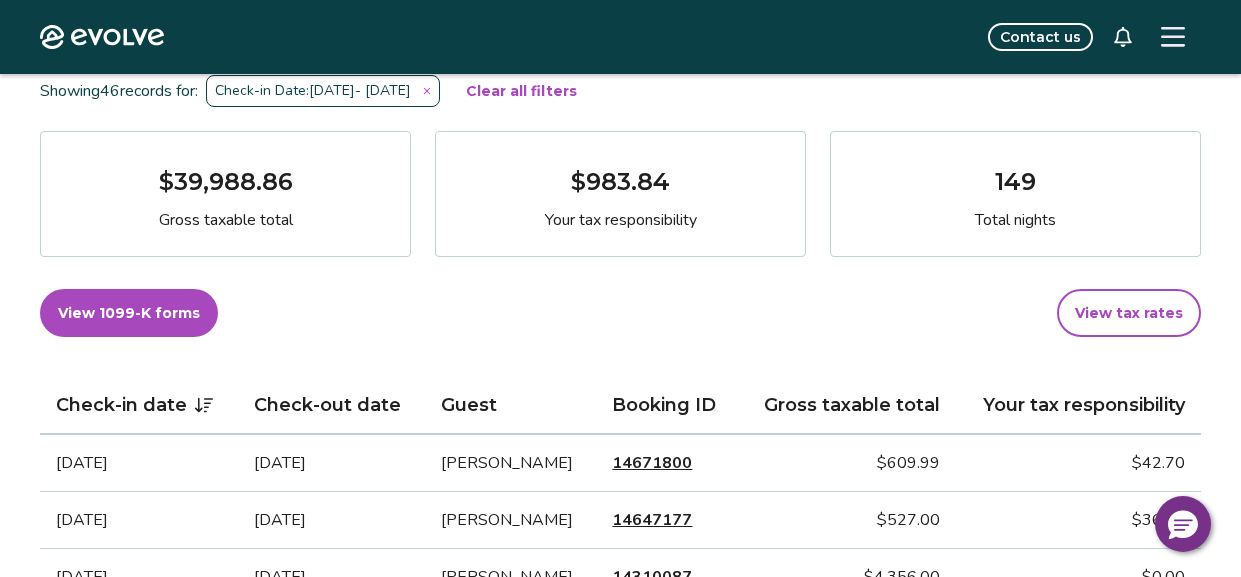 type 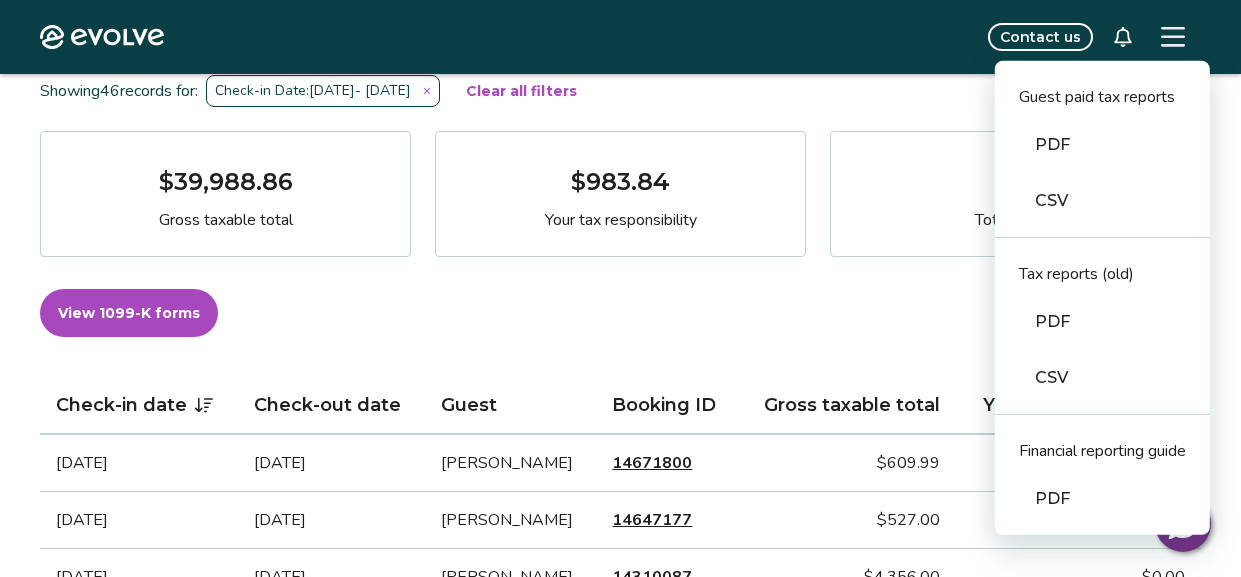 click on "Evolve Contact us Reports Completed payouts Pending payouts Taxes Charges Adjustments 💰 Looking for your tax documents? View your 1099-K Filter By  Listing Channel Check-in date (1) Download   report Guest paid tax reports PDF CSV Tax reports (old) PDF CSV Financial reporting guide PDF Showing  46  records   for: Check-in Date:  Jan 1, 2025  -   Jun 30, 2025 Clear all filters $39,988.86 Gross taxable total $983.84 Your tax responsibility 149 Total nights View 1099-K forms View tax rates Check-in date Check-out date Guest Booking ID Gross taxable total Your tax responsibility Jun 26, 2025 Jun 30, 2025 Payton Borel 14671800 $609.99 $42.70 Jun 19, 2025 Jun 22, 2025 Susie Weber 14647177 $527.00 $36.89 Jun 19, 2025 Jun 30, 2025 Michael Center 14310087 $4,356.00 $0.00 Jun 13, 2025 Jun 15, 2025 Sara Stanley 14730843 $373.00 $26.11 Jun 7, 2025 Jun 9, 2025 Natalie Chavez 14662169 $781.00 $0.00 Jun 6, 2025 Jun 8, 2025 John Mccullar 14565777 $499.00 $64.87 Jun 2, 2025 Jun 6, 2025 Nathan Killeffer 14275555 $1,607.99" at bounding box center (620, 1285) 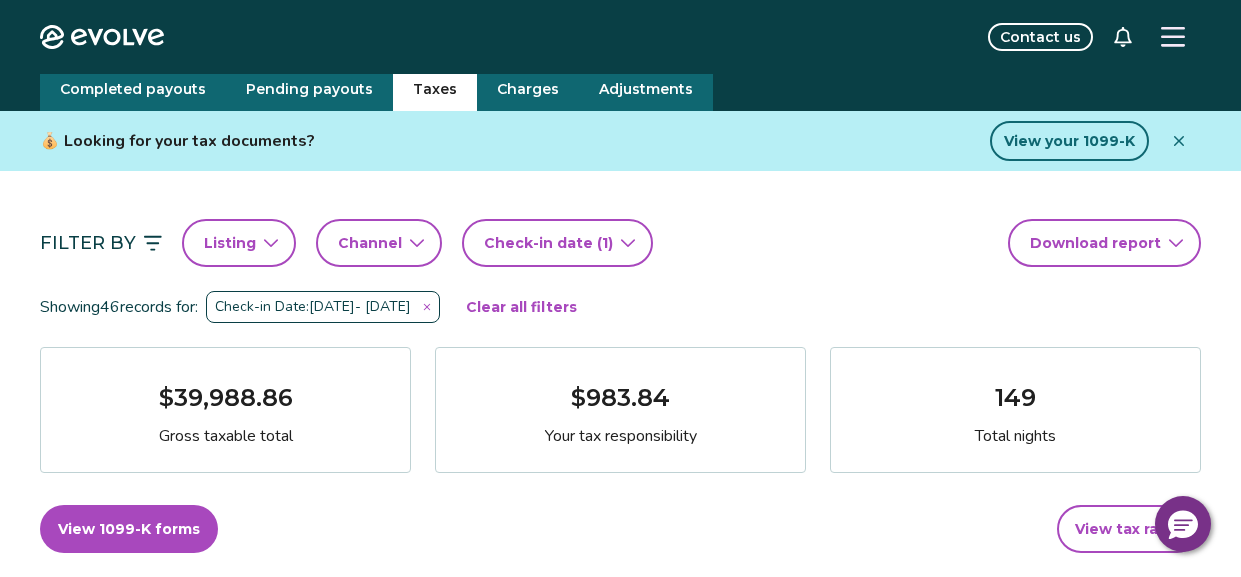 scroll, scrollTop: 0, scrollLeft: 0, axis: both 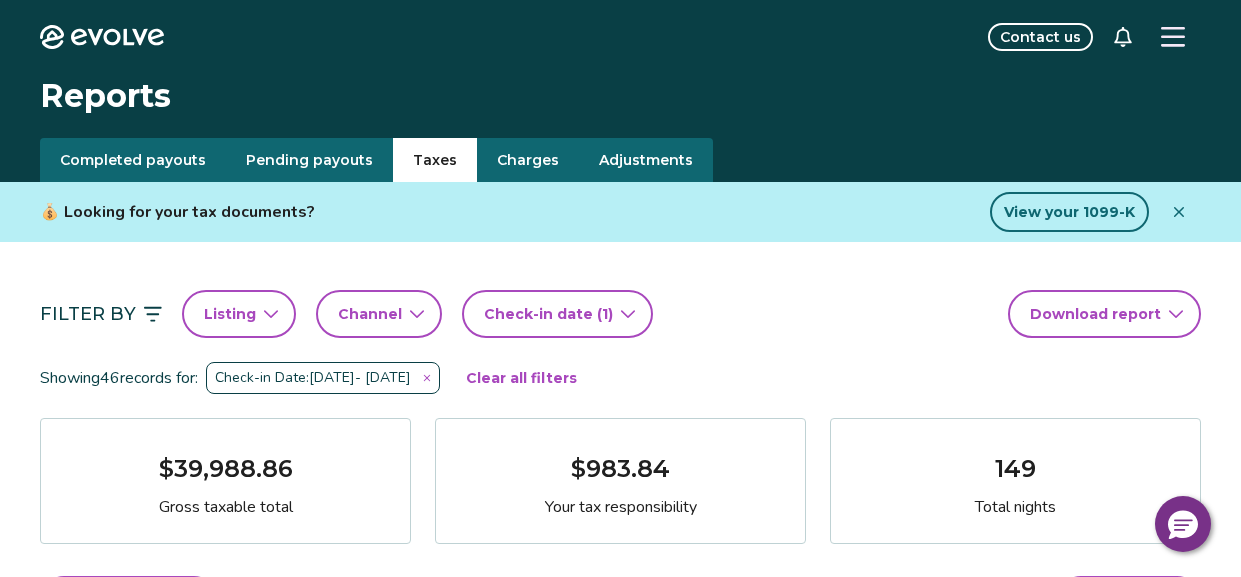 click 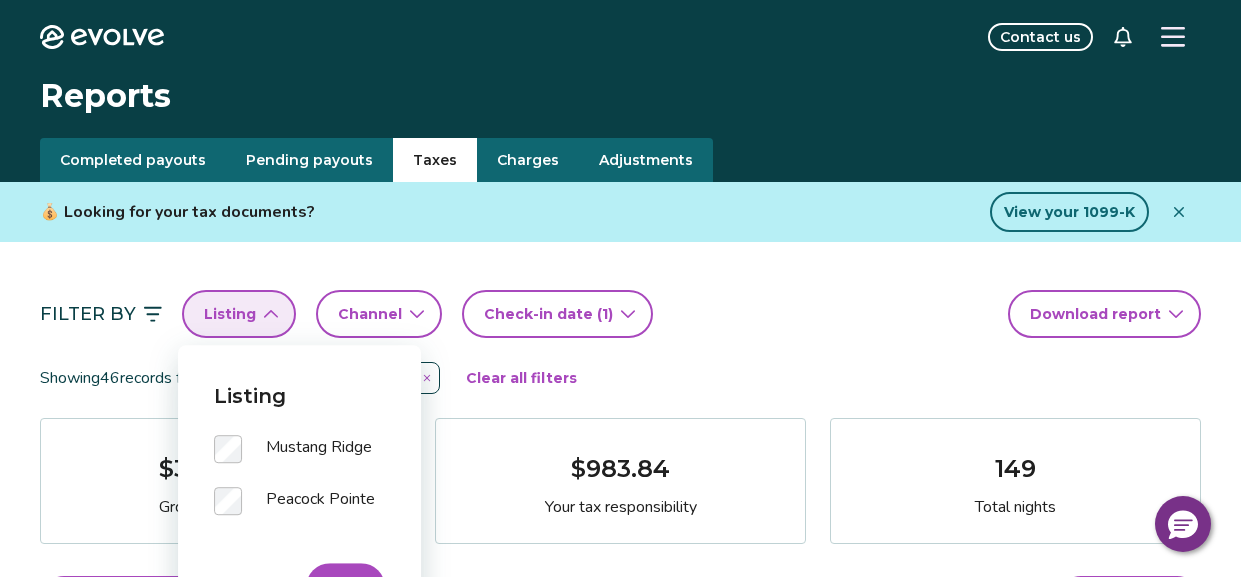 click on "Apply" at bounding box center [345, 587] 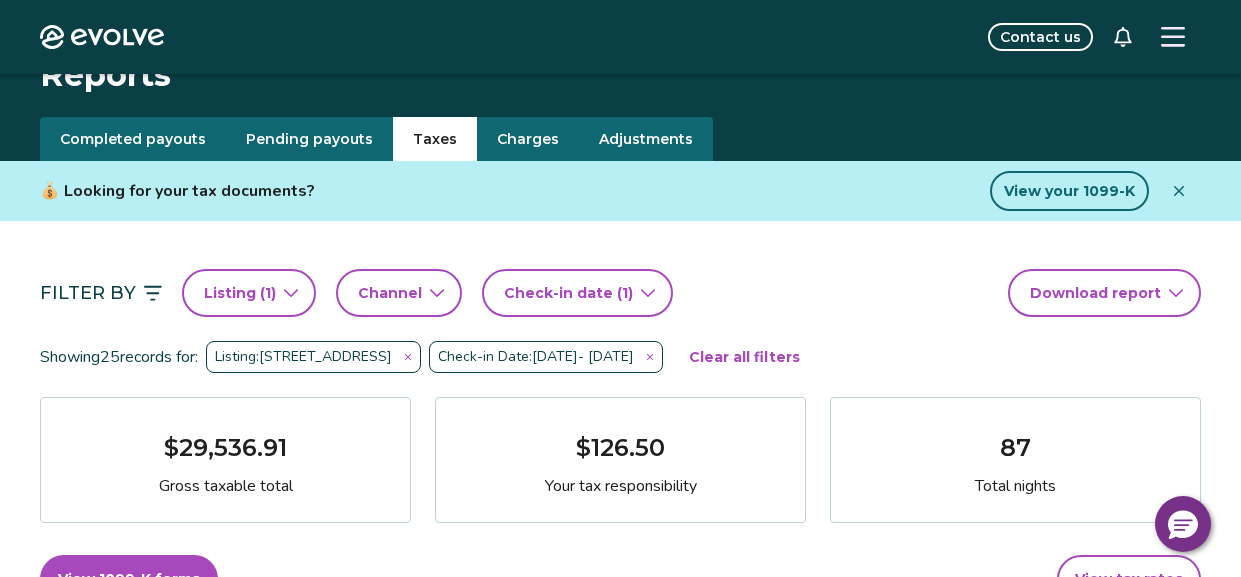 scroll, scrollTop: 0, scrollLeft: 0, axis: both 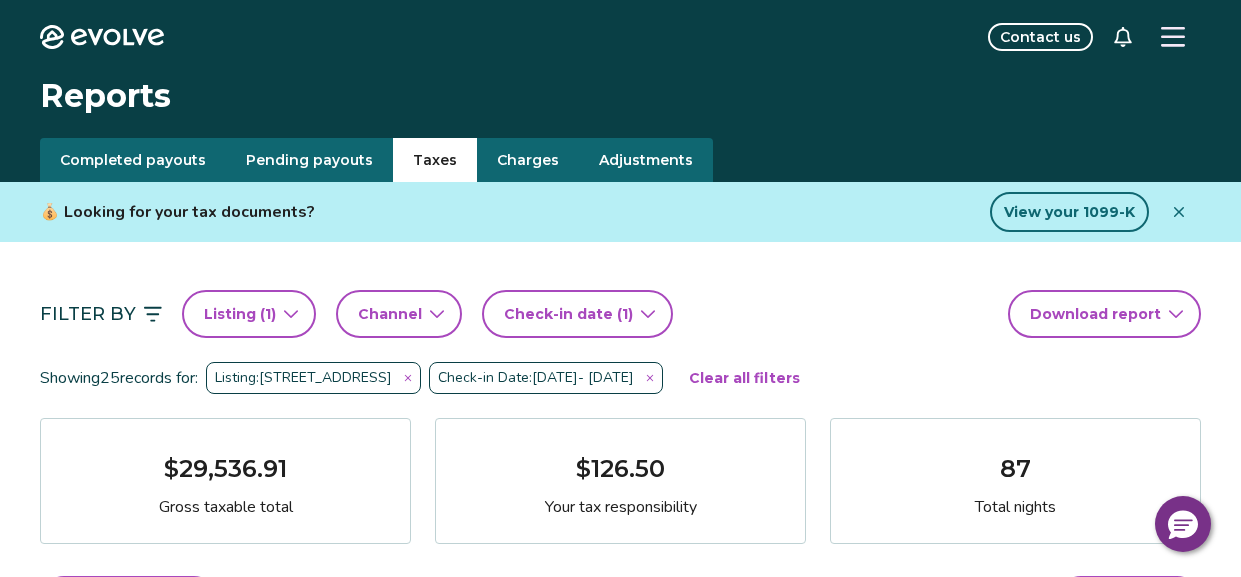 click on "Evolve Contact us Reports Completed payouts Pending payouts Taxes Charges Adjustments 💰 Looking for your tax documents? View your 1099-K Filter By  Listing ( 1 ) Channel Check-in date (1) Download   report Showing  25  records   for: Listing:  111 Embdy Road Check-in Date:  Jan 1, 2025  -   Jun 30, 2025 Clear all filters $29,536.91 Gross taxable total $126.50 Your tax responsibility 87 Total nights View 1099-K forms View tax rates Check-in date Check-out date Guest Booking ID Gross taxable total Your tax responsibility Jun 19, 2025 Jun 30, 2025 Michael Center 14310087 $4,356.00 $0.00 Jun 7, 2025 Jun 9, 2025 Natalie Chavez 14662169 $781.00 $0.00 Jun 2, 2025 Jun 6, 2025 Nathan Killeffer 14275555 $1,607.99 $0.00 May 22, 2025 May 25, 2025 Alejandro Sanchez 13310154 $1,968.00 $0.00 May 15, 2025 May 18, 2025 David Rubio 14455717 $0.00 $0.00 May 9, 2025 May 11, 2025 Jannette Sanchez 14517969 $819.00 $0.00 May 2, 2025 May 4, 2025 Veronica Quintana 14424401 $727.00 $0.00 Apr 25, 2025 Apr 27, 2025 Robin Karrh 1 2" at bounding box center (620, 1572) 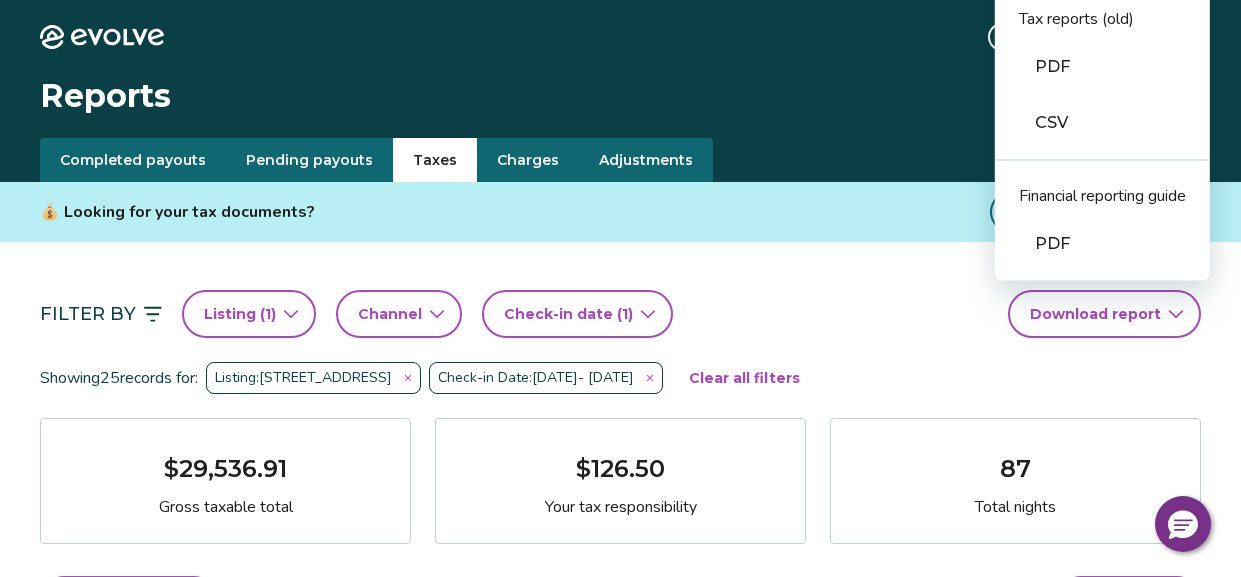 click on "CSV" at bounding box center [1102, 123] 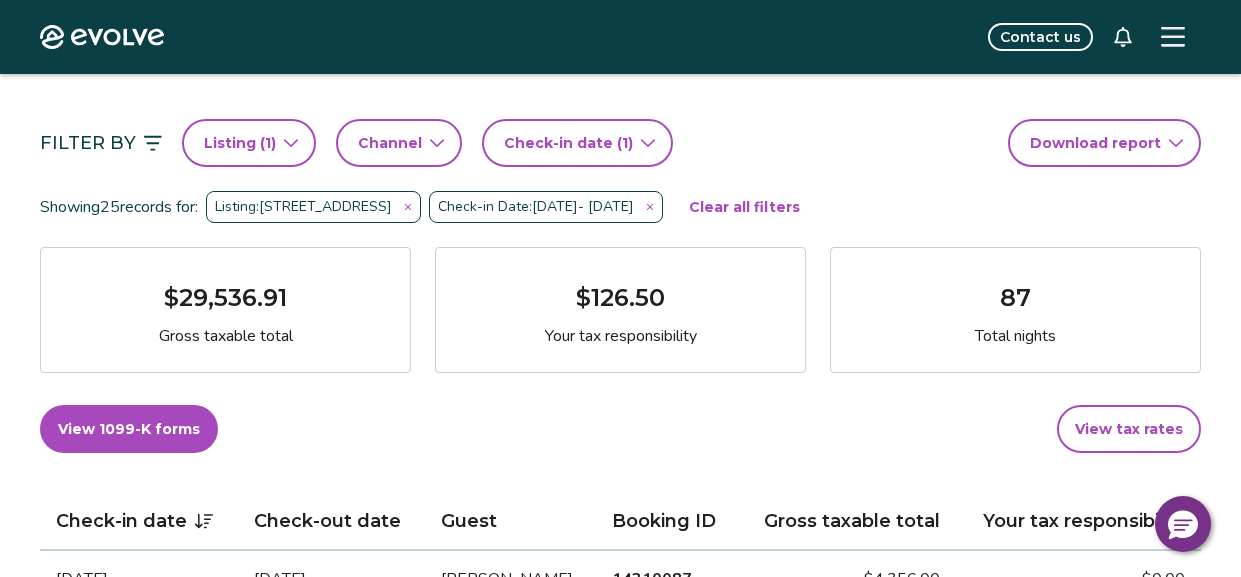 scroll, scrollTop: 154, scrollLeft: 0, axis: vertical 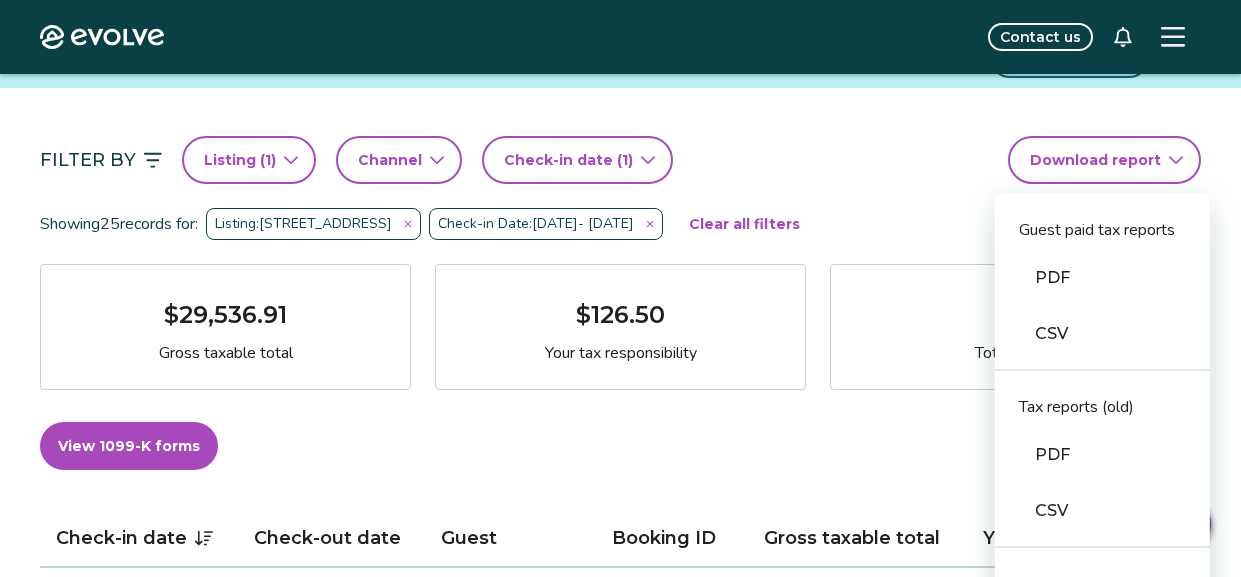 click on "Evolve Contact us Reports Completed payouts Pending payouts Taxes Charges Adjustments 💰 Looking for your tax documents? View your 1099-K Filter By  Listing ( 1 ) Channel Check-in date (1) Download   report Guest paid tax reports PDF CSV Tax reports (old) PDF CSV Financial reporting guide PDF Showing  25  records   for: Listing:  111 Embdy Road Check-in Date:  Jan 1, 2025  -   Jun 30, 2025 Clear all filters $29,536.91 Gross taxable total $126.50 Your tax responsibility 87 Total nights View 1099-K forms View tax rates Check-in date Check-out date Guest Booking ID Gross taxable total Your tax responsibility Jun 19, 2025 Jun 30, 2025 Michael Center 14310087 $4,356.00 $0.00 Jun 7, 2025 Jun 9, 2025 Natalie Chavez 14662169 $781.00 $0.00 Jun 2, 2025 Jun 6, 2025 Nathan Killeffer 14275555 $1,607.99 $0.00 May 22, 2025 May 25, 2025 Alejandro Sanchez 13310154 $1,968.00 $0.00 May 15, 2025 May 18, 2025 David Rubio 14455717 $0.00 $0.00 May 9, 2025 May 11, 2025 Jannette Sanchez 14517969 $819.00 $0.00 May 2, 2025 $727.00" at bounding box center [620, 1418] 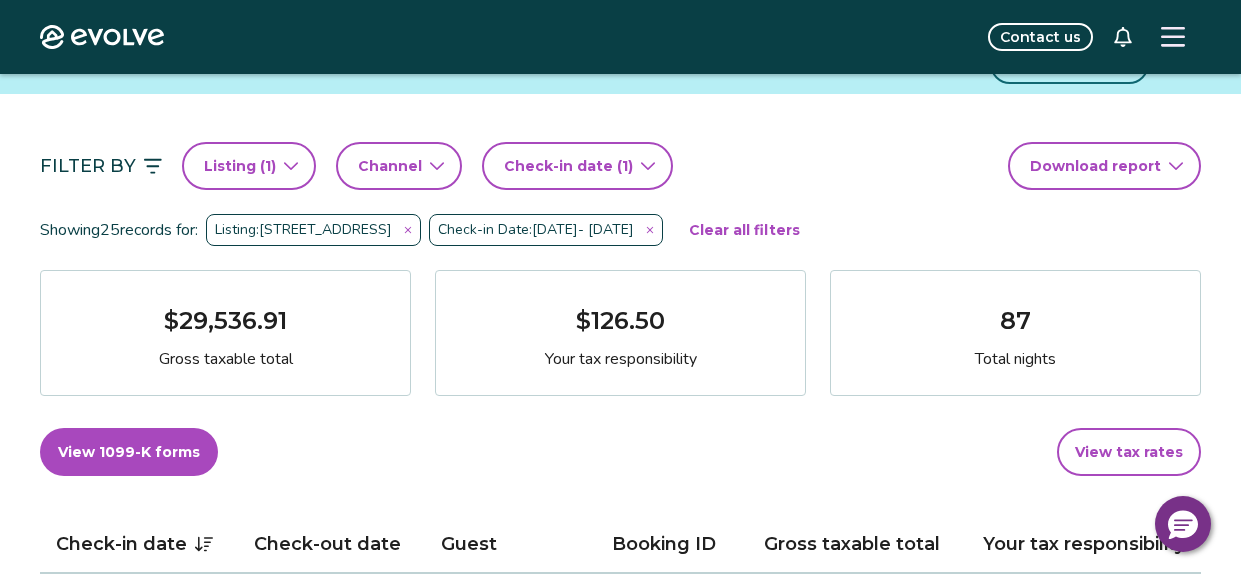 scroll, scrollTop: 140, scrollLeft: 0, axis: vertical 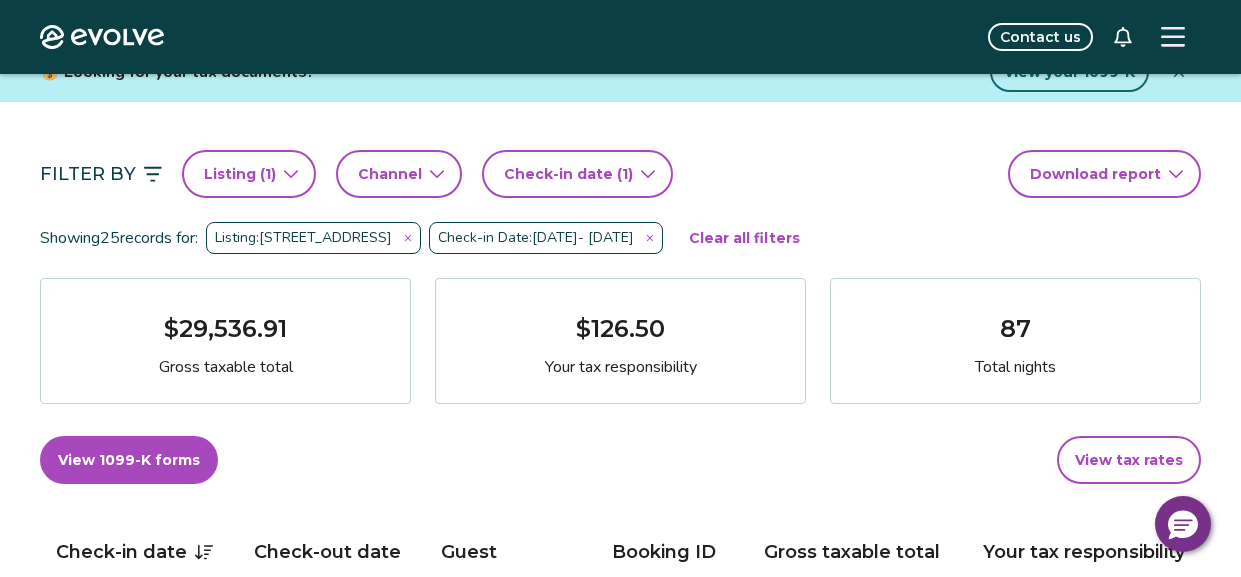 click on "( 1 )" at bounding box center [266, 174] 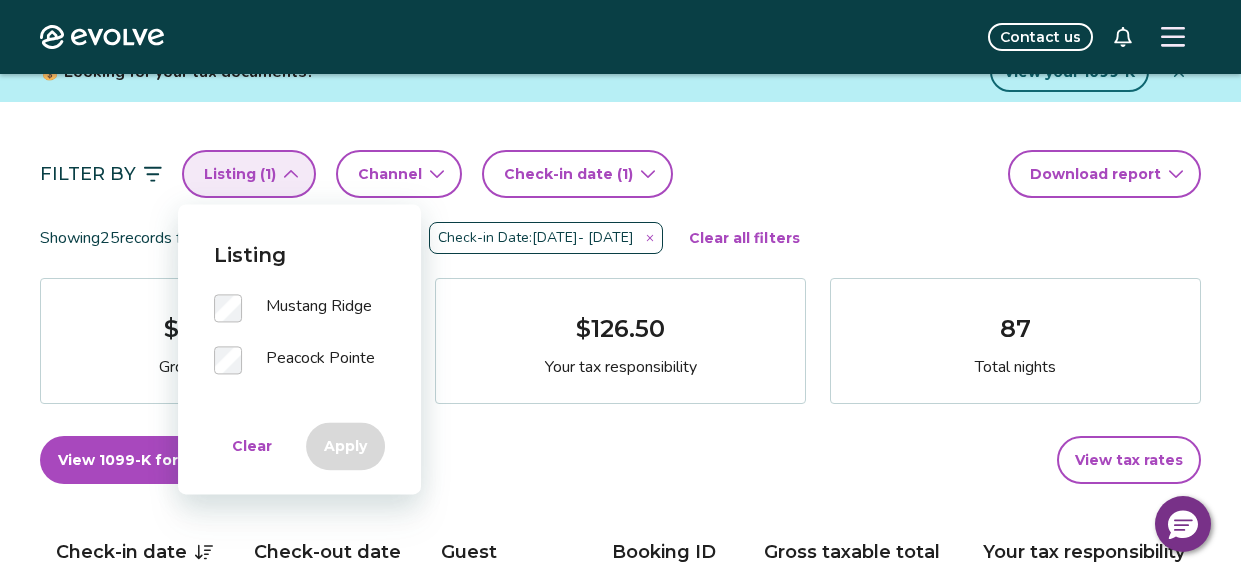click on "( 1 )" at bounding box center [266, 174] 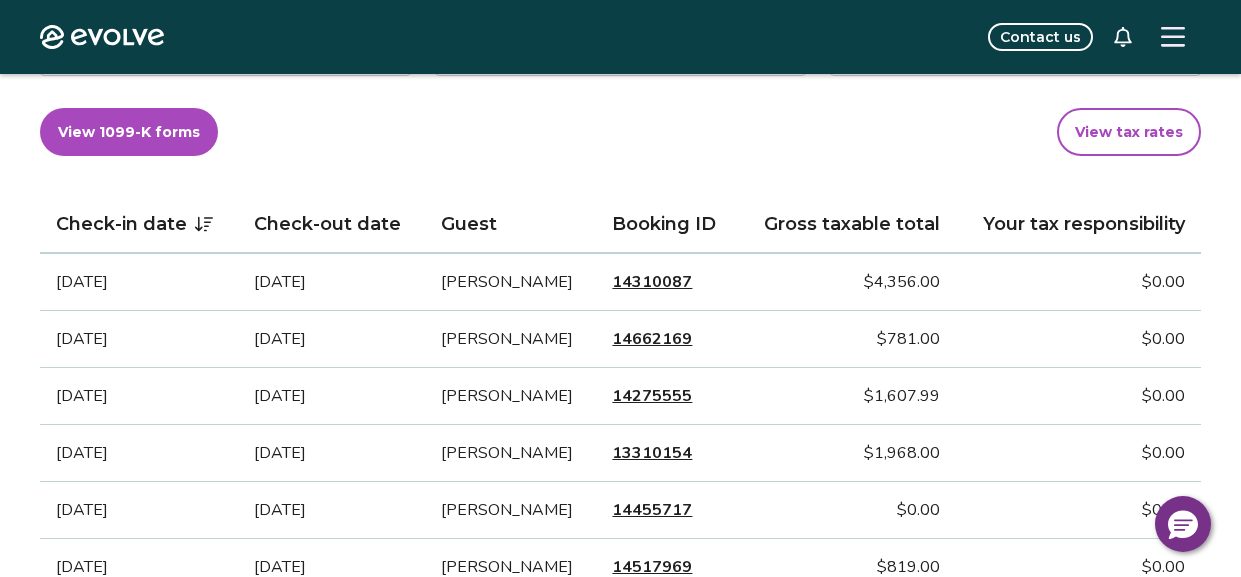scroll, scrollTop: 474, scrollLeft: 0, axis: vertical 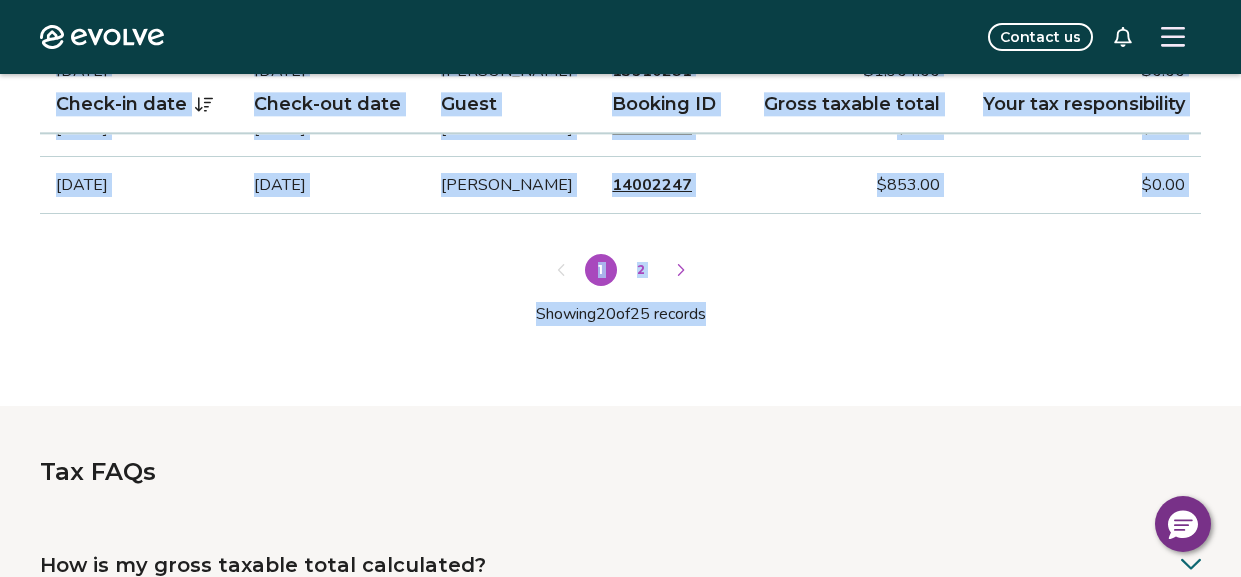 drag, startPoint x: 36, startPoint y: 214, endPoint x: 1069, endPoint y: 232, distance: 1033.1569 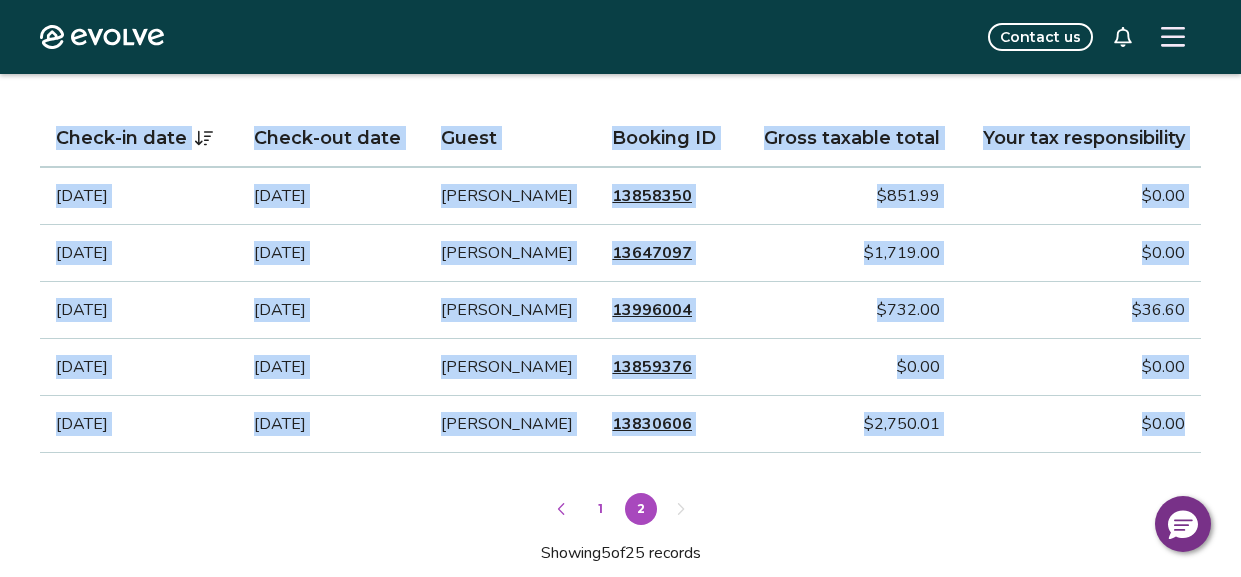 scroll, scrollTop: 555, scrollLeft: 0, axis: vertical 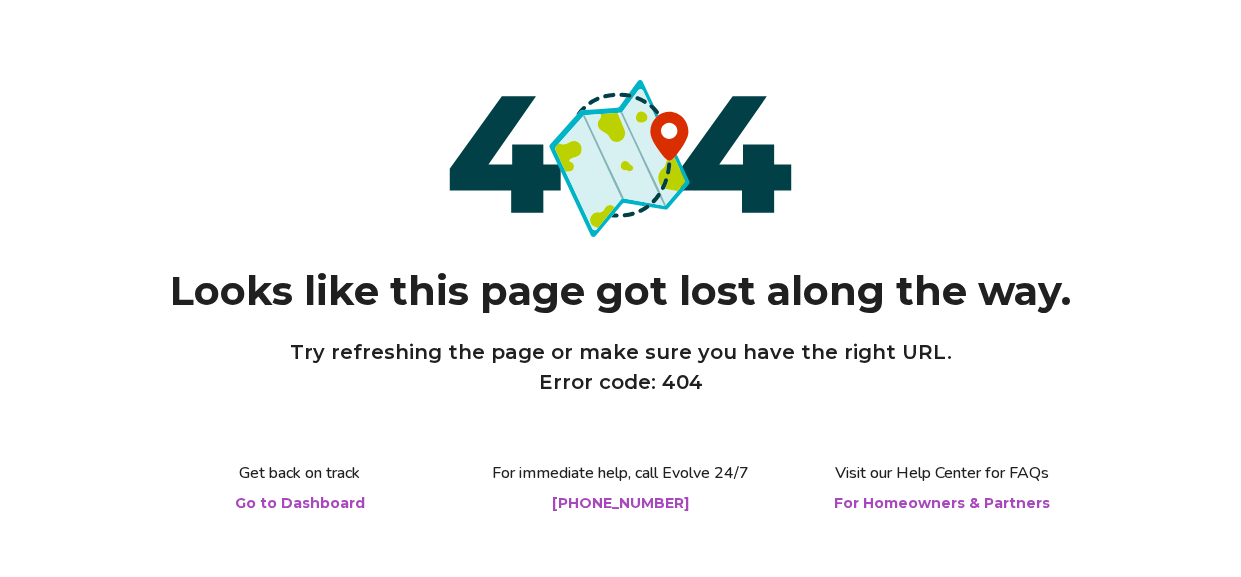 click on "Go to Dashboard" at bounding box center [300, 503] 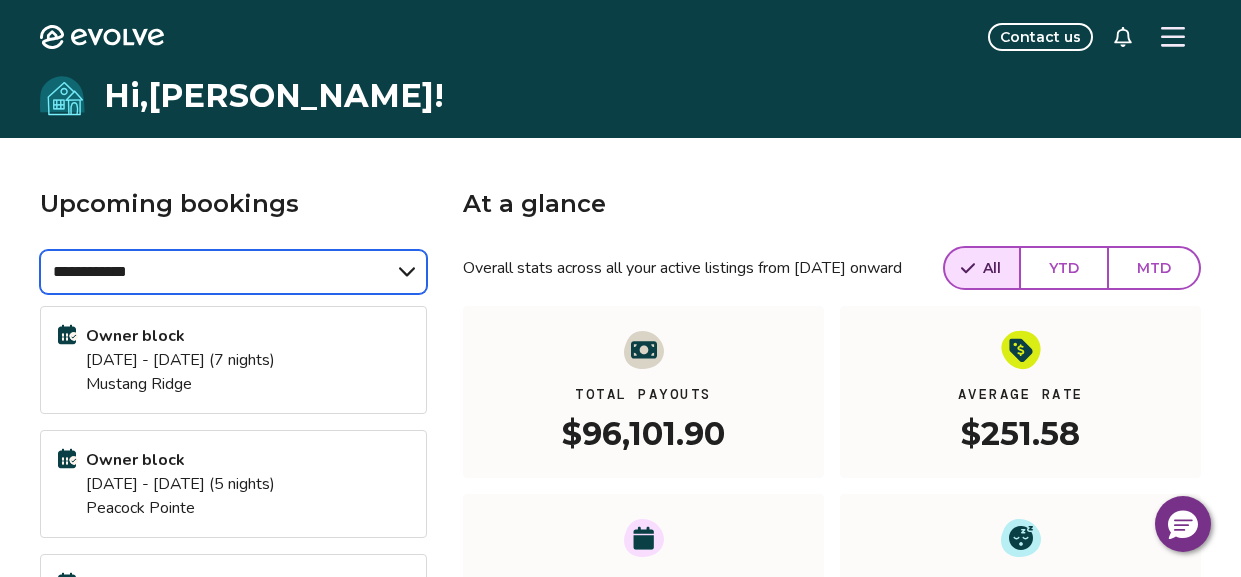 click on "**********" at bounding box center (233, 272) 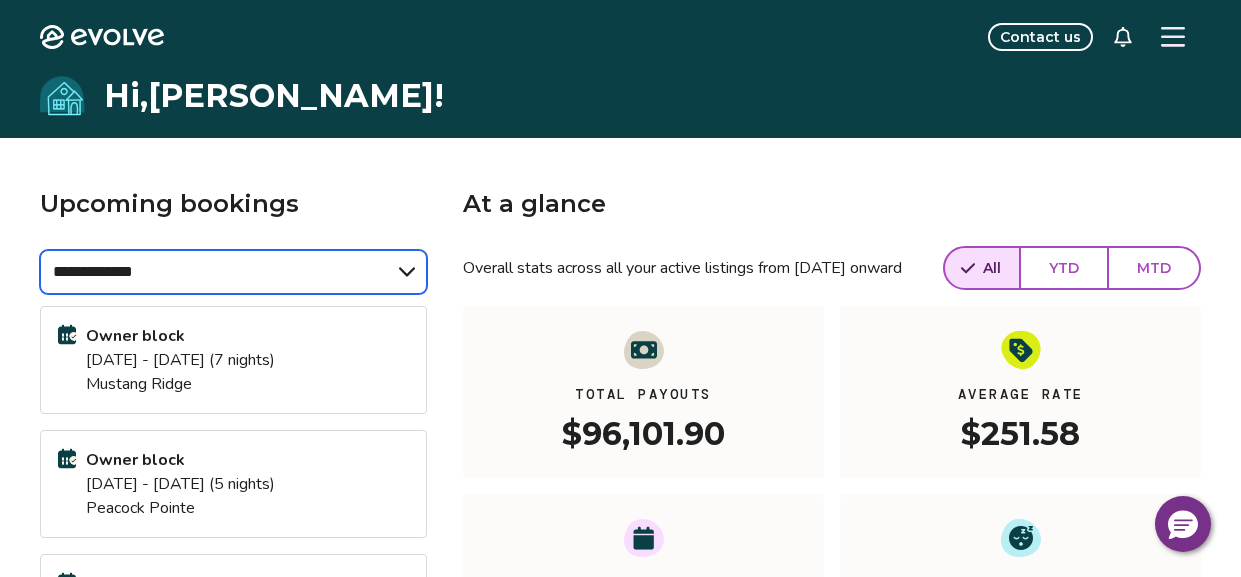 click on "**********" at bounding box center (233, 272) 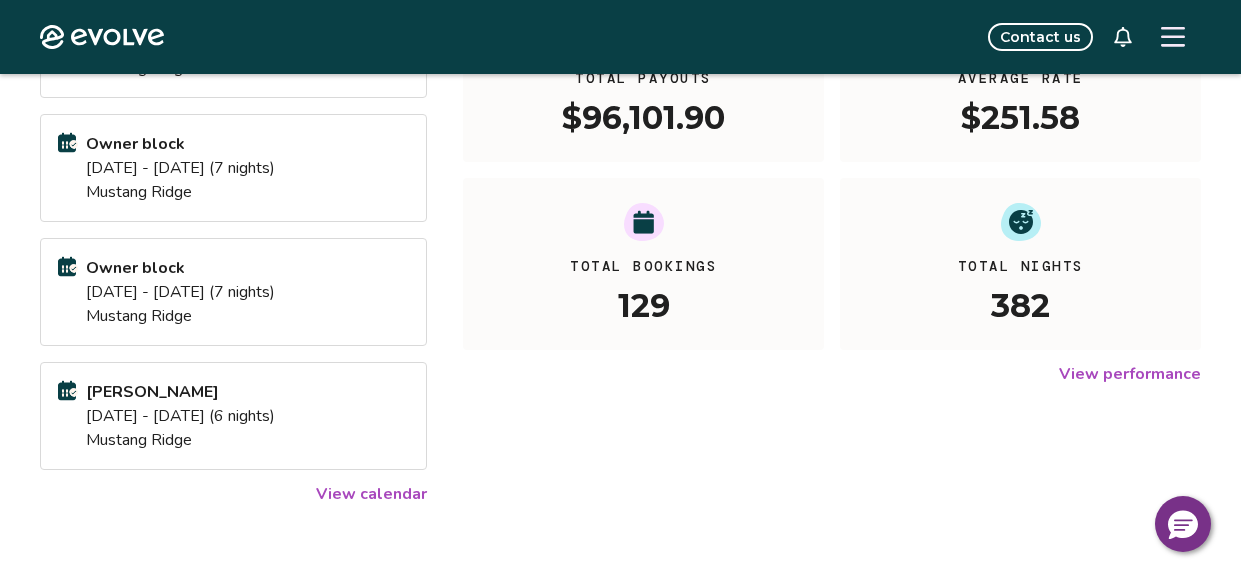 scroll, scrollTop: 319, scrollLeft: 0, axis: vertical 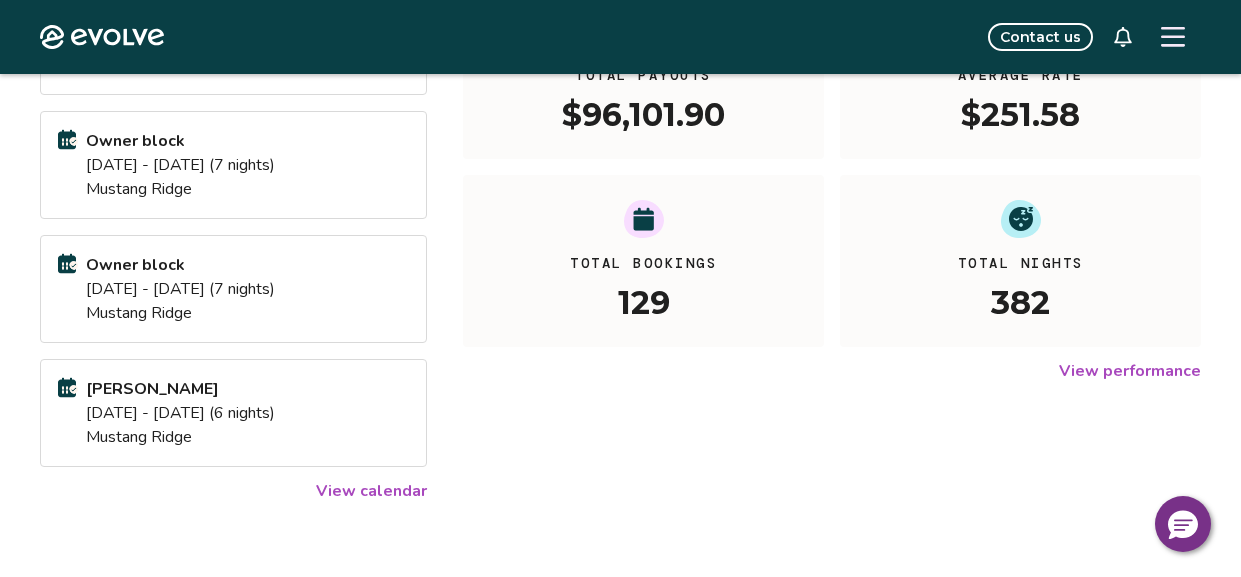 click on "View calendar" at bounding box center (371, 491) 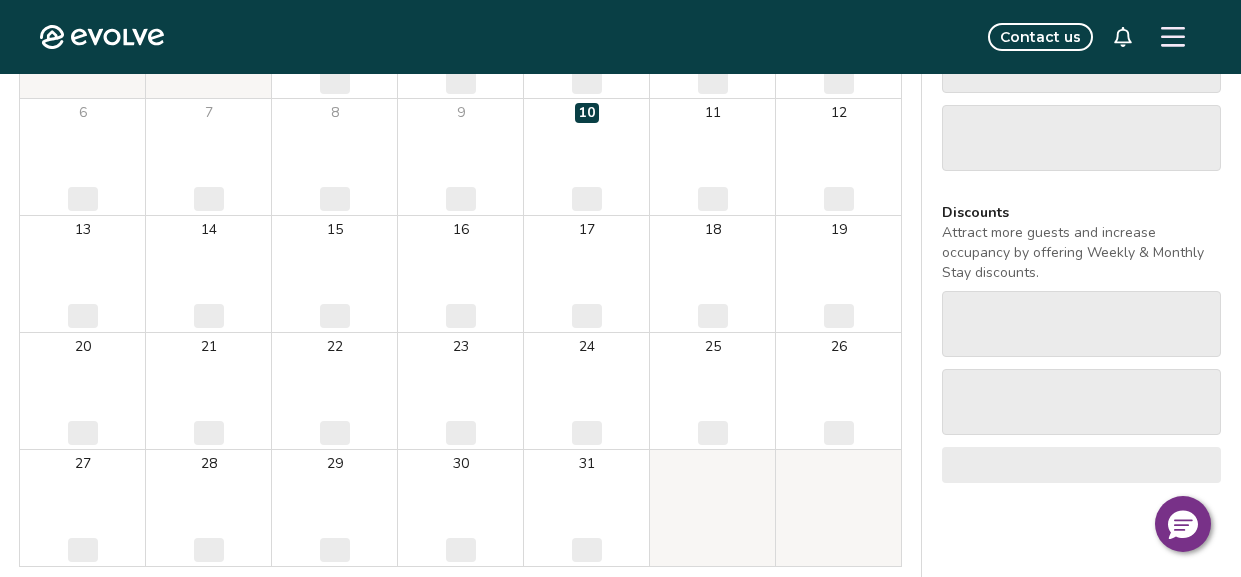 scroll, scrollTop: 0, scrollLeft: 0, axis: both 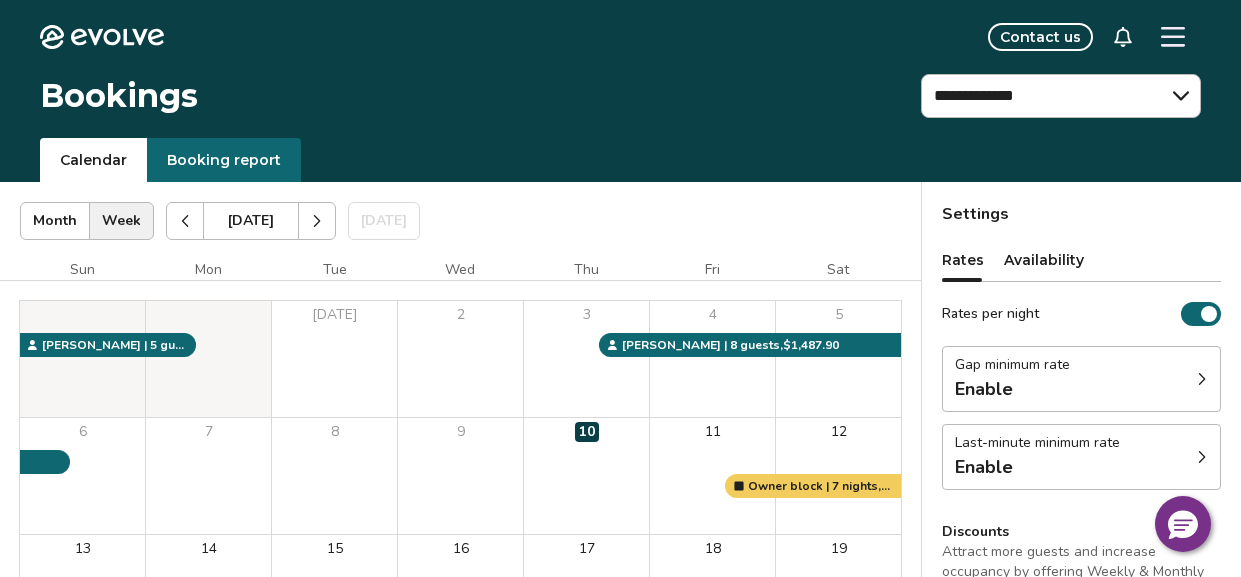 click 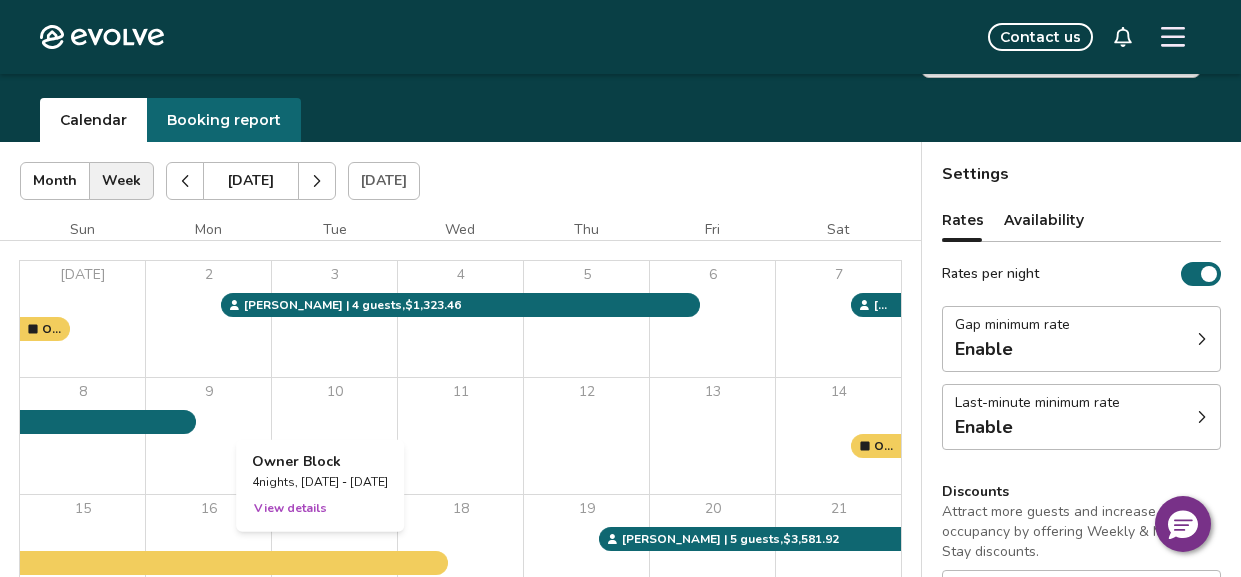 scroll, scrollTop: 35, scrollLeft: 0, axis: vertical 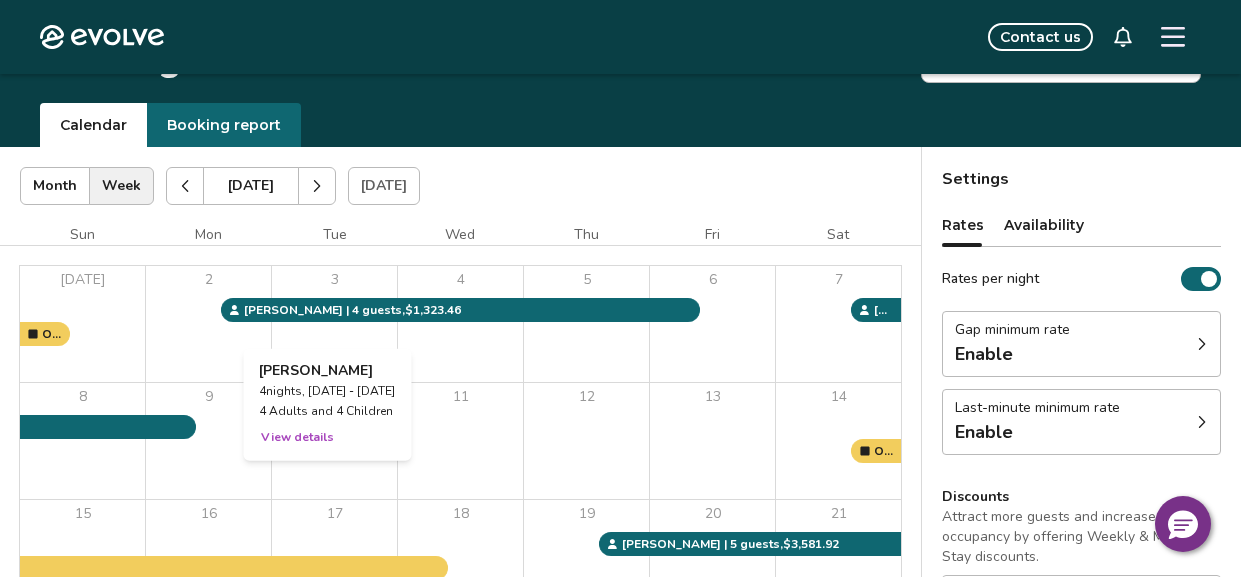 click on "View details" at bounding box center [297, 437] 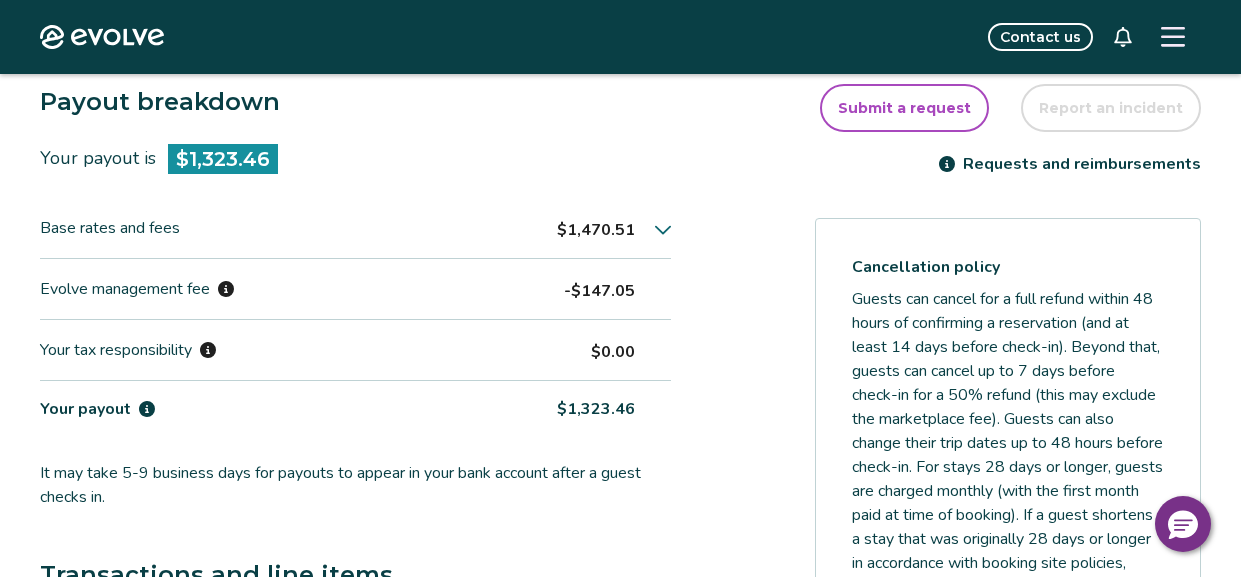 scroll, scrollTop: 536, scrollLeft: 0, axis: vertical 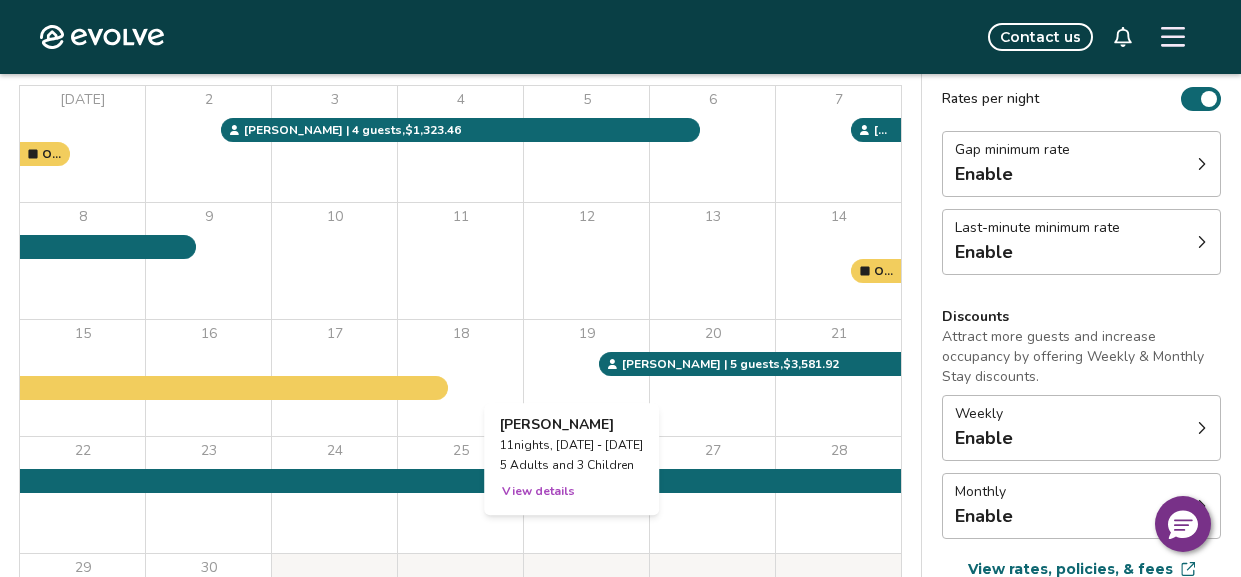 click on "View details" at bounding box center (538, 491) 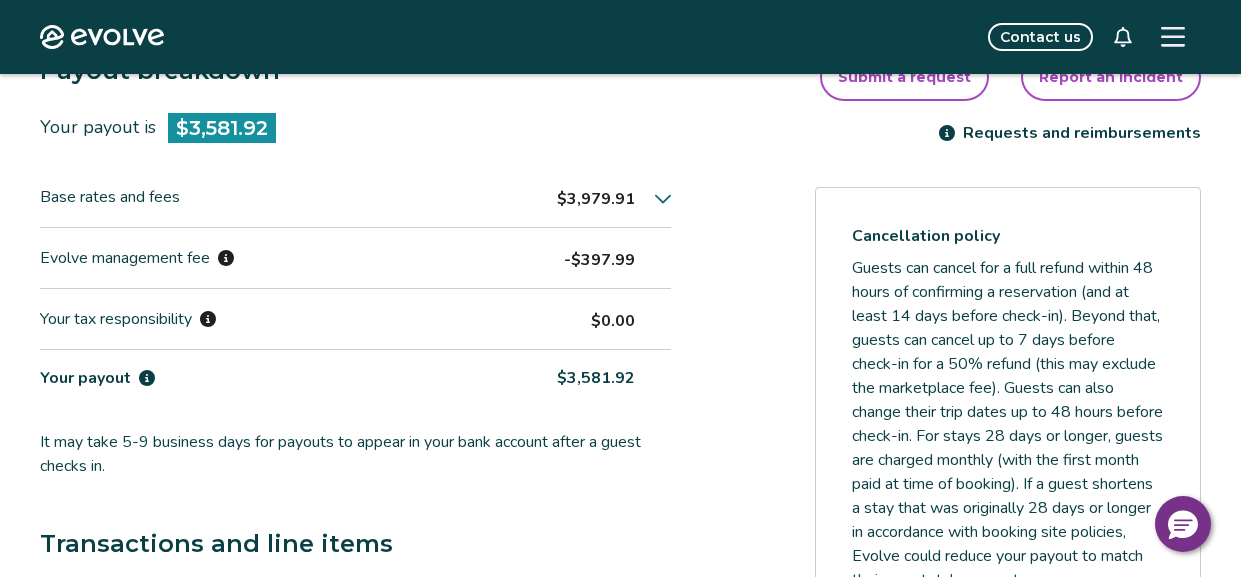 scroll, scrollTop: 566, scrollLeft: 0, axis: vertical 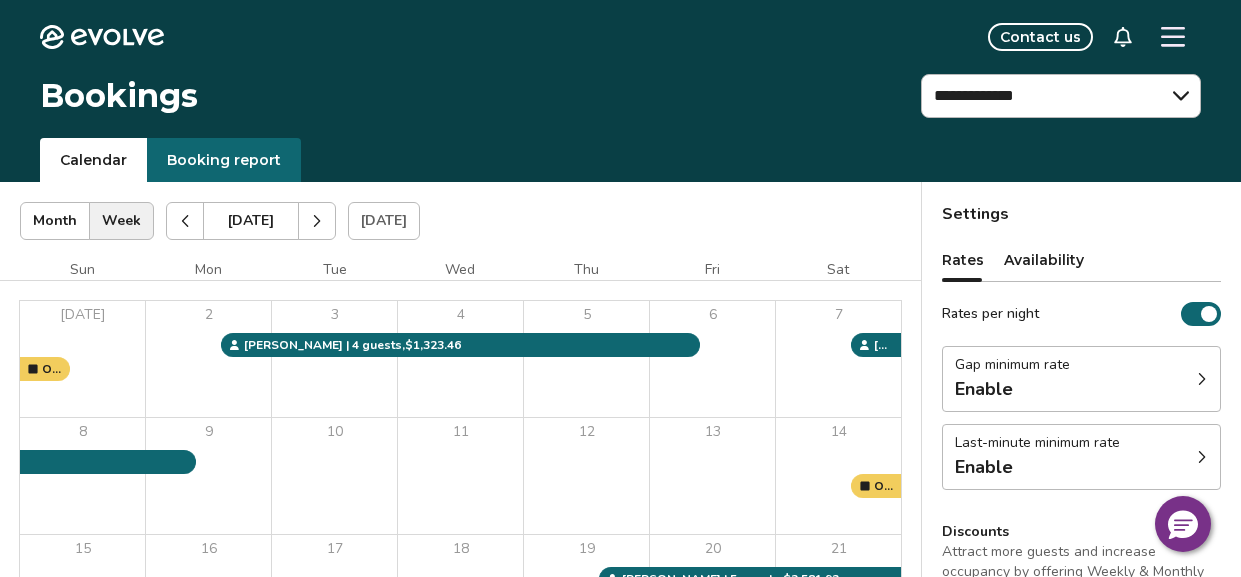 select on "******" 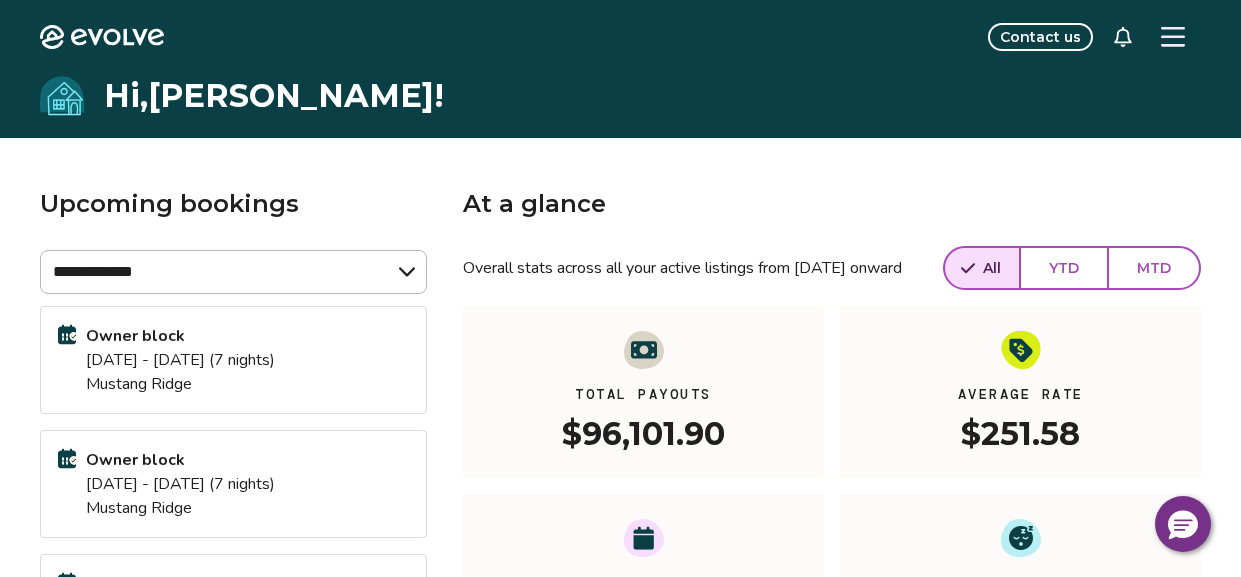 scroll, scrollTop: 319, scrollLeft: 0, axis: vertical 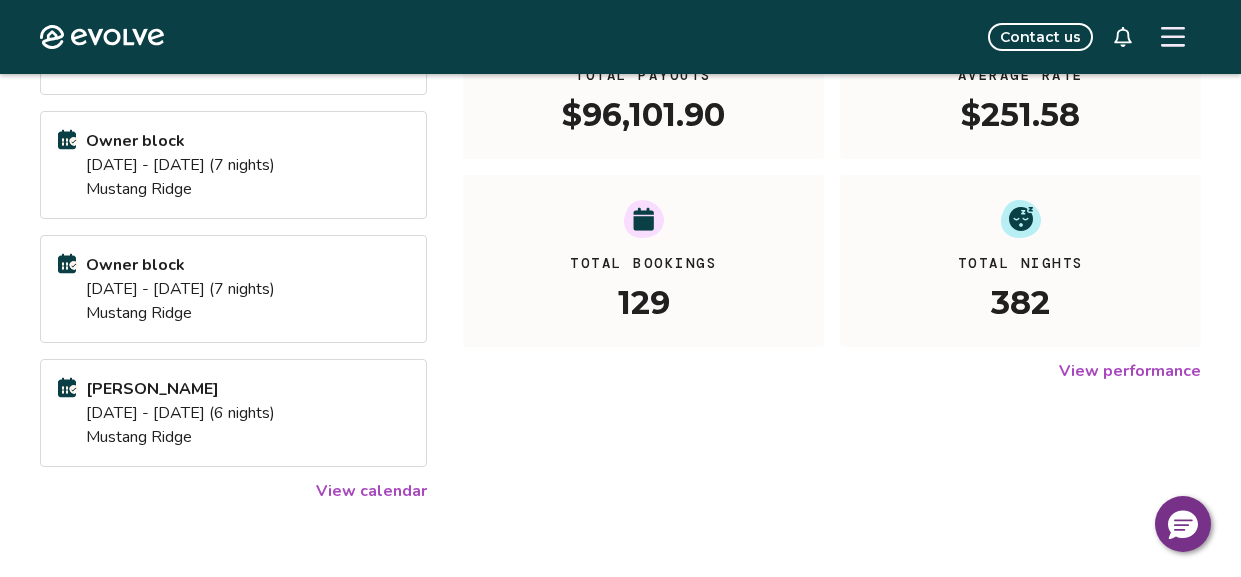 click on "View calendar" at bounding box center [371, 491] 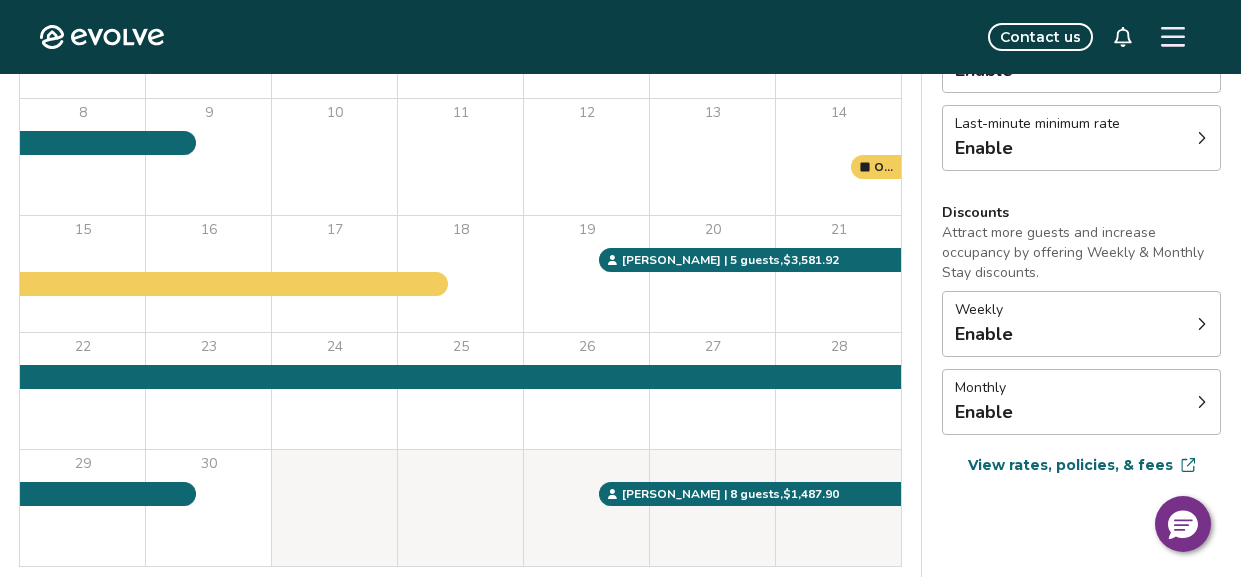 scroll, scrollTop: 0, scrollLeft: 0, axis: both 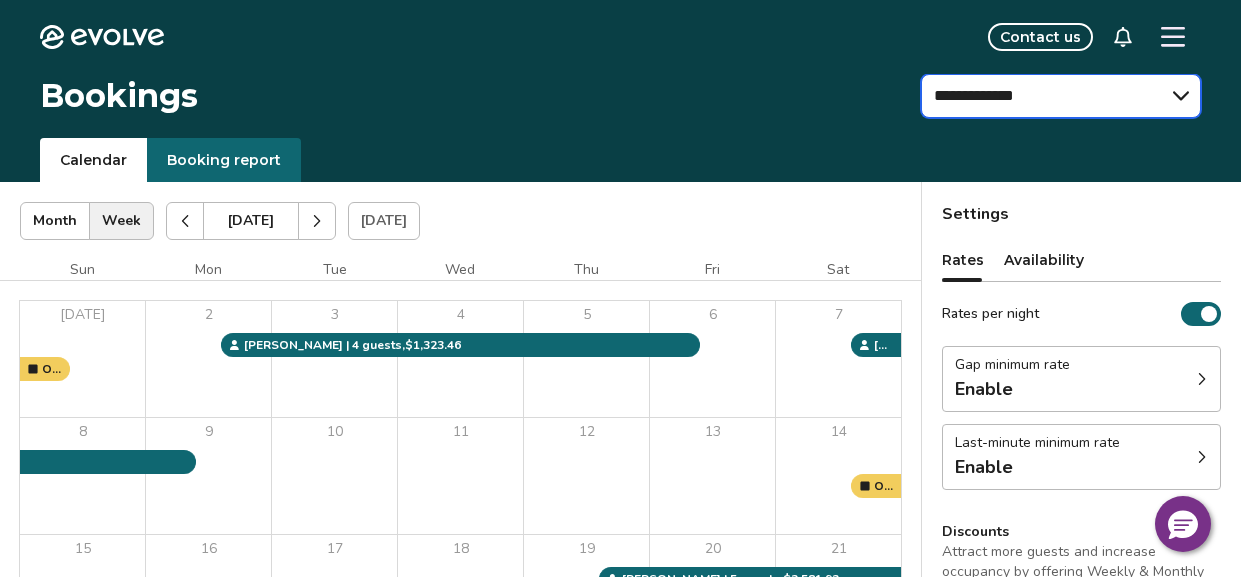 click on "**********" at bounding box center (1061, 96) 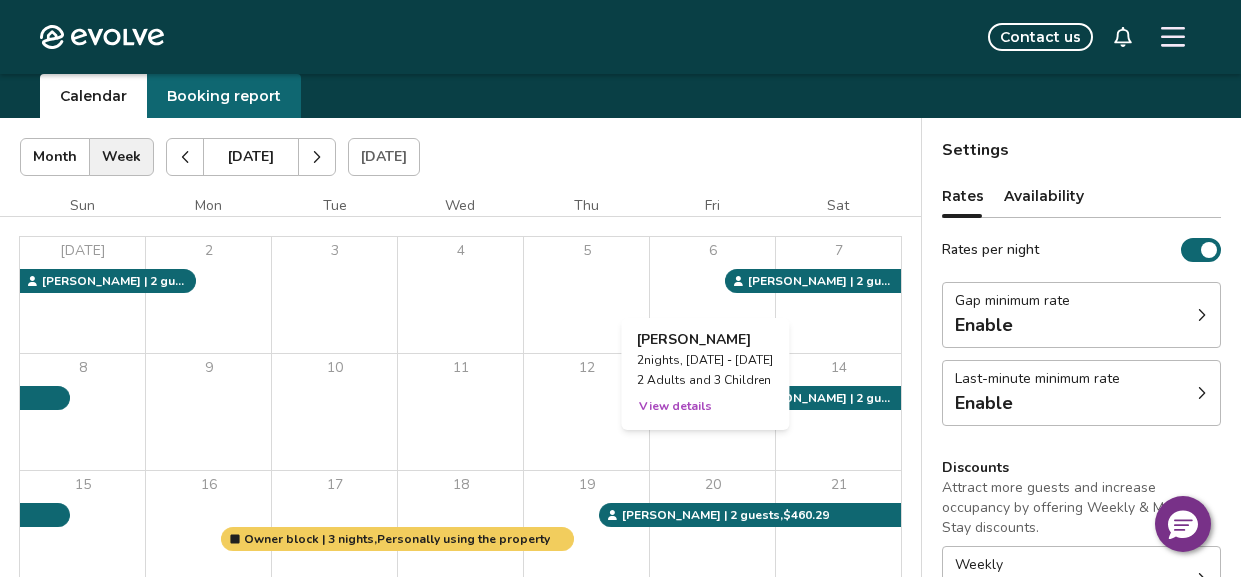 scroll, scrollTop: 59, scrollLeft: 0, axis: vertical 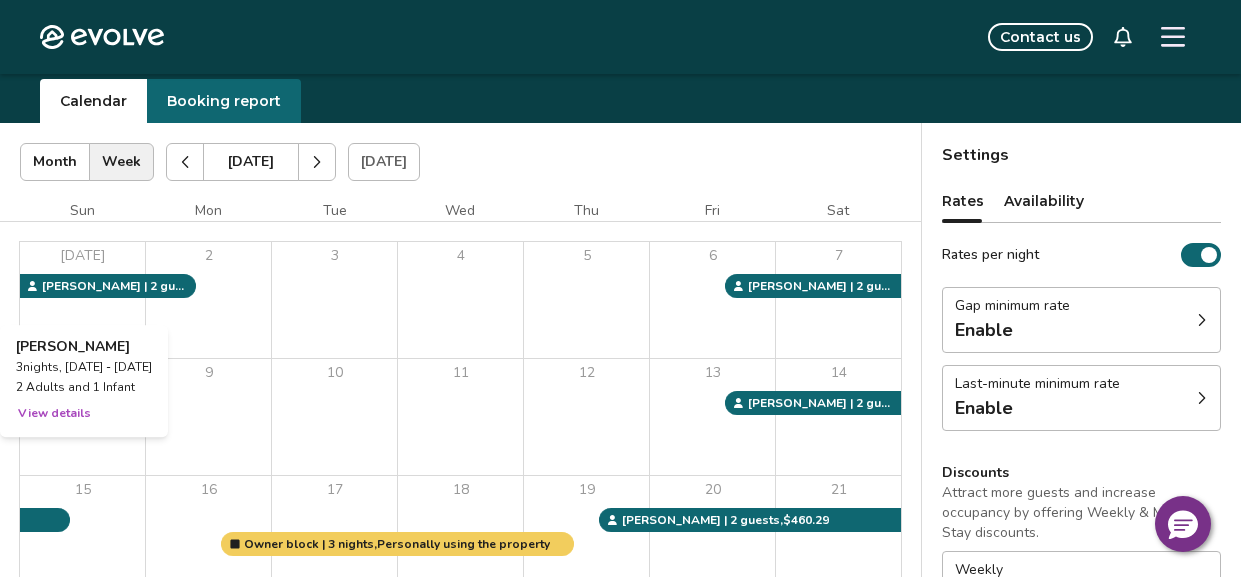 click on "Jun 1" at bounding box center [82, 300] 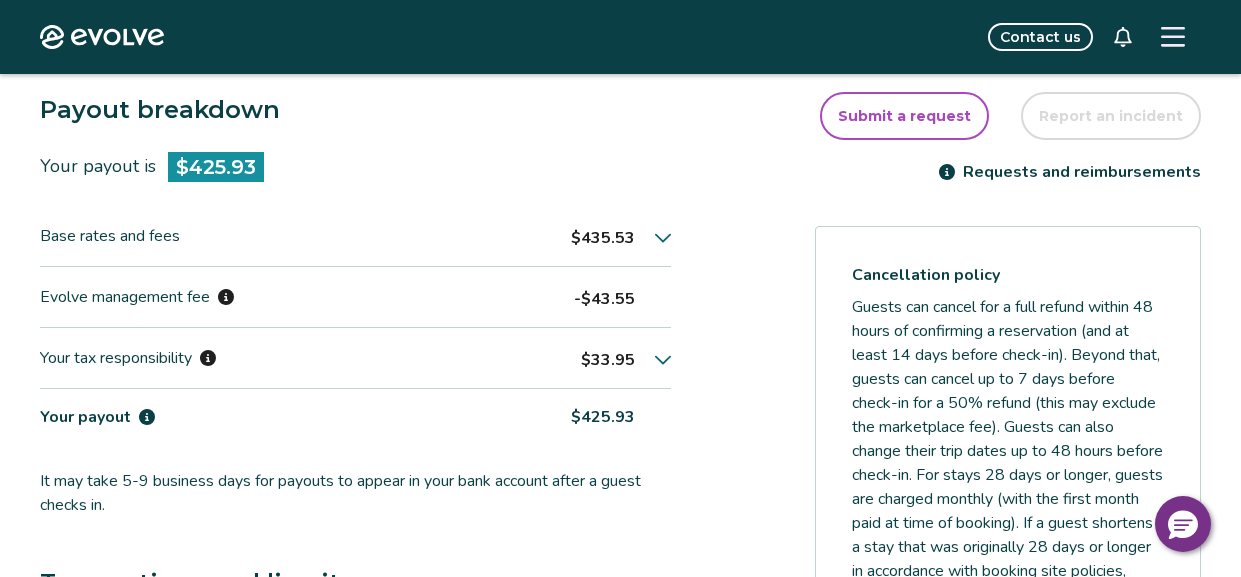 scroll, scrollTop: 534, scrollLeft: 0, axis: vertical 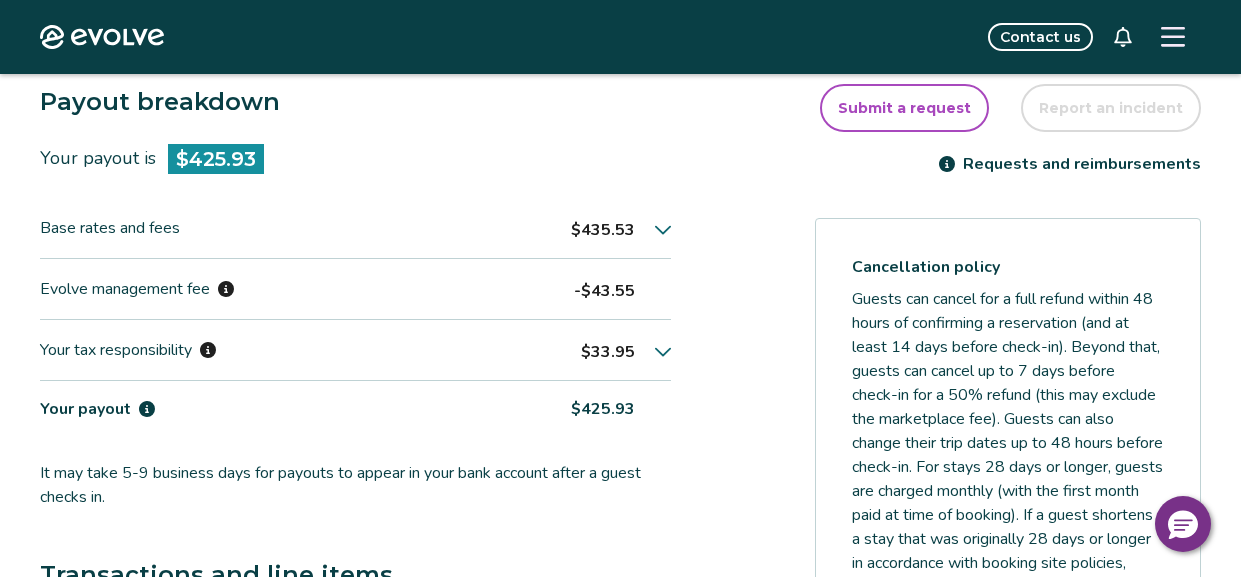 select on "**********" 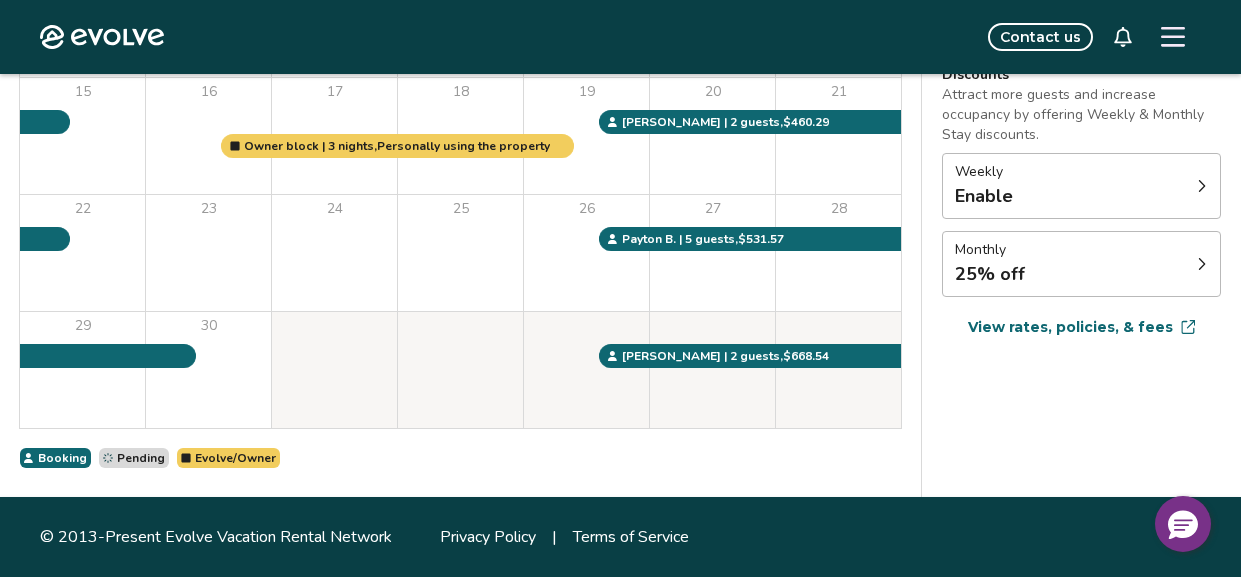 scroll, scrollTop: 59, scrollLeft: 0, axis: vertical 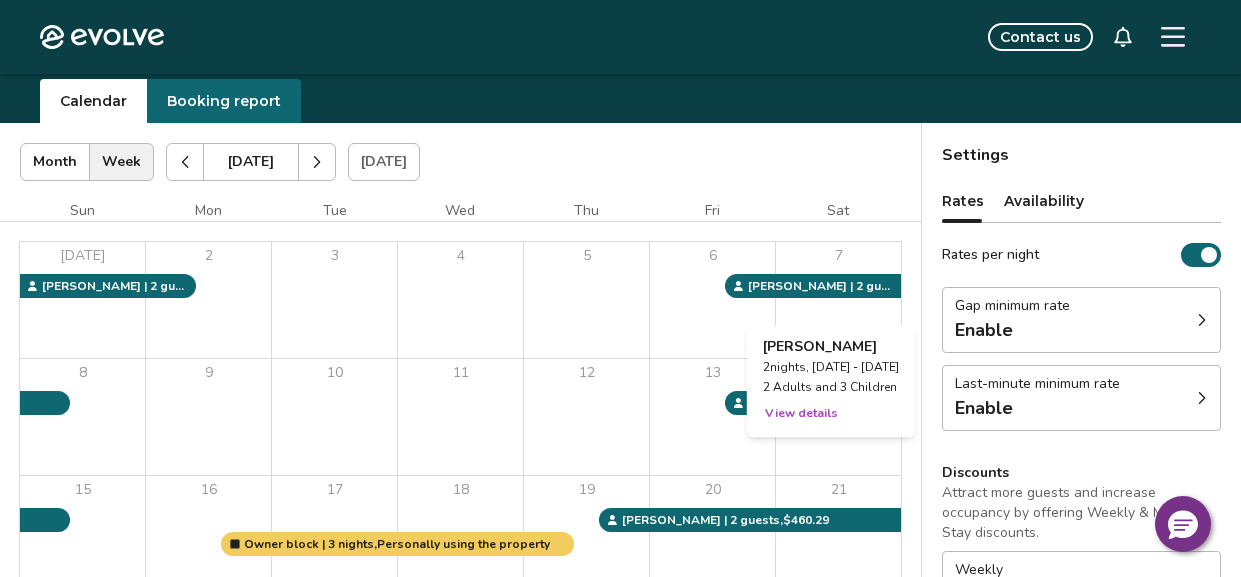 click on "7" at bounding box center [838, 300] 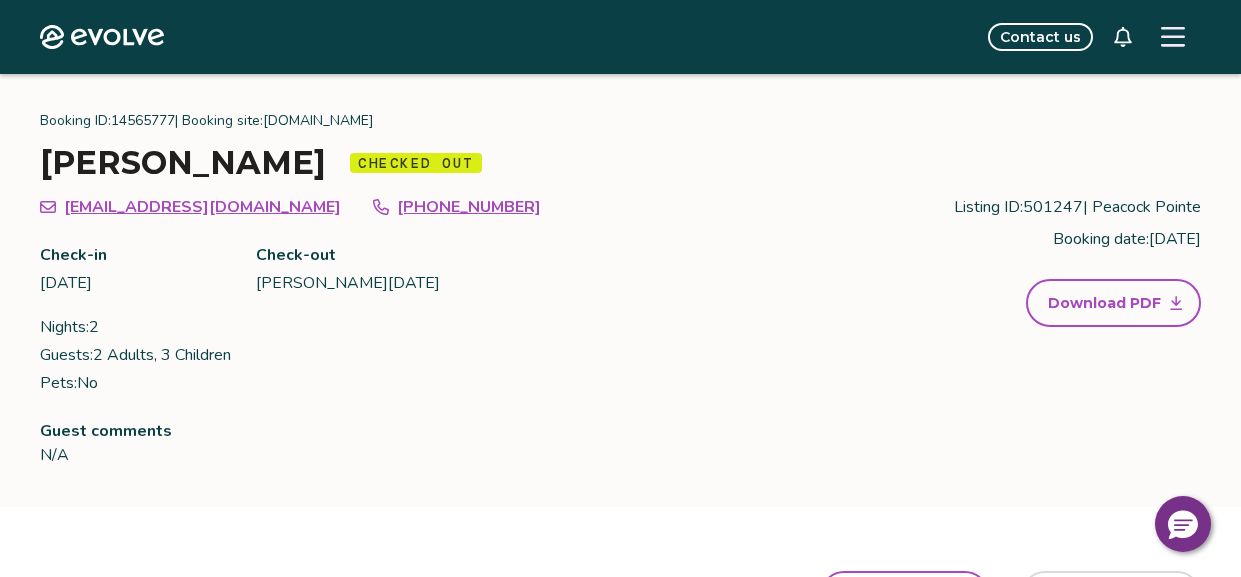 scroll, scrollTop: 0, scrollLeft: 0, axis: both 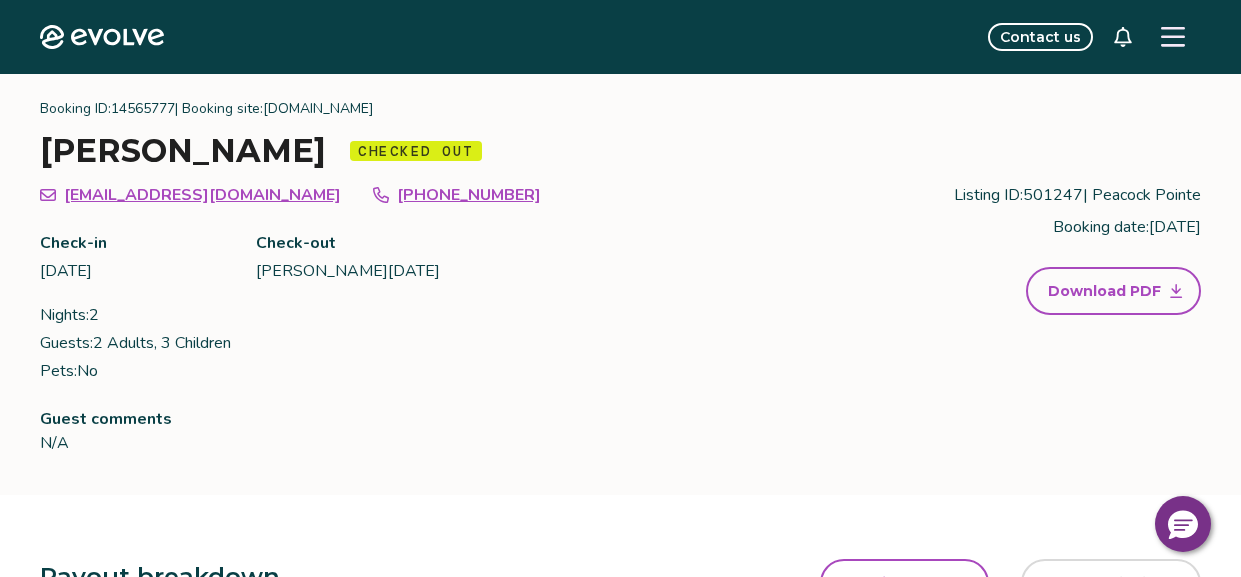 select on "**********" 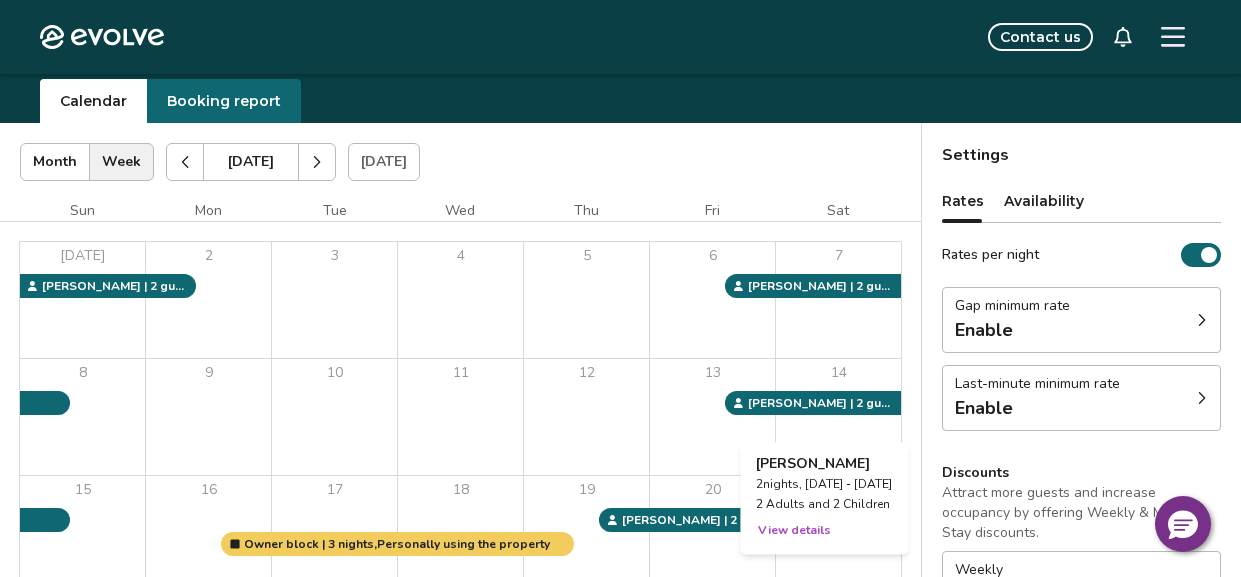 click on "14" at bounding box center [838, 417] 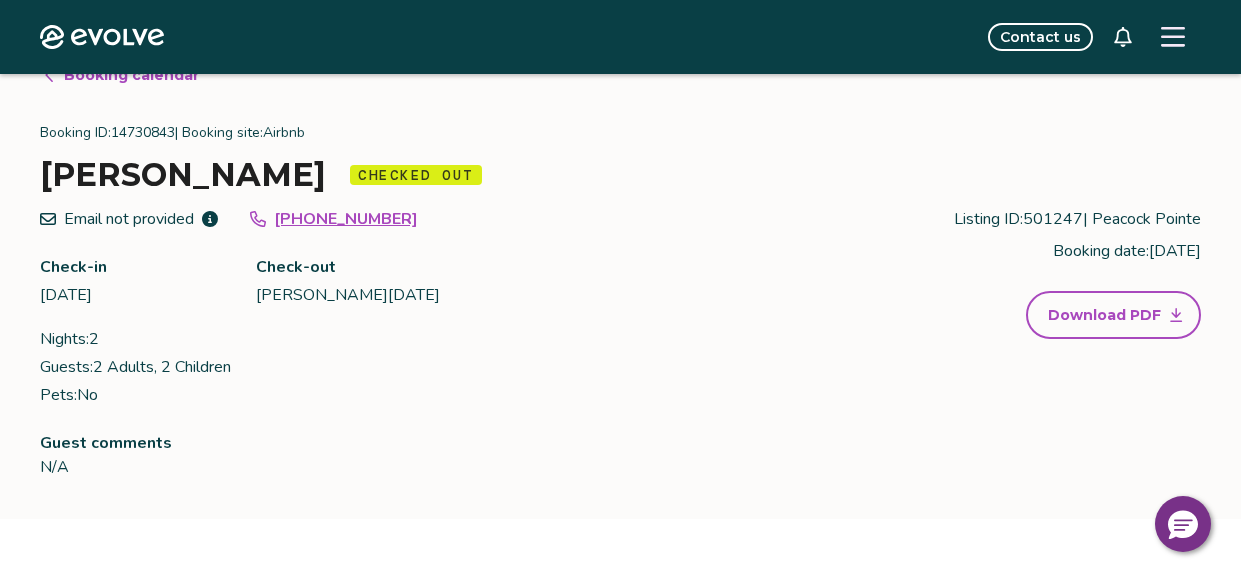 scroll, scrollTop: 0, scrollLeft: 0, axis: both 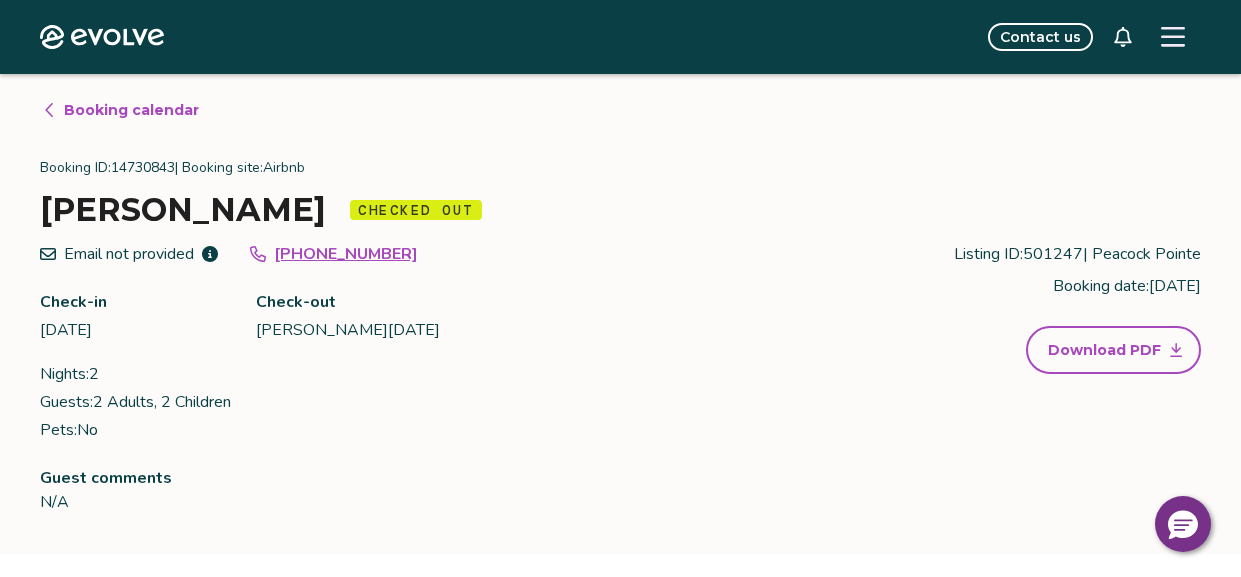 select on "**********" 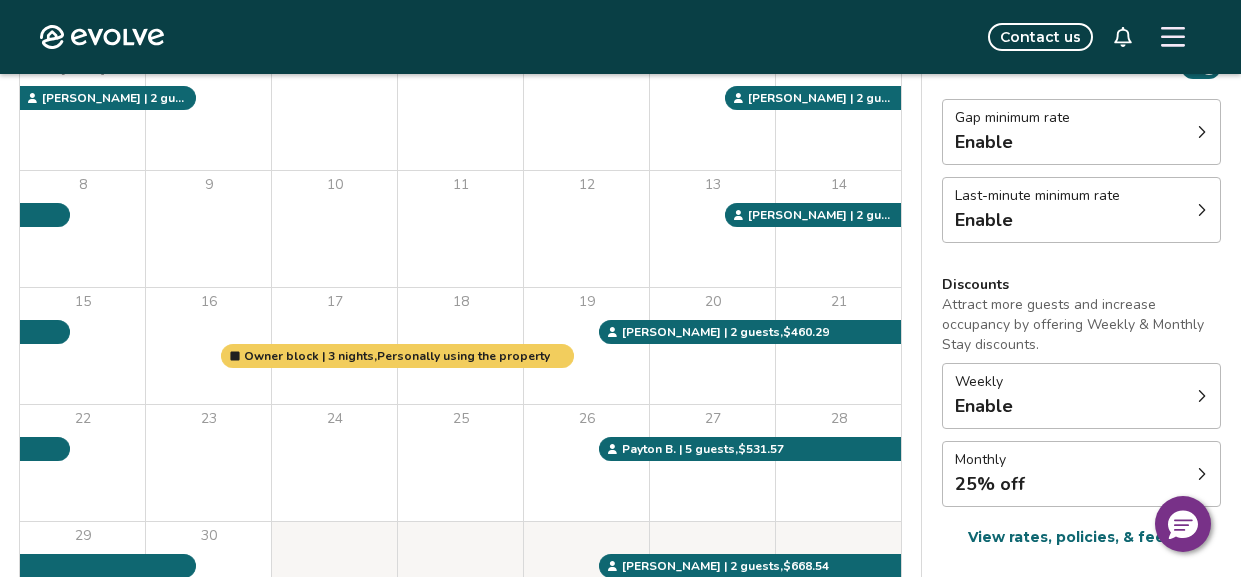 scroll, scrollTop: 249, scrollLeft: 0, axis: vertical 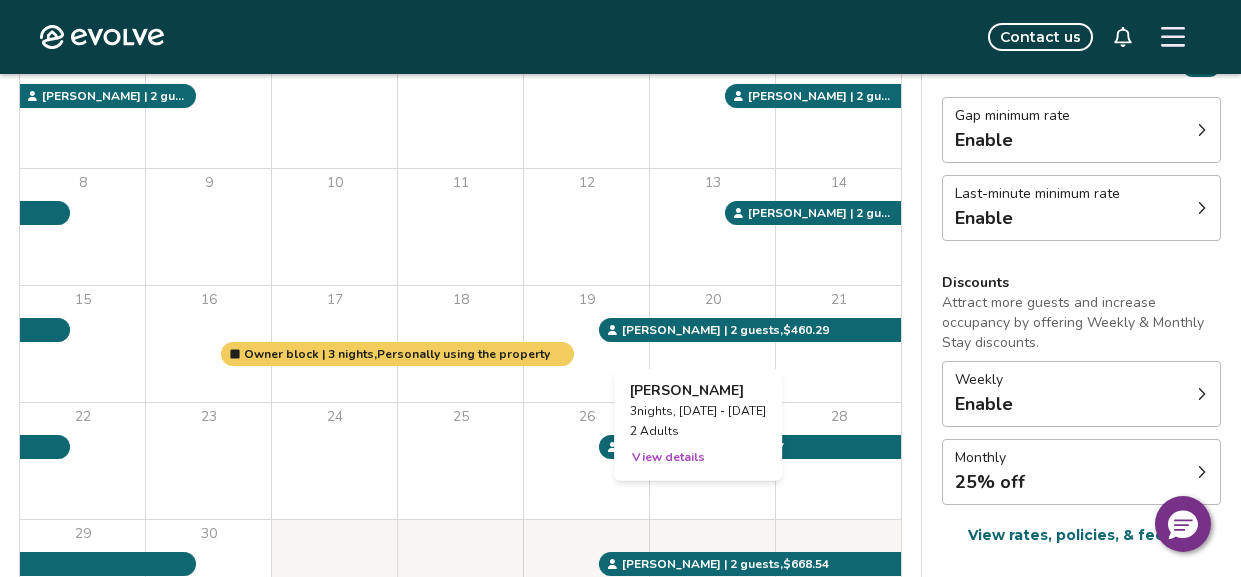 click on "20" at bounding box center [712, 344] 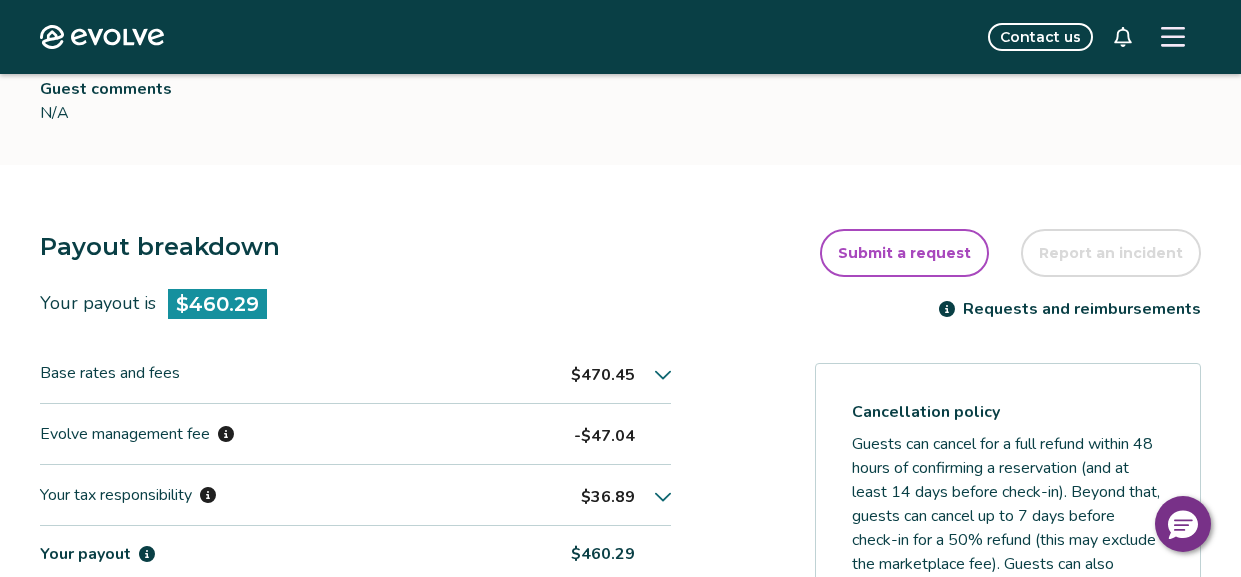 scroll, scrollTop: 396, scrollLeft: 0, axis: vertical 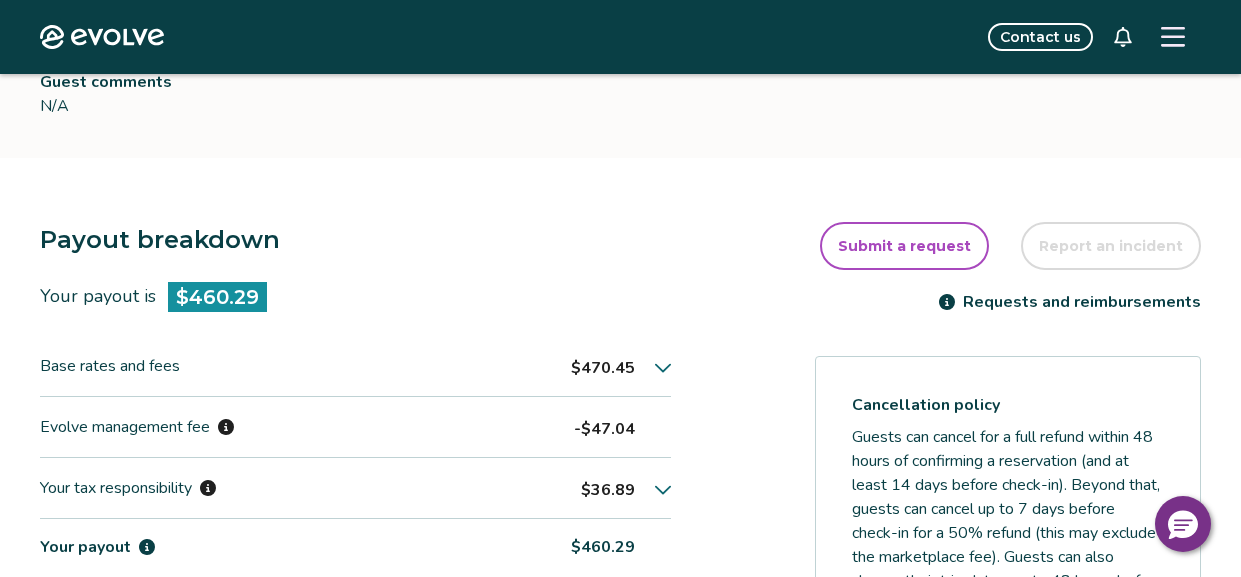 select on "**********" 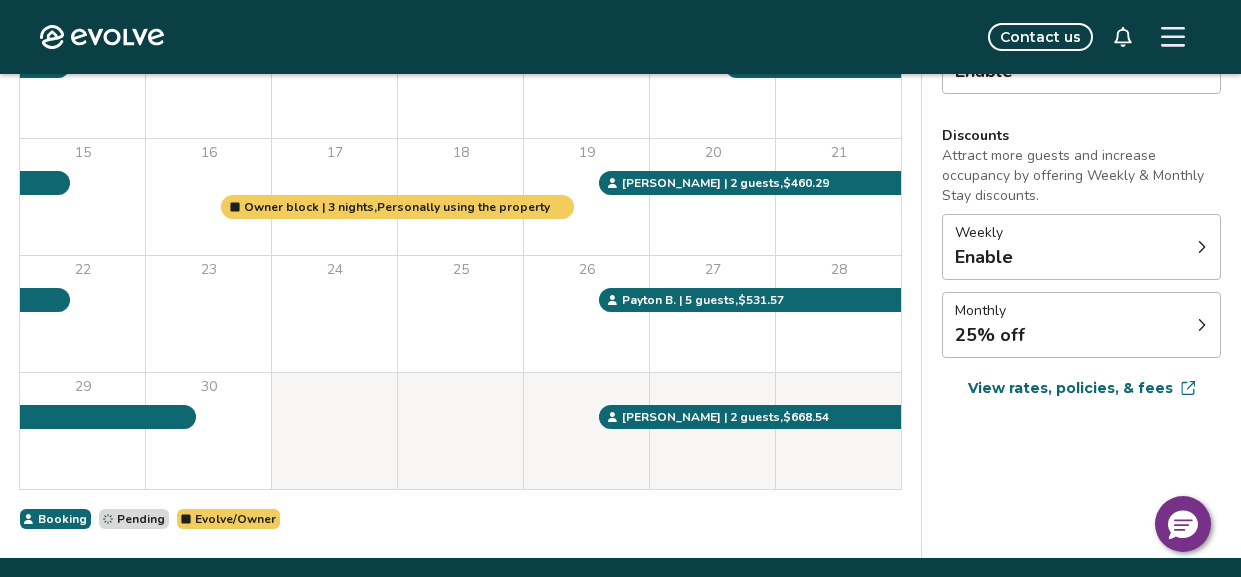 scroll, scrollTop: 249, scrollLeft: 0, axis: vertical 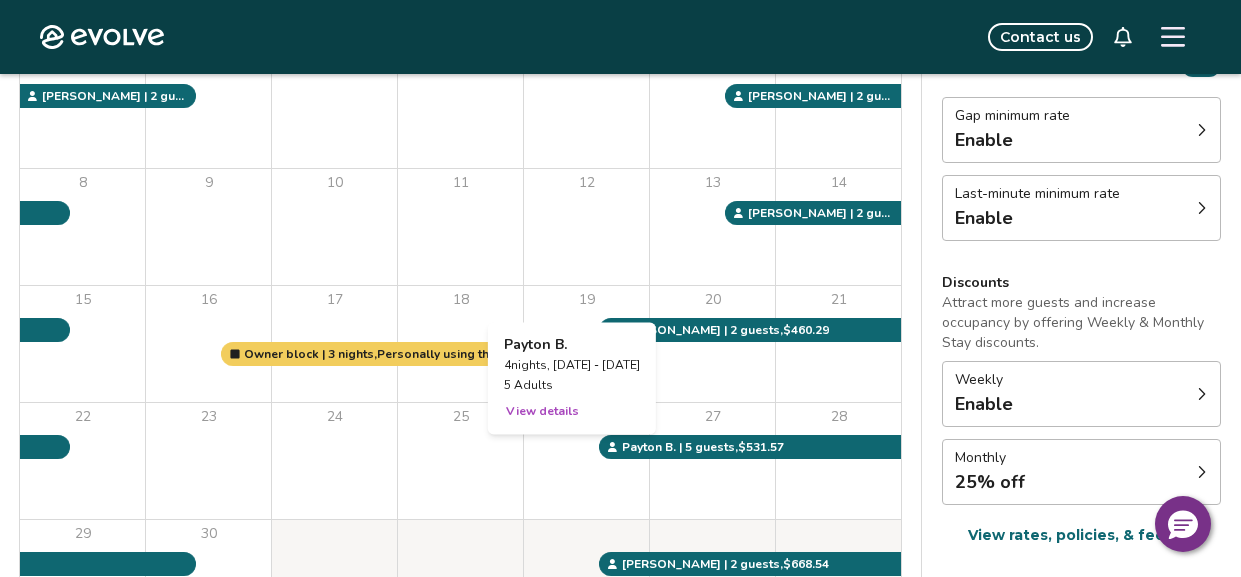 click on "26" at bounding box center (586, 461) 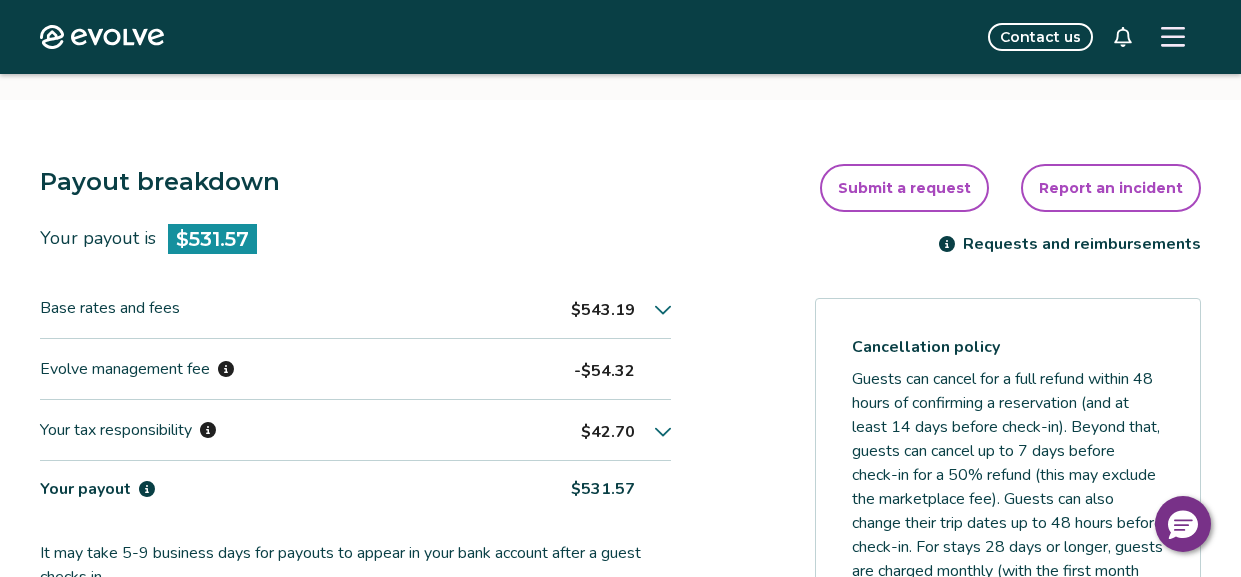 scroll, scrollTop: 464, scrollLeft: 0, axis: vertical 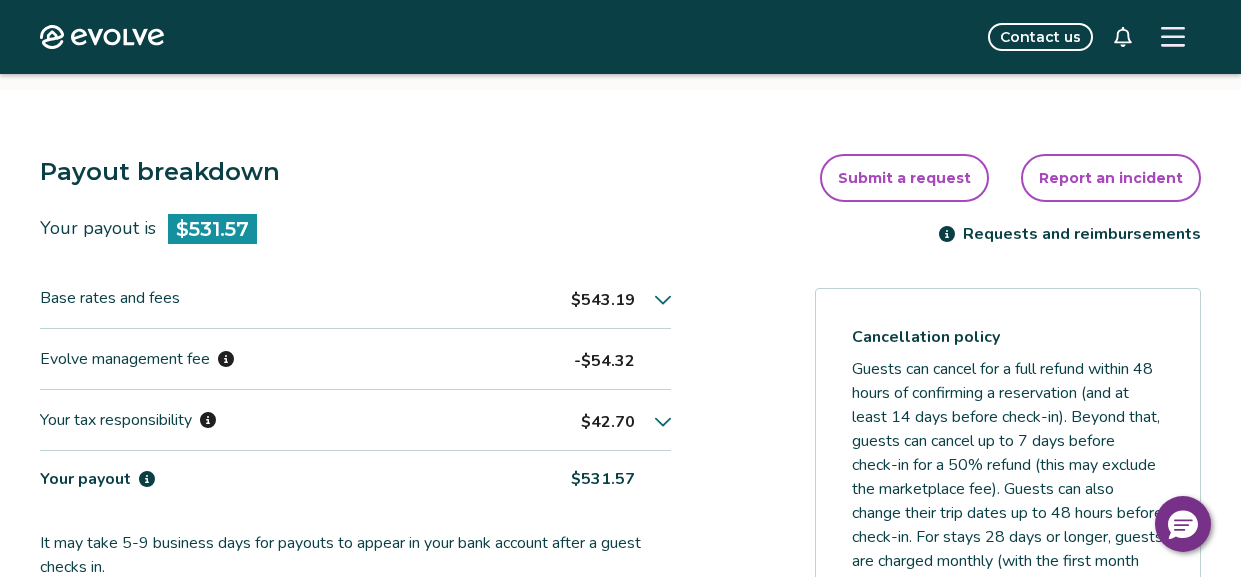 click on "Booking calendar Booking ID:  14671800  | Booking site:  Airbnb Payton Borel Checked out Email not provided +12819175181 Check-in Thu, Jun 26, 2025 Check-out Mon, Jun 30, 2025 Nights:  4 Guests:  5 Adults Pets:  No Listing ID:  501247  |   Peacock Pointe Booking date:  Wed, May 28, 2025 Download PDF Guest comments N/A Payout breakdown Your payout is $531.57 Base rates and fees $543.19 Evolve management fee -$54.32 Your tax responsibility $42.70 Your payout $531.57 It may take 5-9 business days for payouts to appear in your bank account after a guest checks in. Transactions and line items Transactions Line items Processing date Amount Transactions total $531.57 Jun 28, 2025 $531.57 Submit a request Report an incident Requests and reimbursements Cancellation policy Cancel guest booking Your guest has checked out. Request to cancel booking" at bounding box center (620, 328) 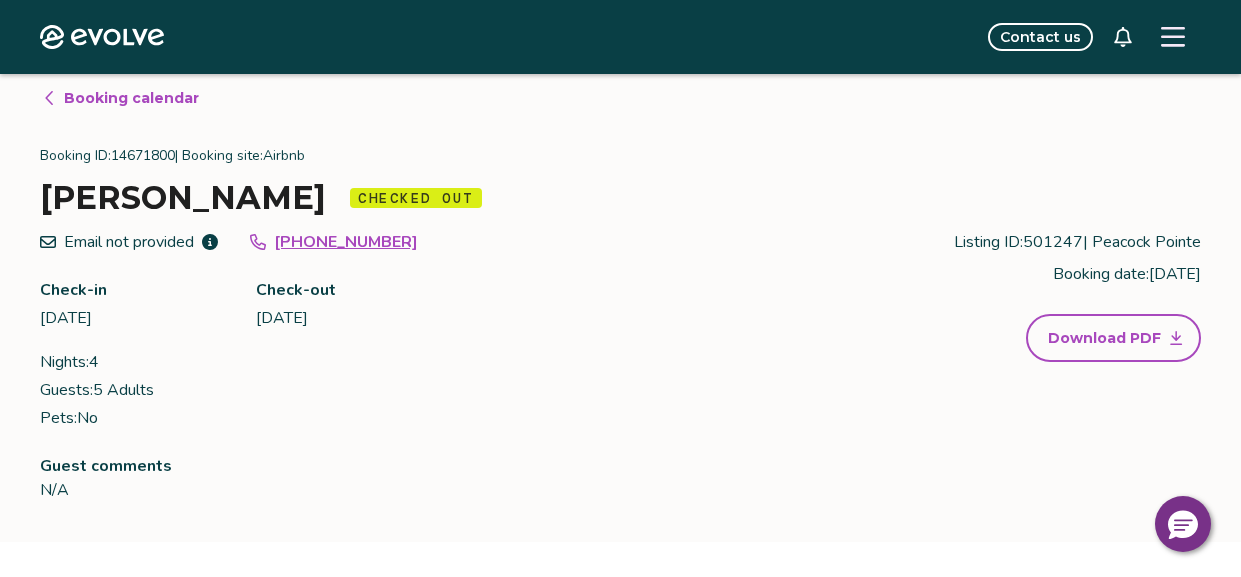 scroll, scrollTop: 0, scrollLeft: 0, axis: both 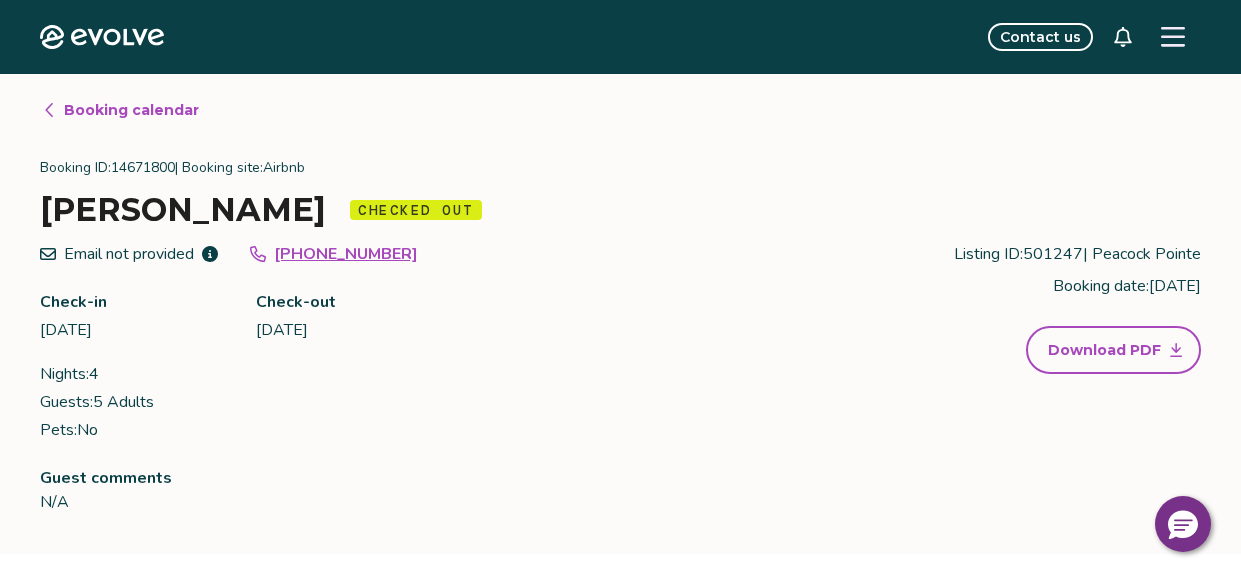 click 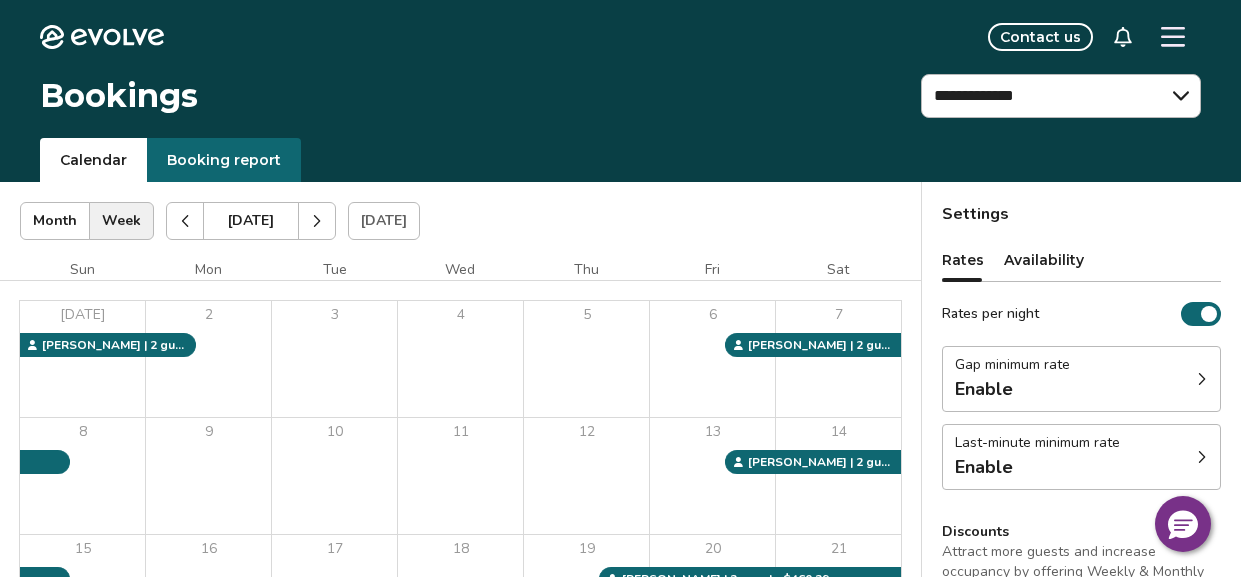 click 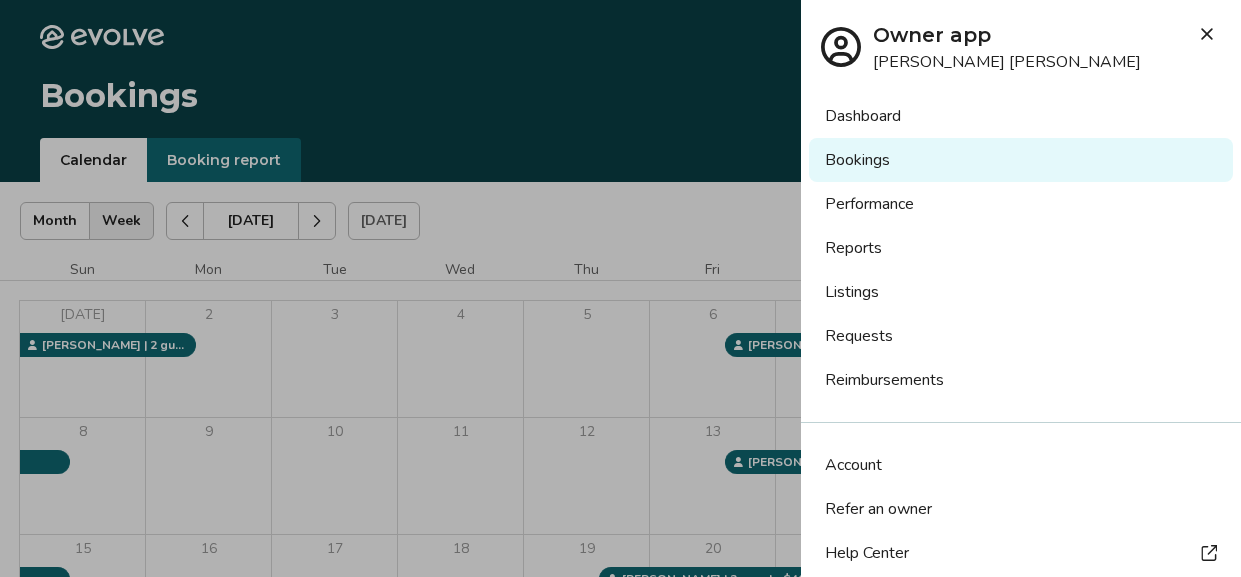 click on "Reports" at bounding box center (1021, 248) 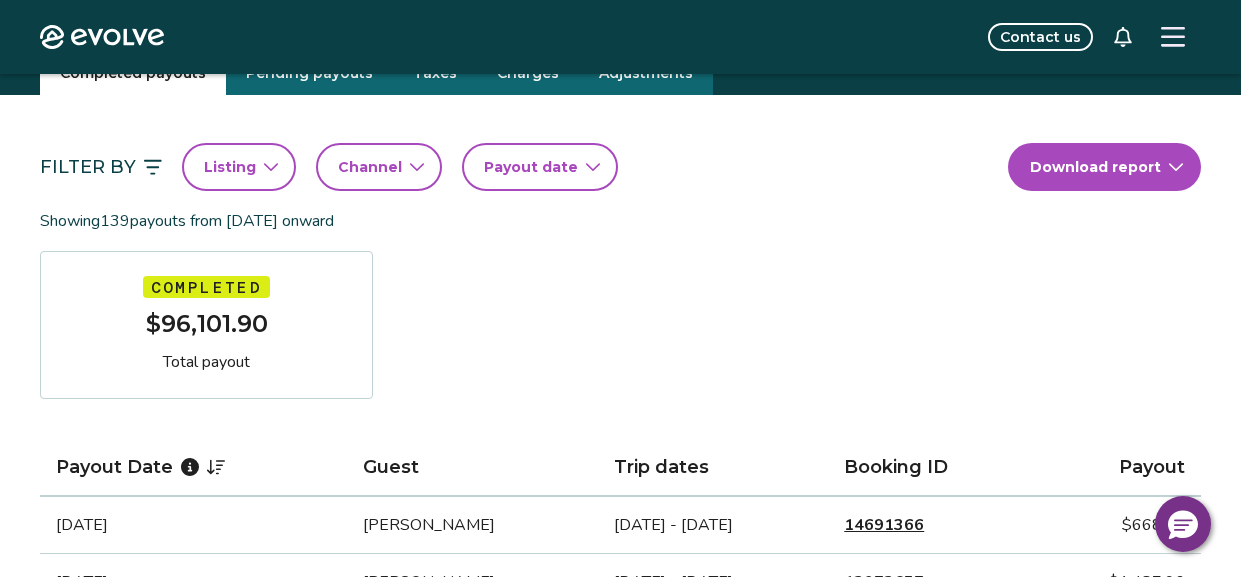 scroll, scrollTop: 119, scrollLeft: 0, axis: vertical 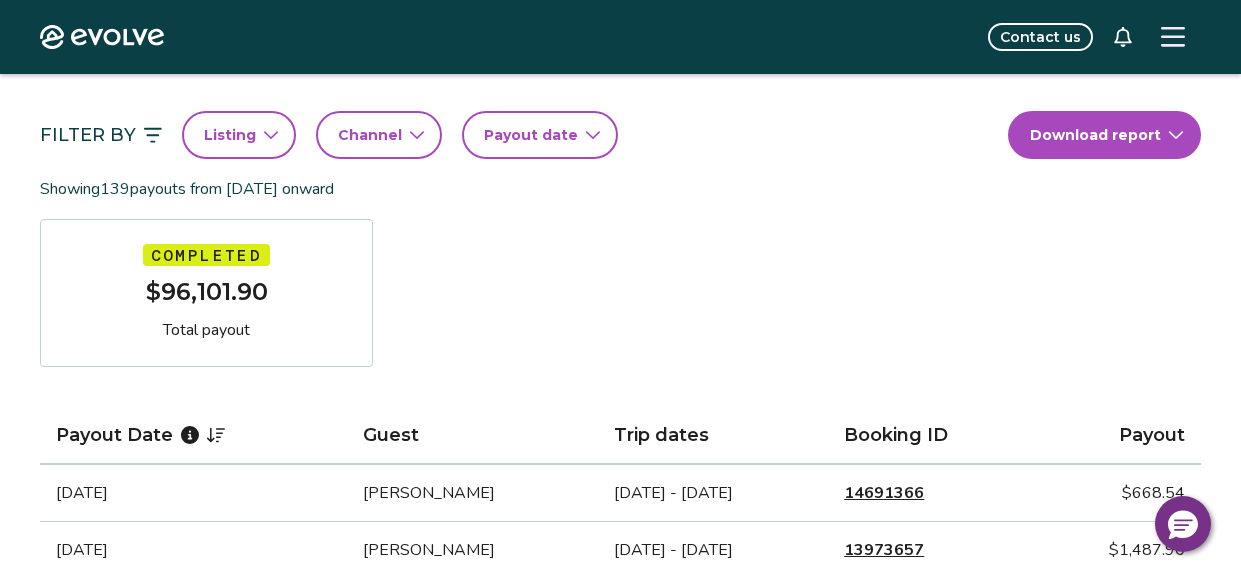 click on "Listing" at bounding box center (230, 135) 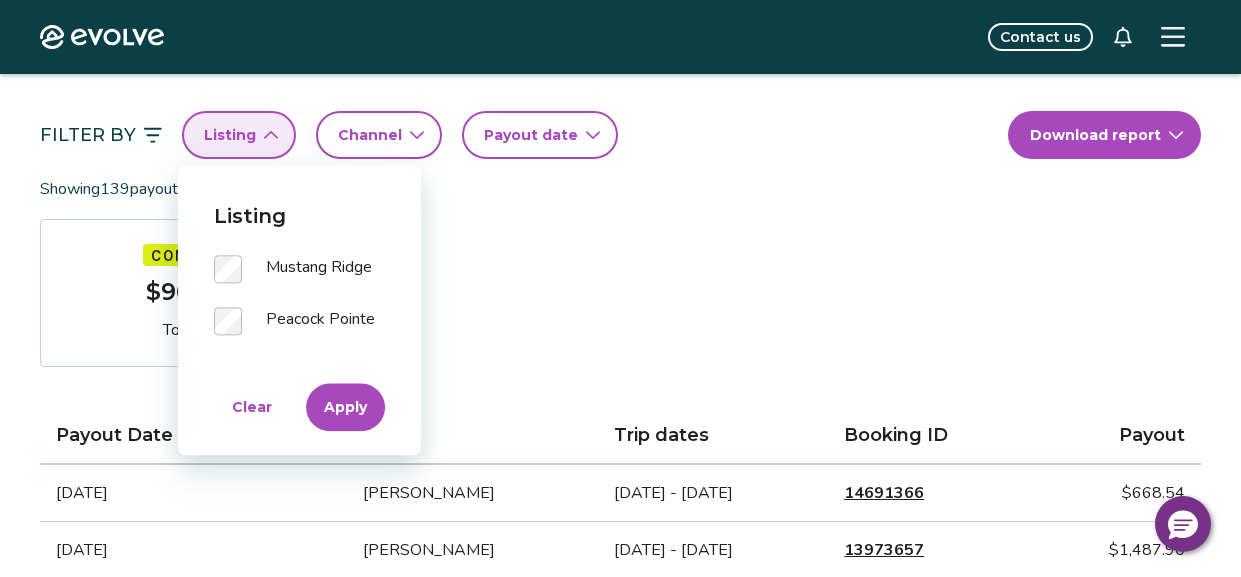 click on "Payout date" at bounding box center (531, 135) 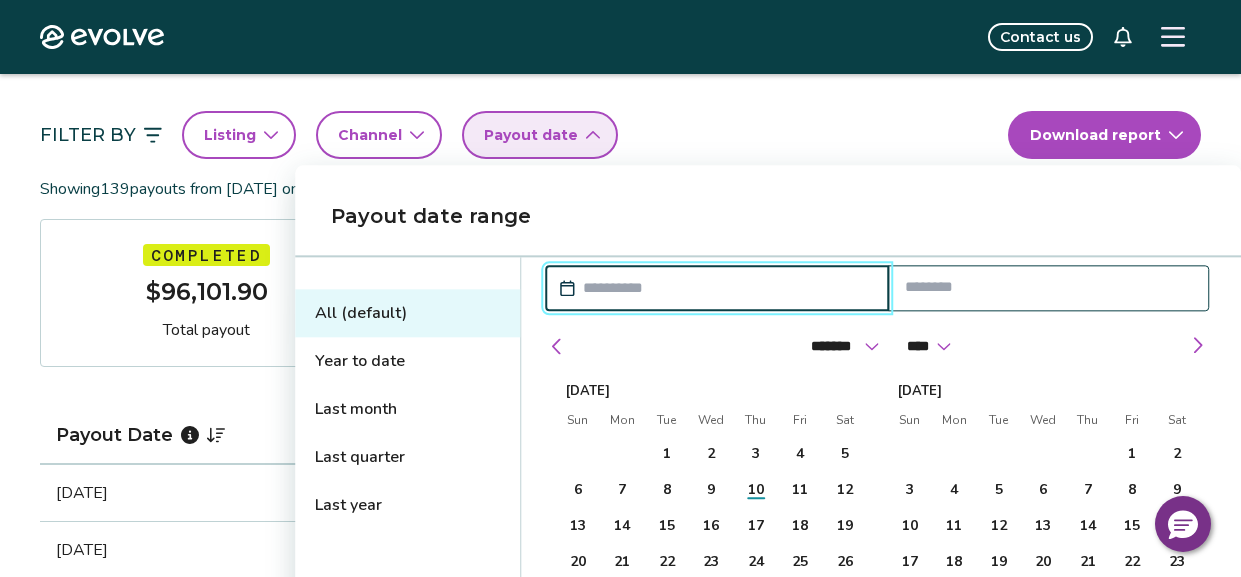 click on "Last month" at bounding box center [407, 409] 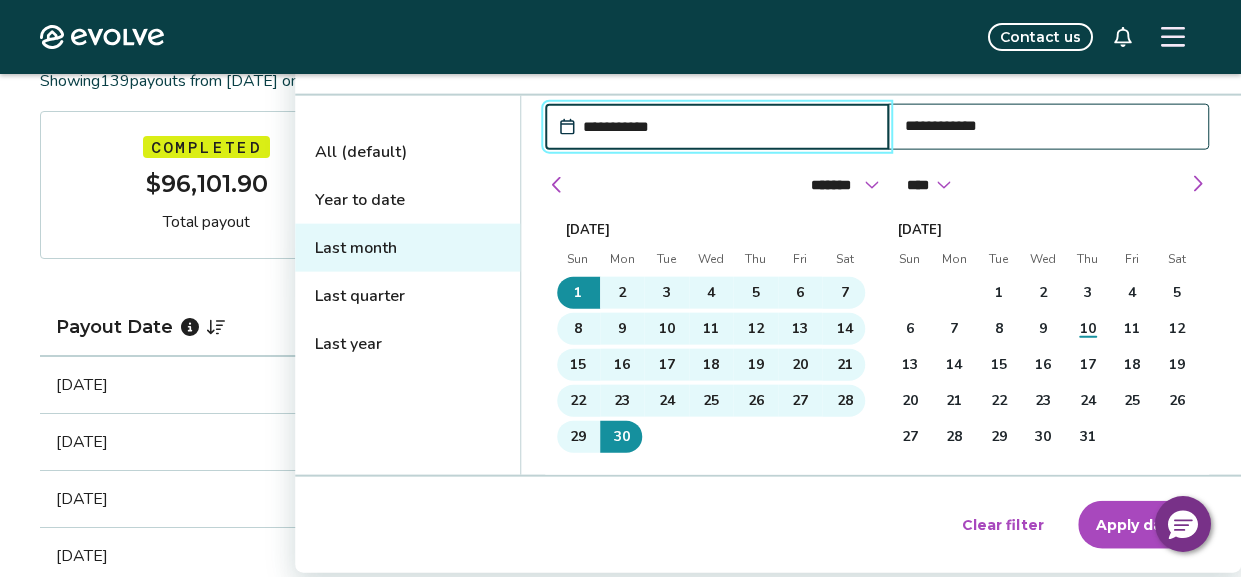 scroll, scrollTop: 281, scrollLeft: 0, axis: vertical 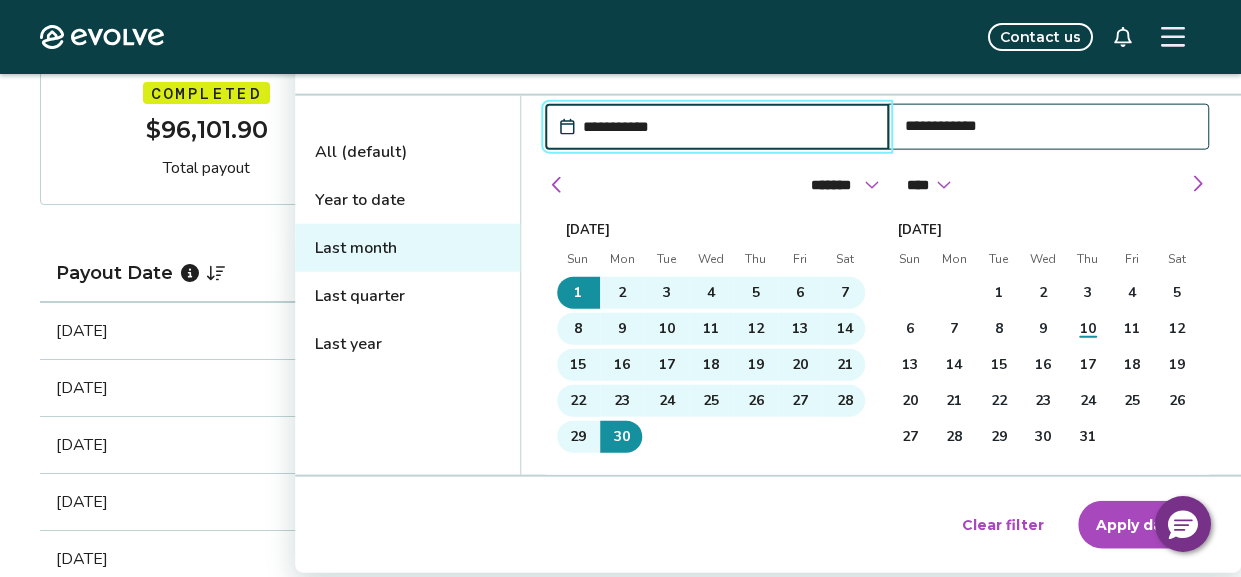 click on "Apply dates" at bounding box center [1141, 525] 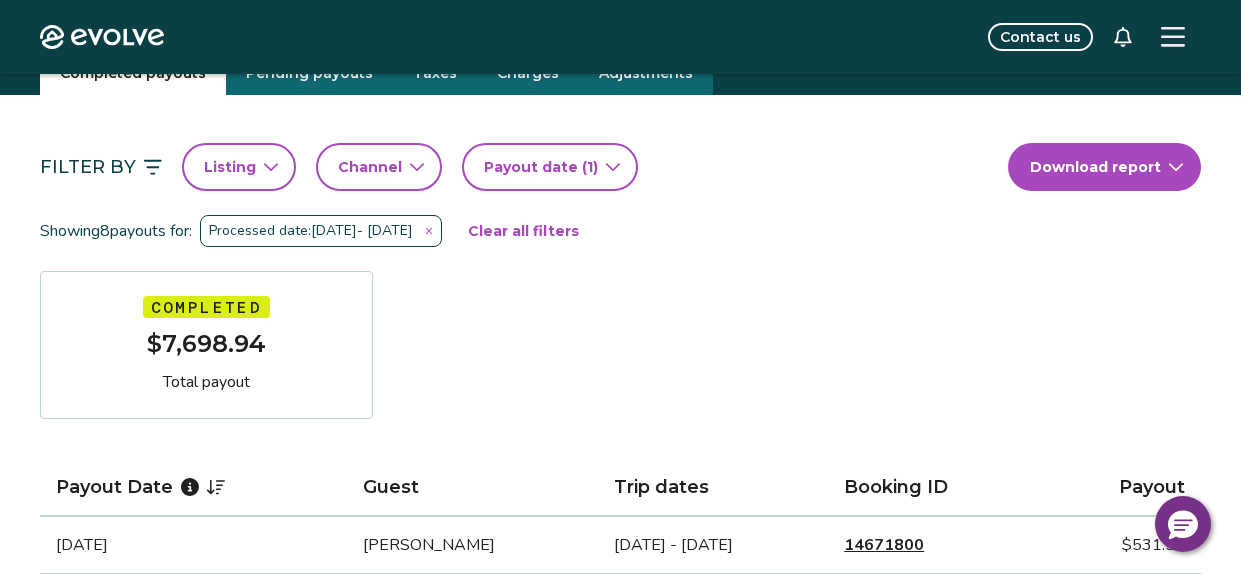 scroll, scrollTop: 89, scrollLeft: 0, axis: vertical 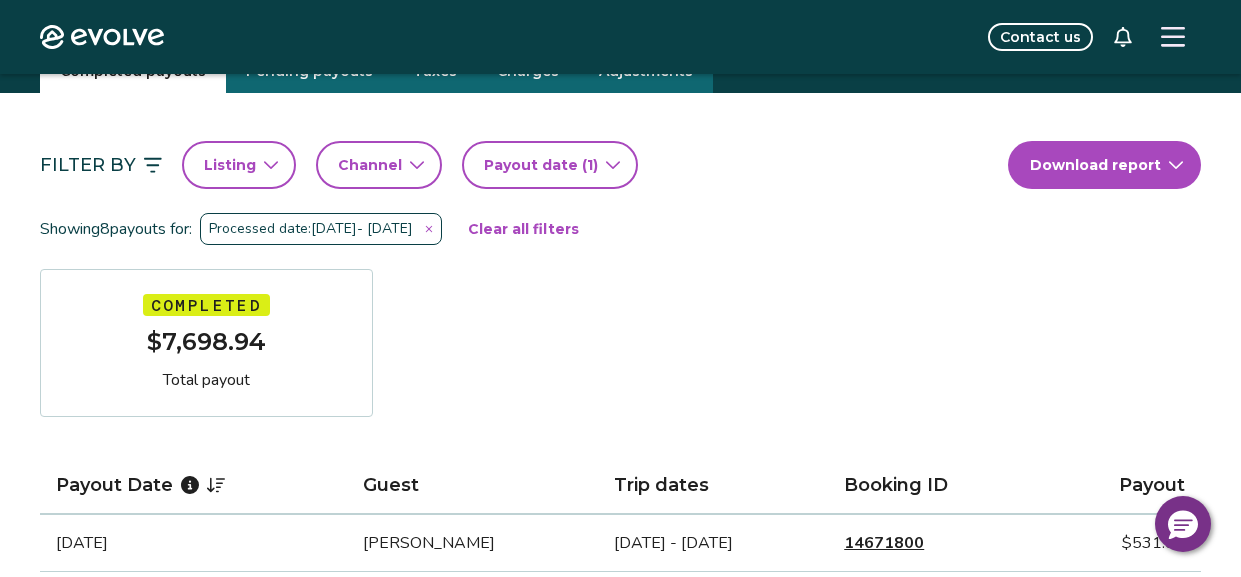 click on "Listing" at bounding box center [239, 165] 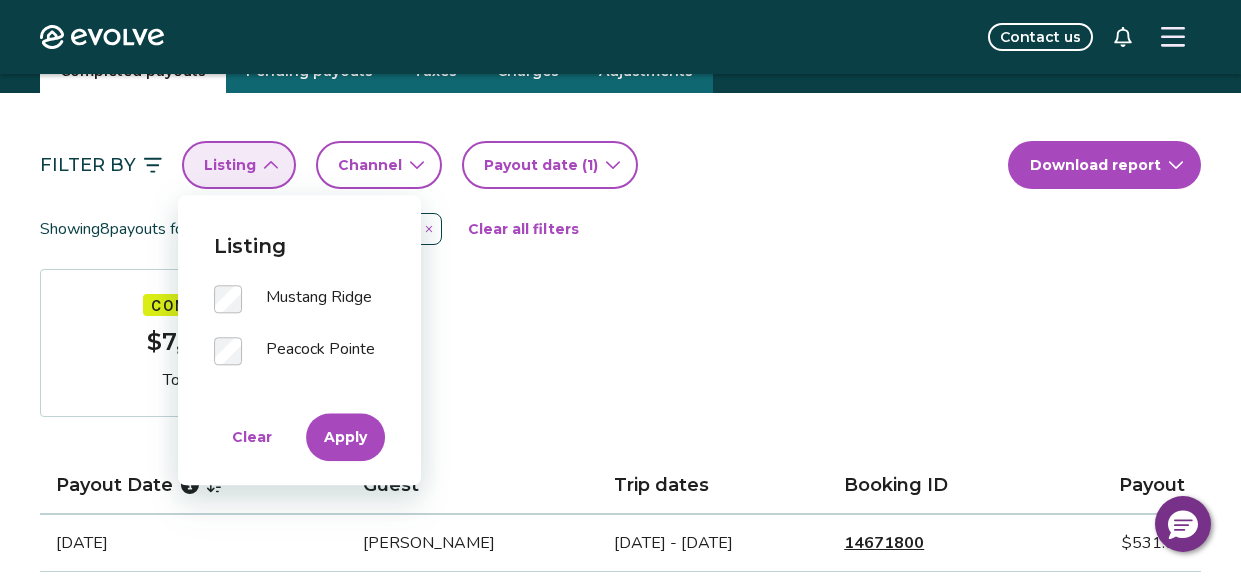 click on "Apply" at bounding box center (345, 437) 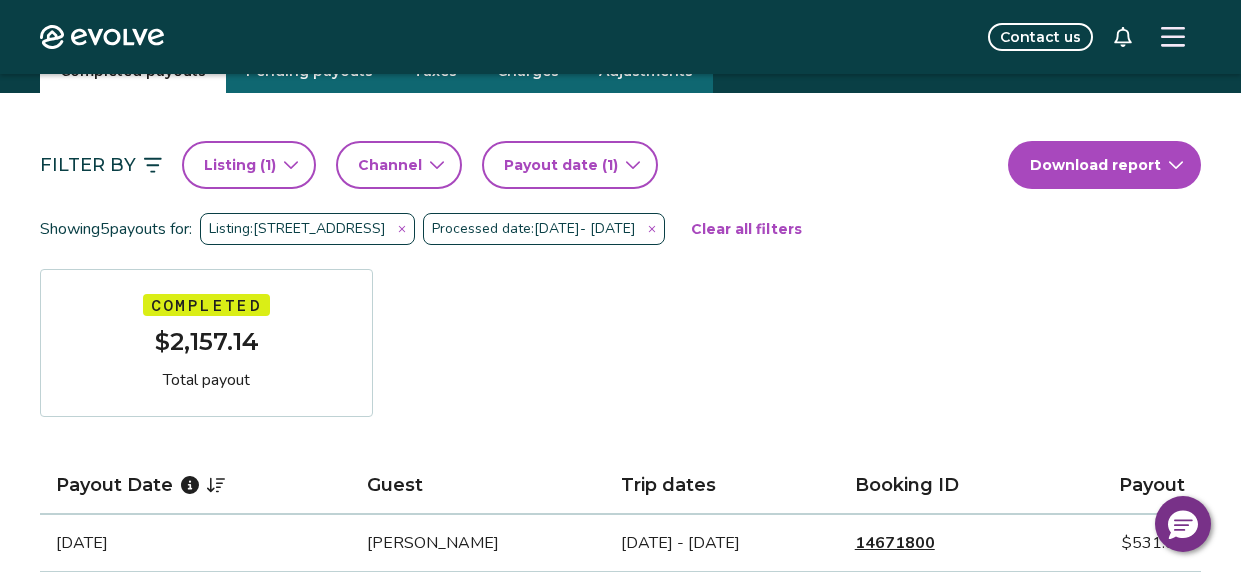 click on "Listing:  [STREET_ADDRESS]" at bounding box center (307, 229) 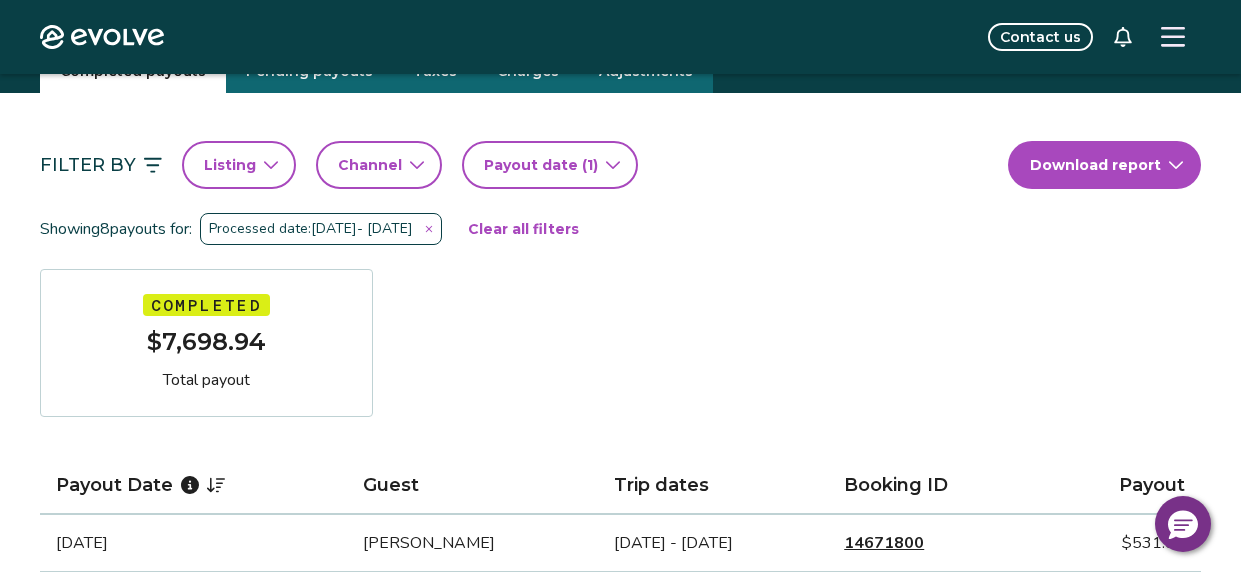 click on "Listing" at bounding box center (239, 165) 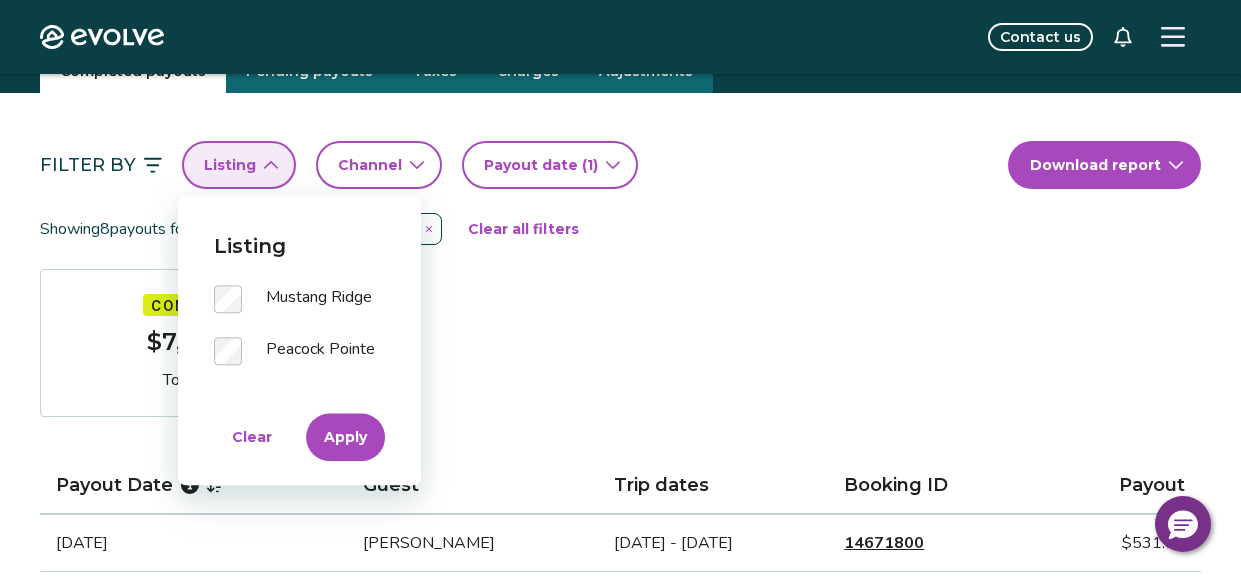 click on "Apply" at bounding box center (345, 437) 